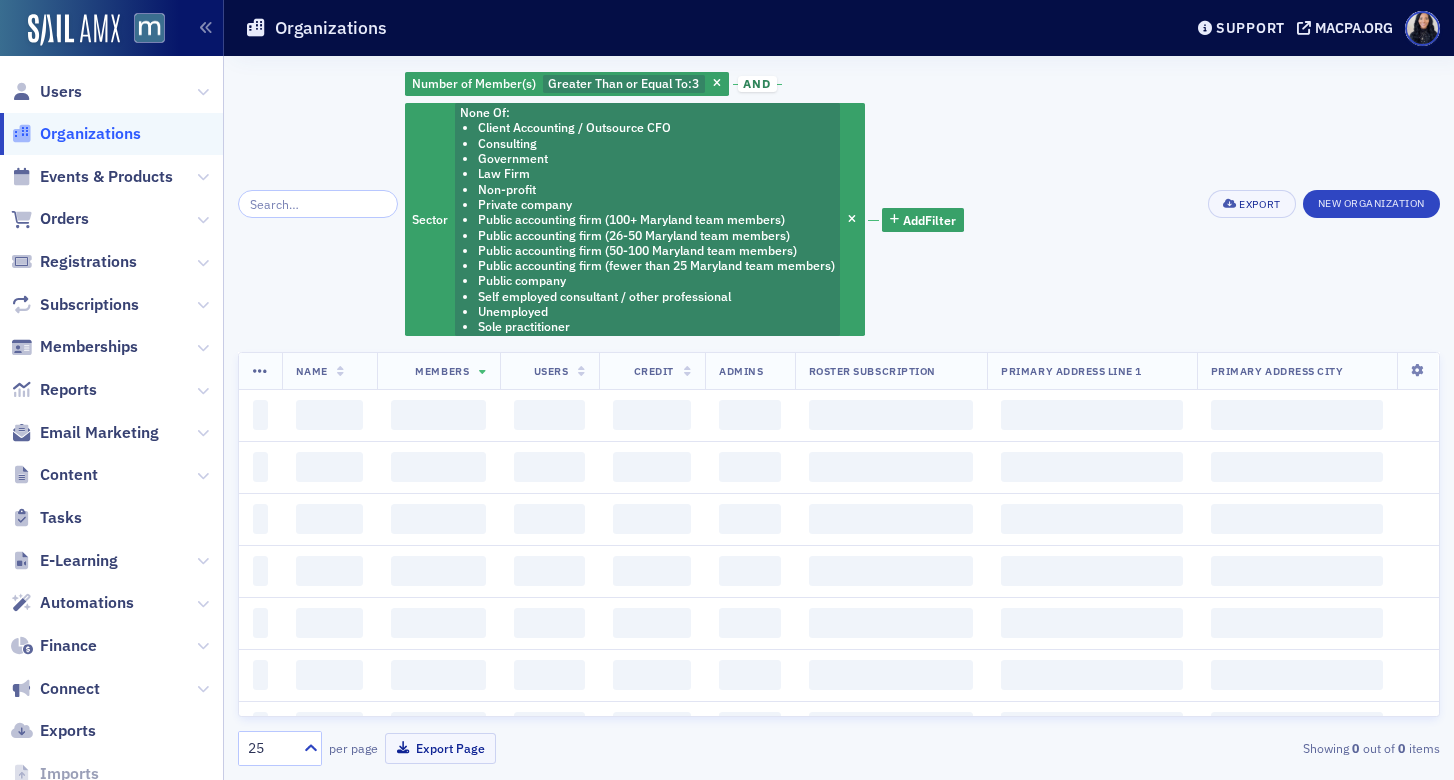 scroll, scrollTop: 0, scrollLeft: 0, axis: both 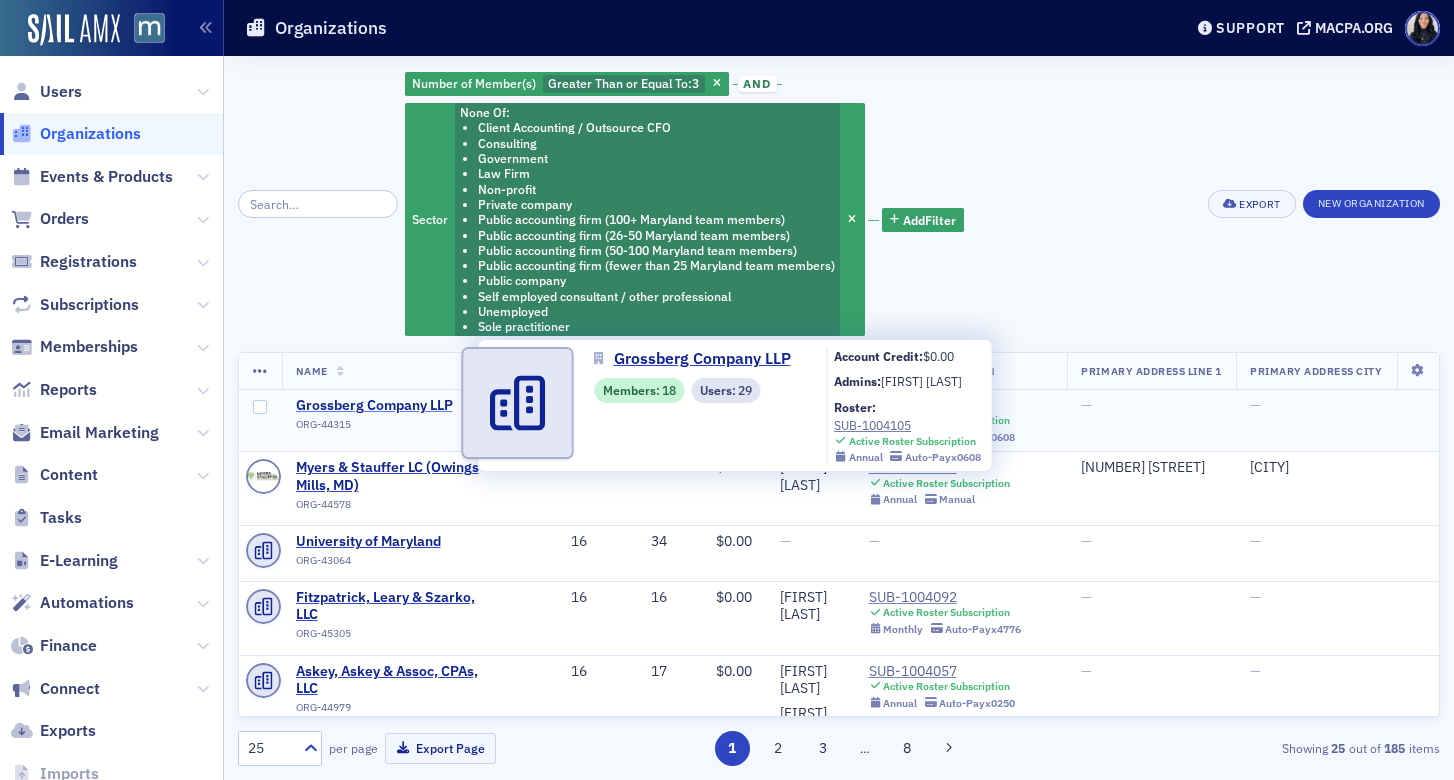 click on "Grossberg Company LLP" 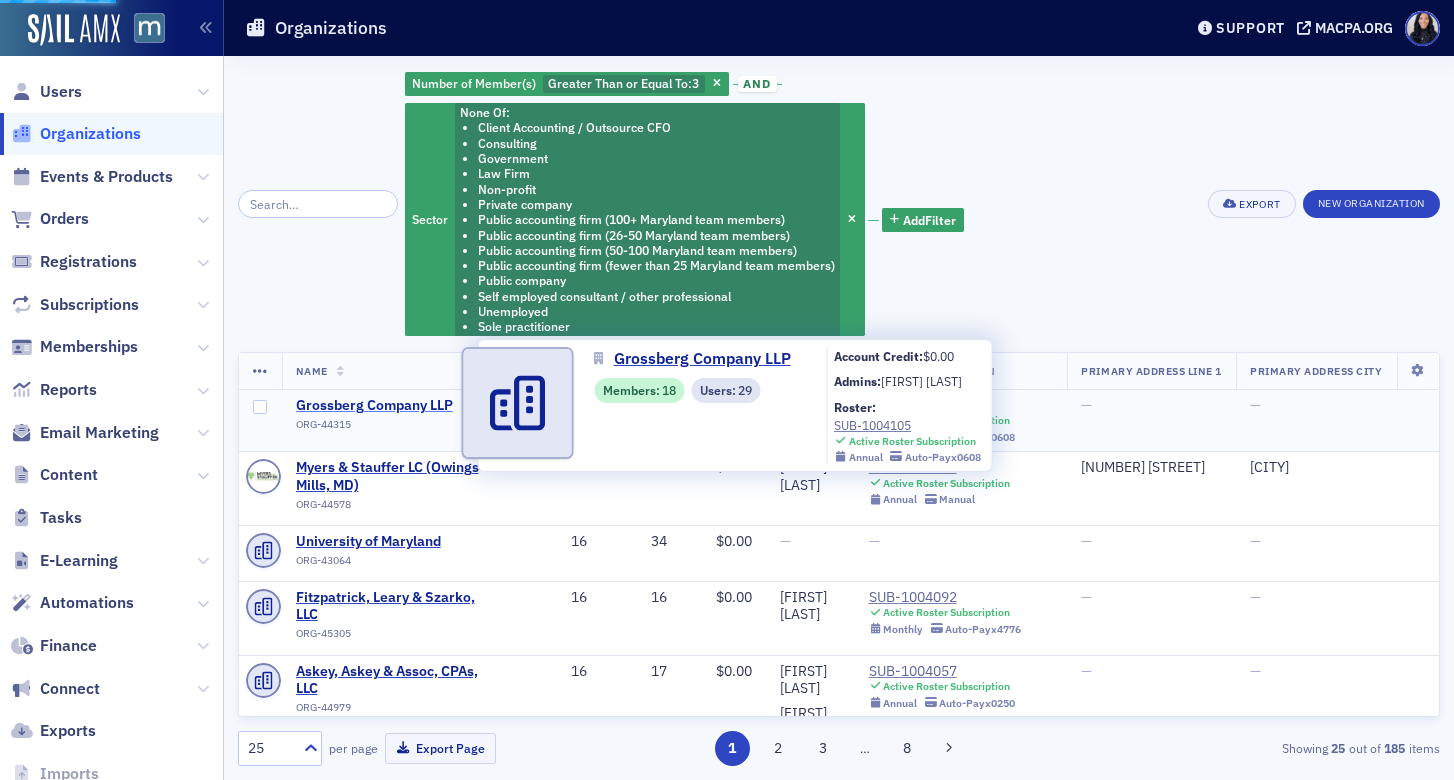 select on "US" 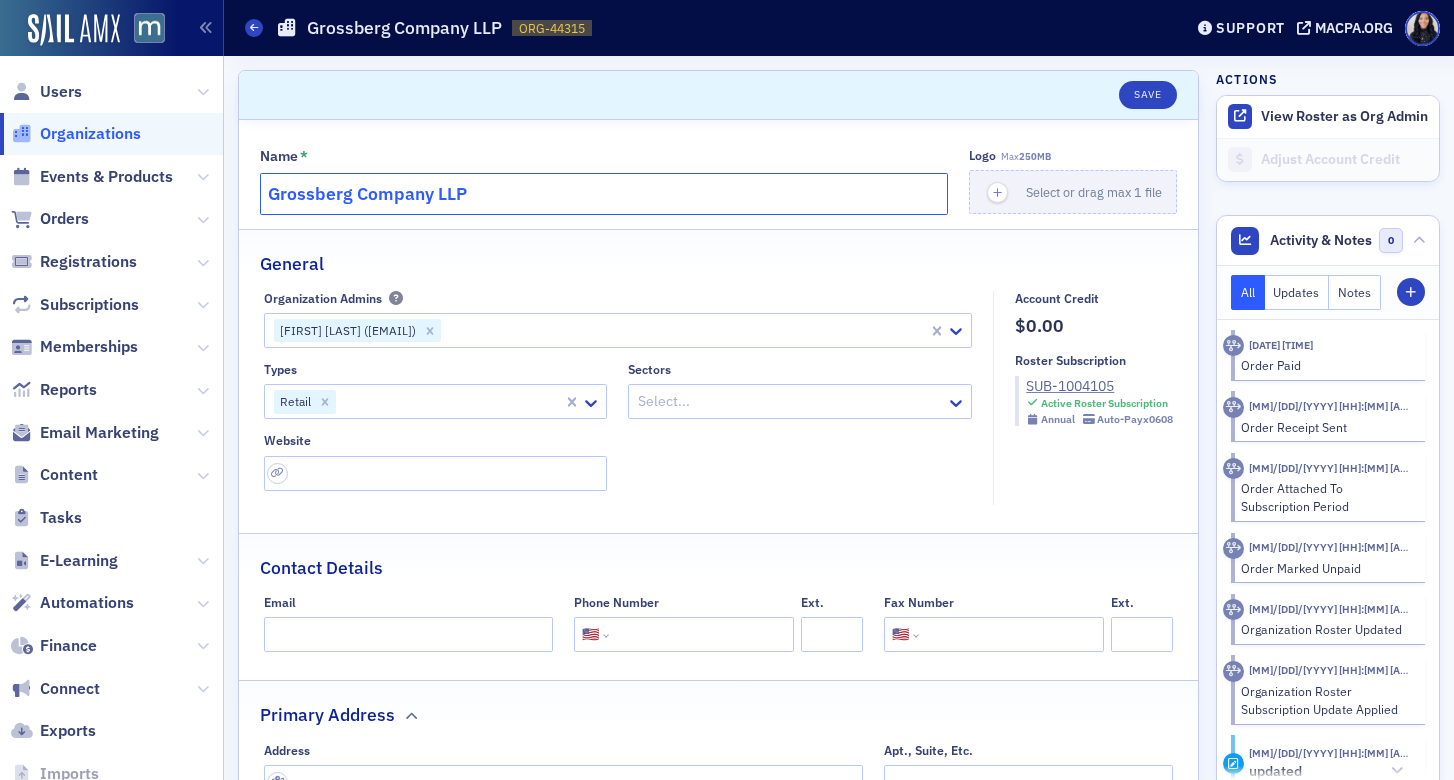 click on "Grossberg Company LLP" 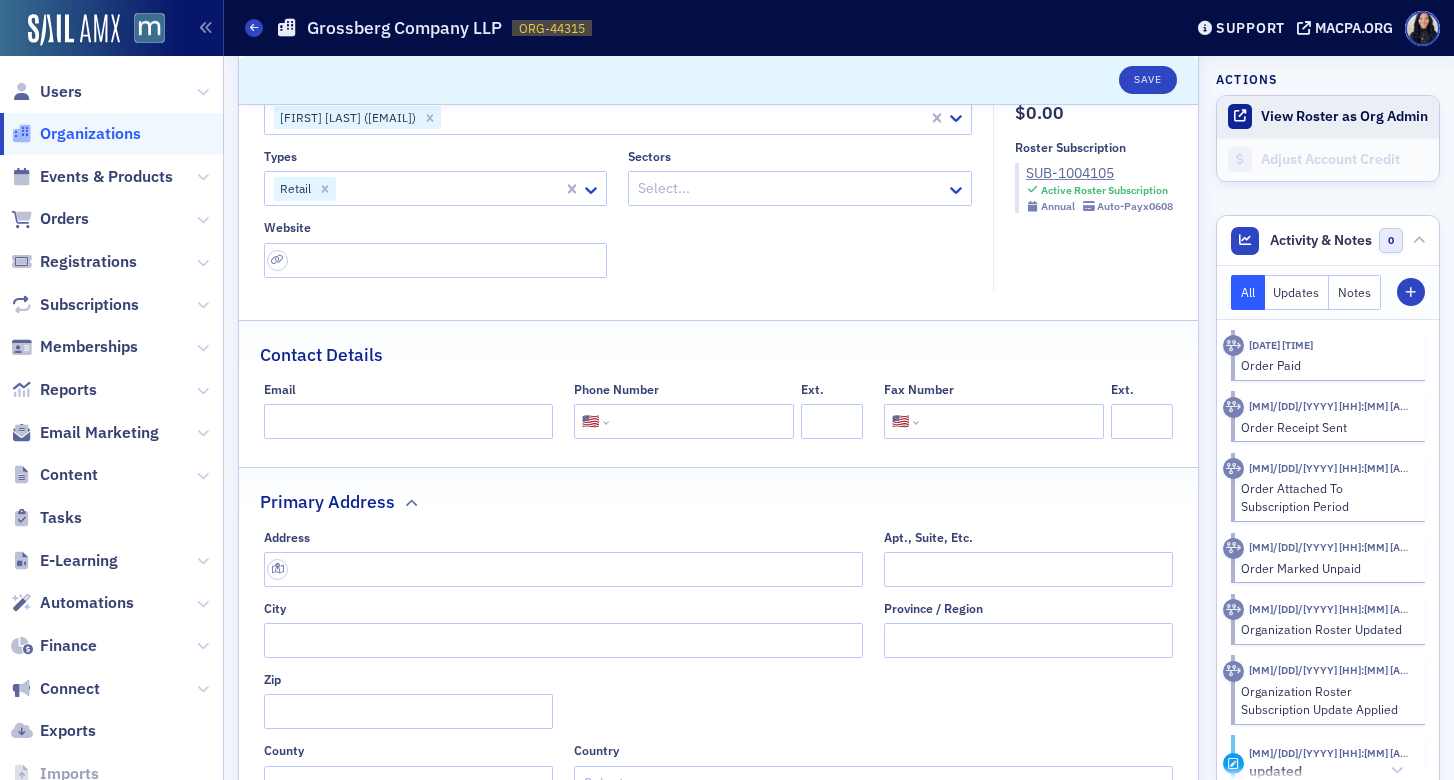 scroll, scrollTop: 284, scrollLeft: 0, axis: vertical 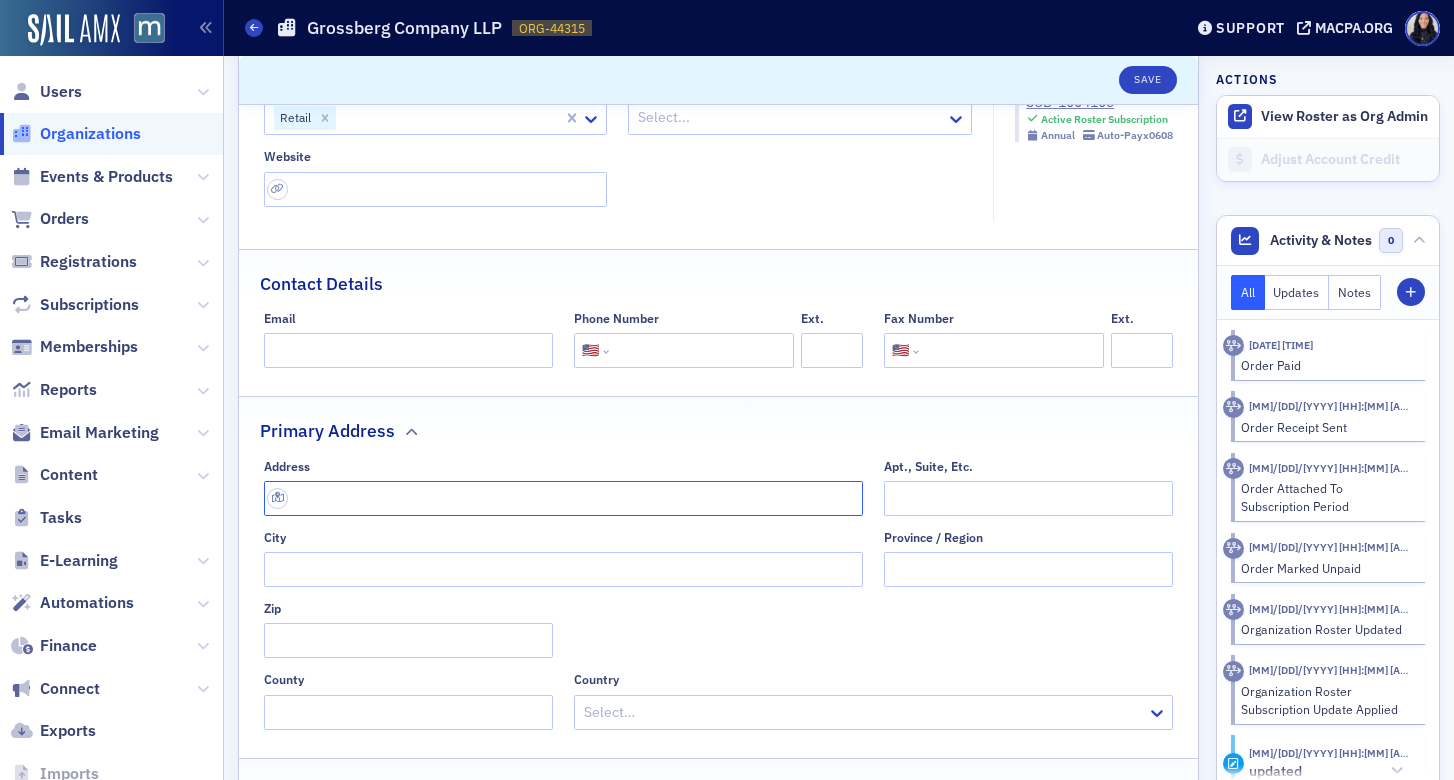 click 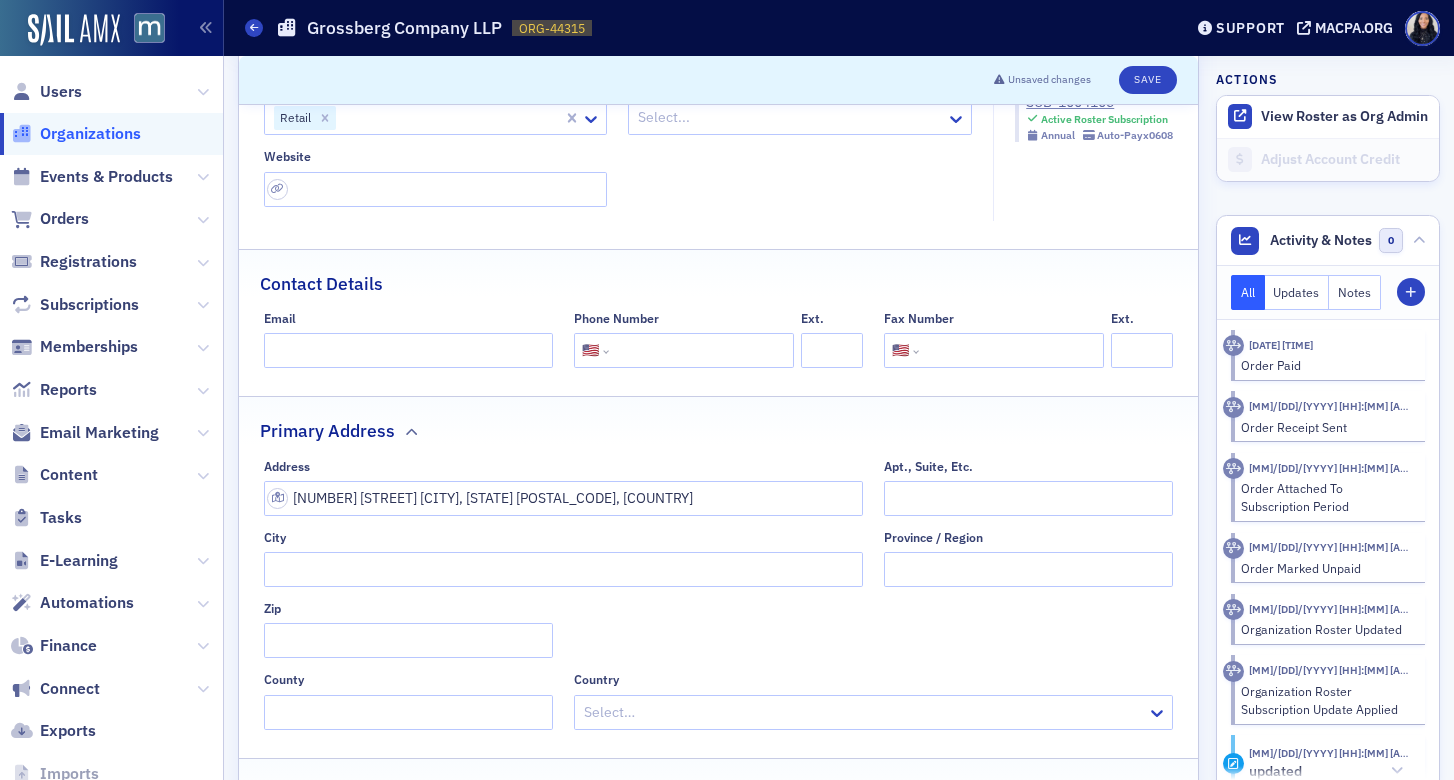 type on "6500 Rock Spring Dr #200" 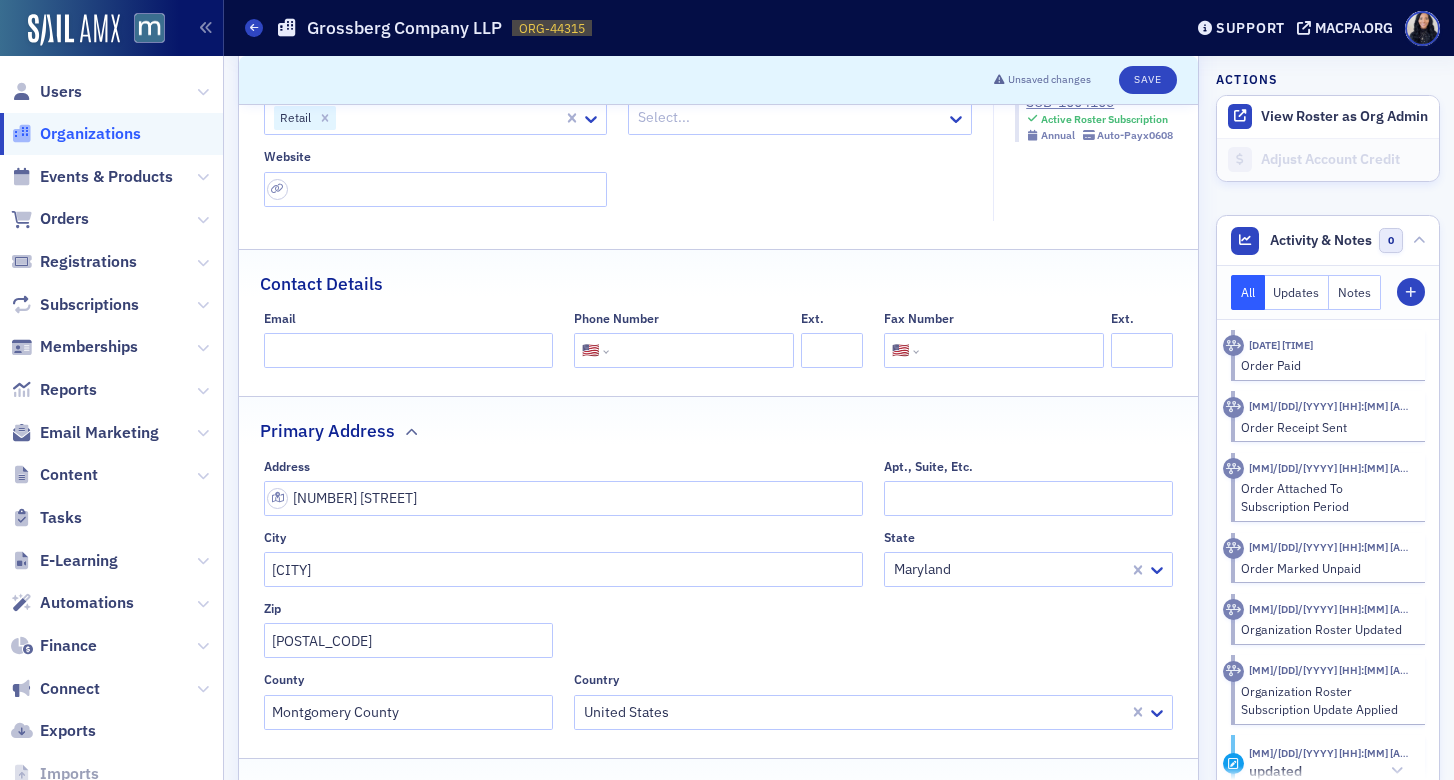 click 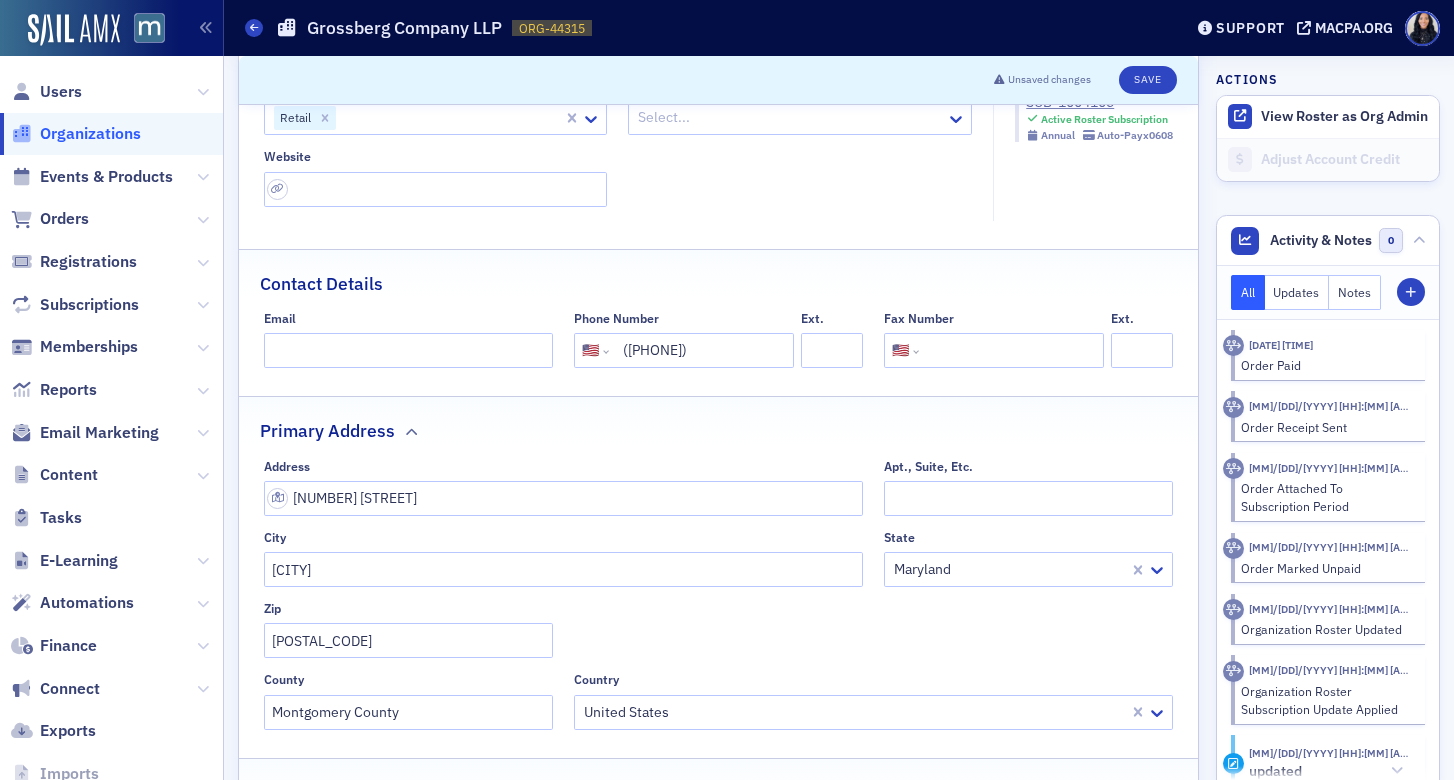 type on "(301) 571-1900" 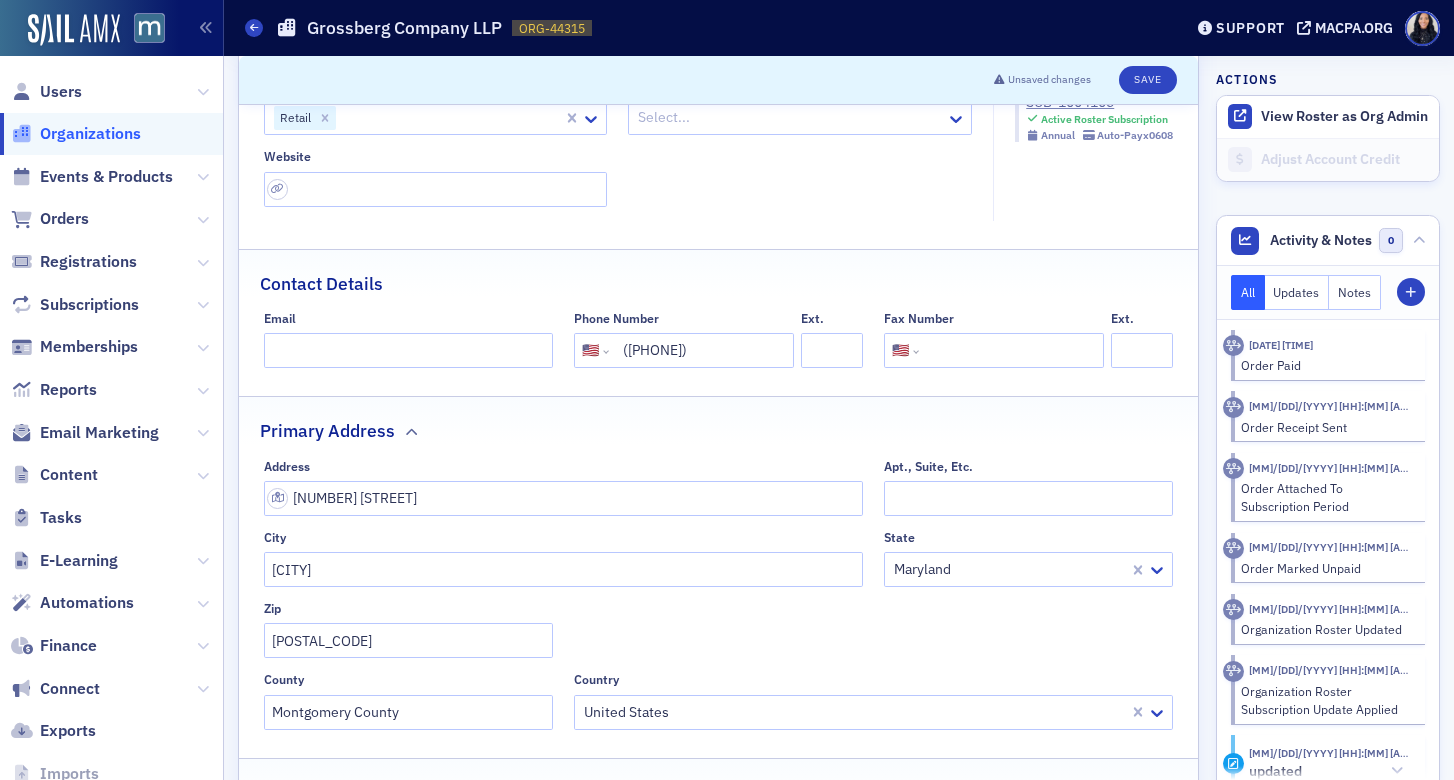 click 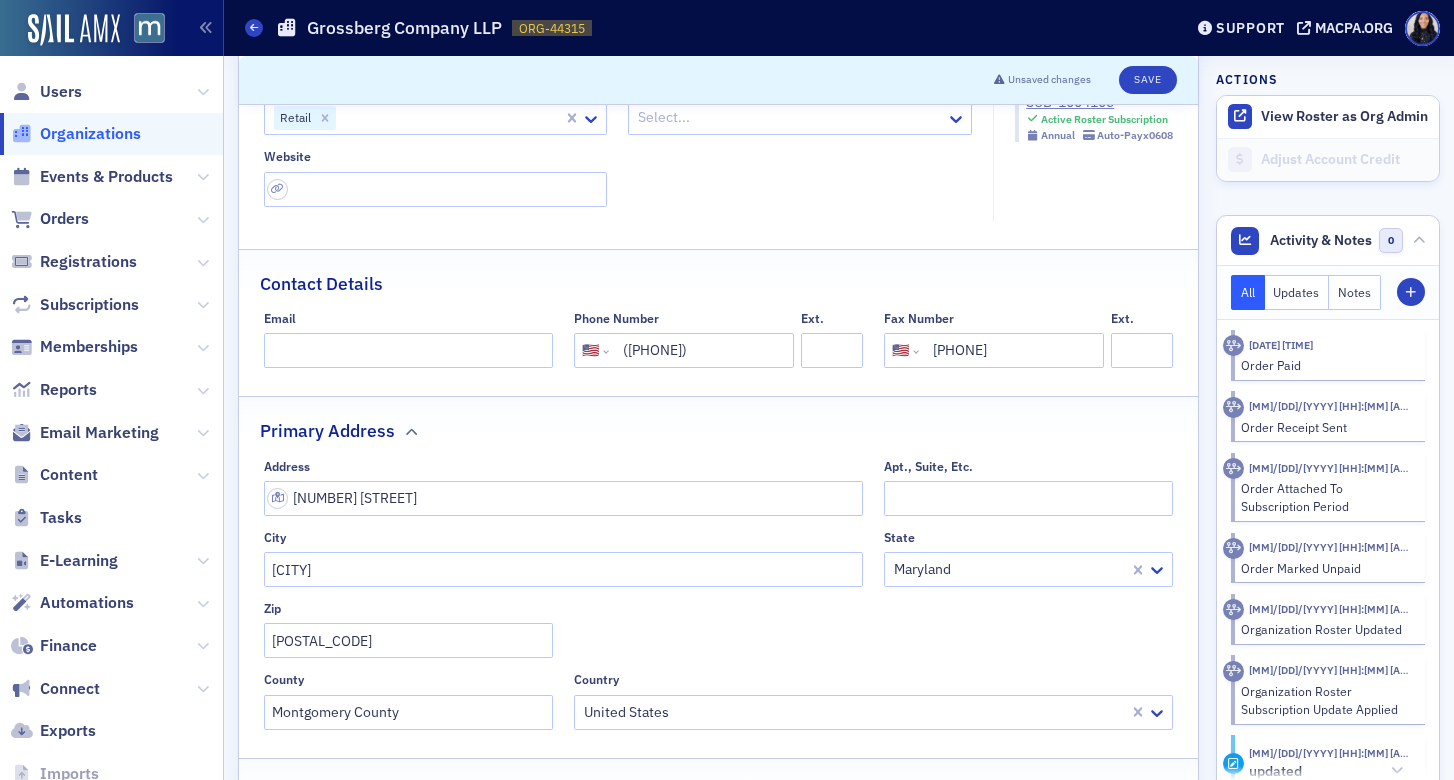 type on "(301) 571-1932" 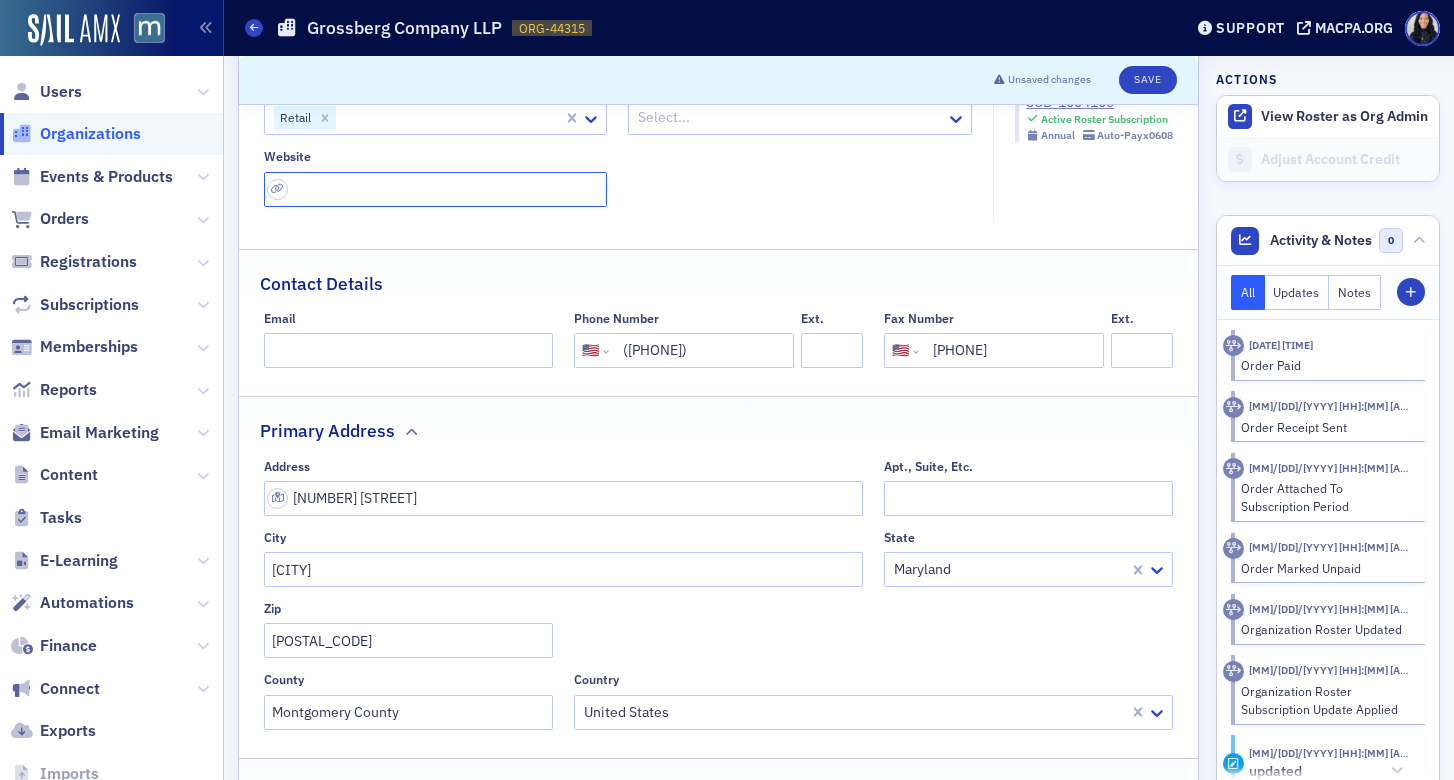 click 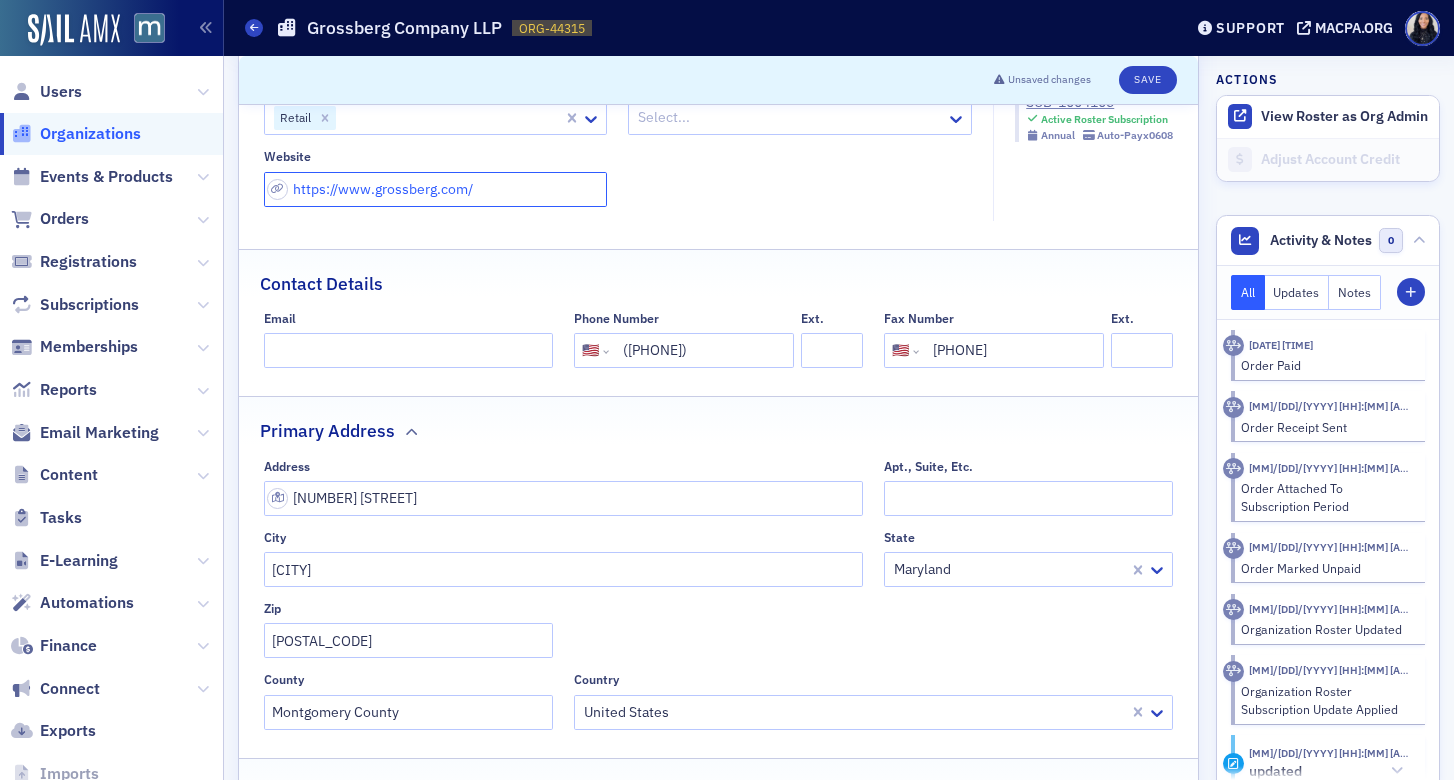type on "https://www.grossberg.com/" 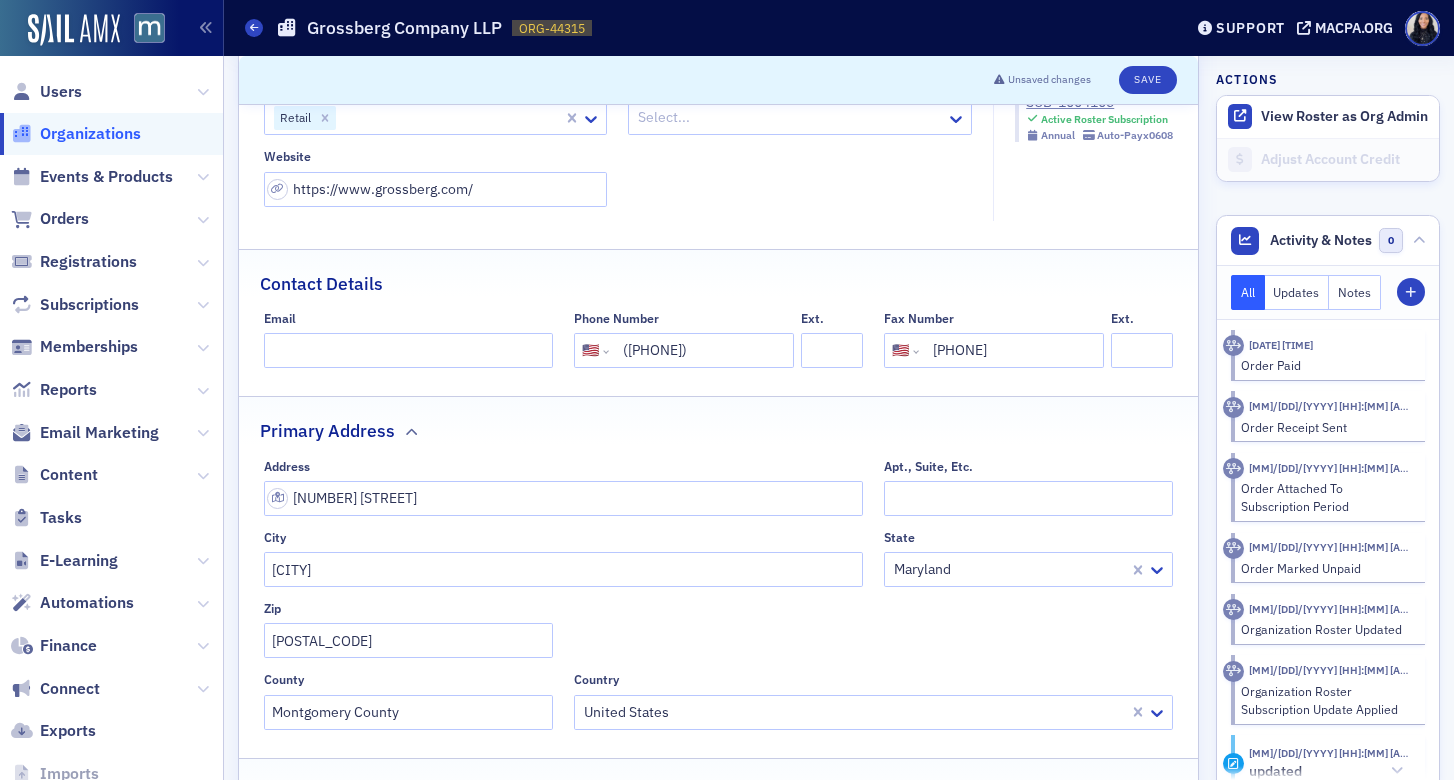 click on "Types Retail Sectors Select... Website https://www.grossberg.com/" 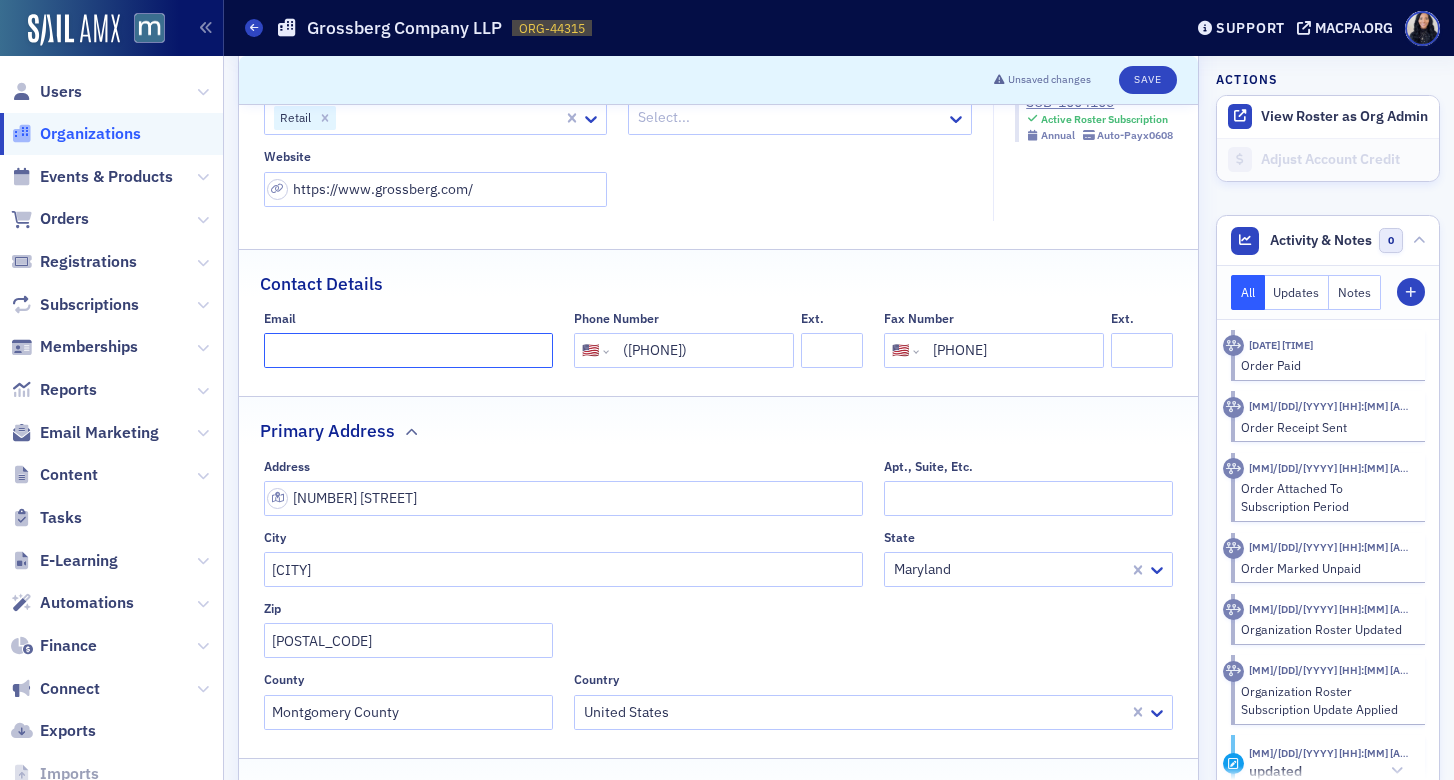 click on "Email" 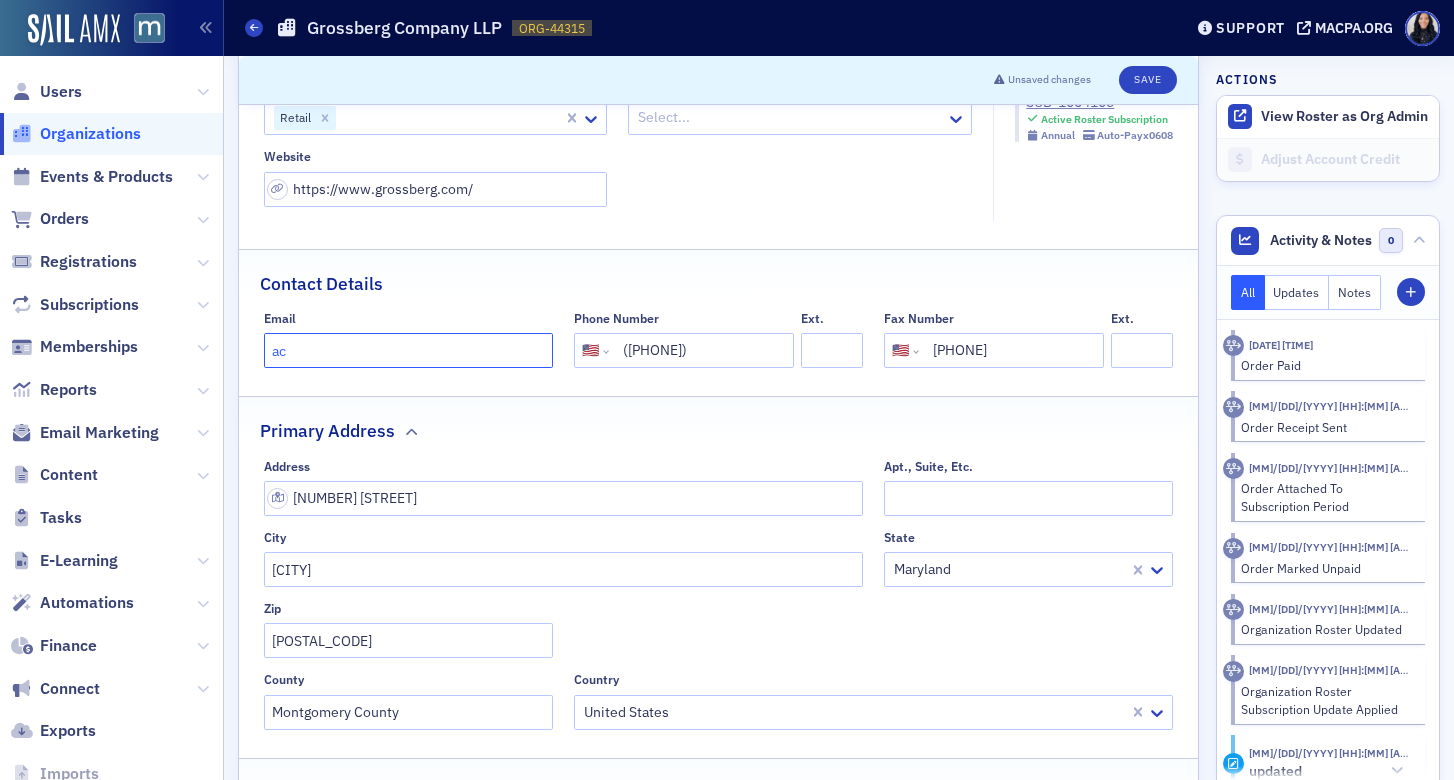 type on "a" 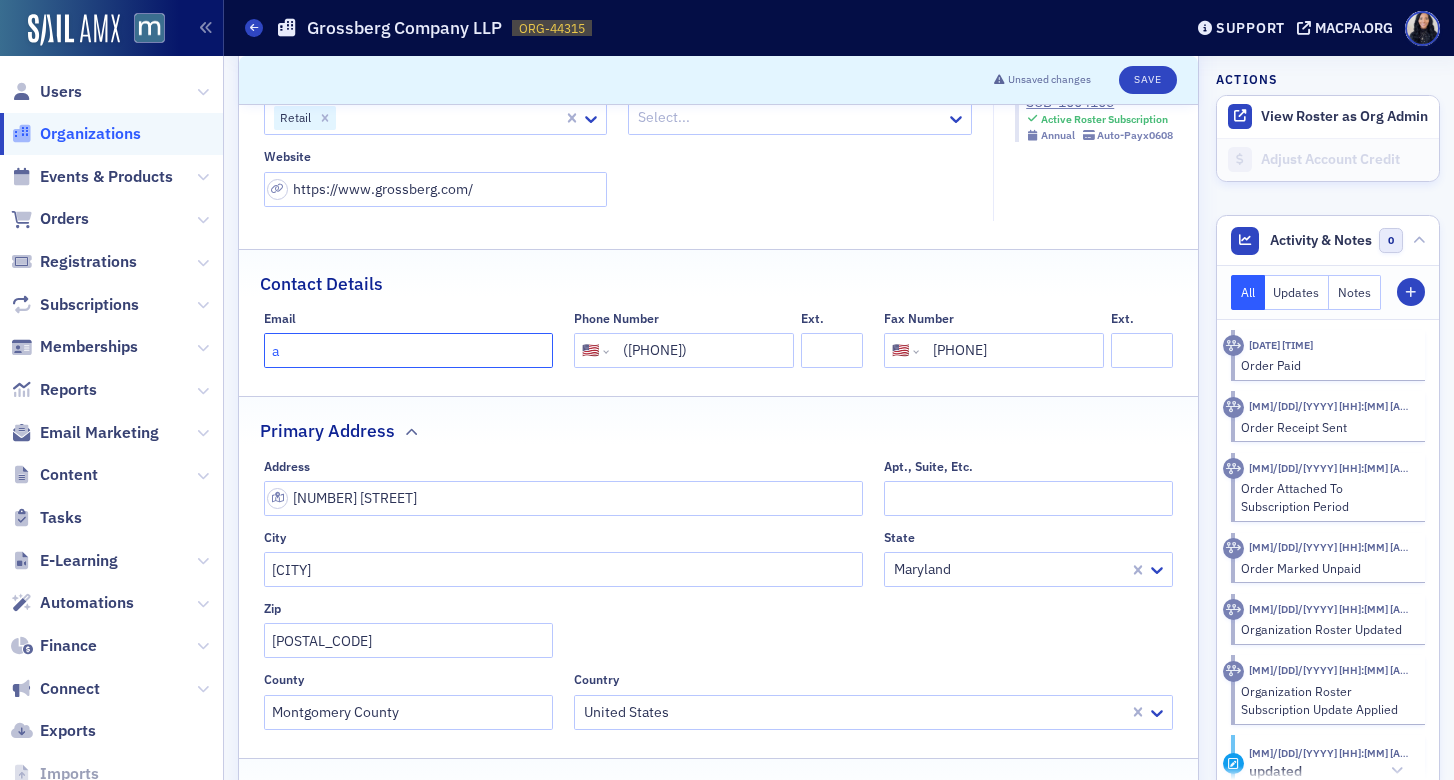 type 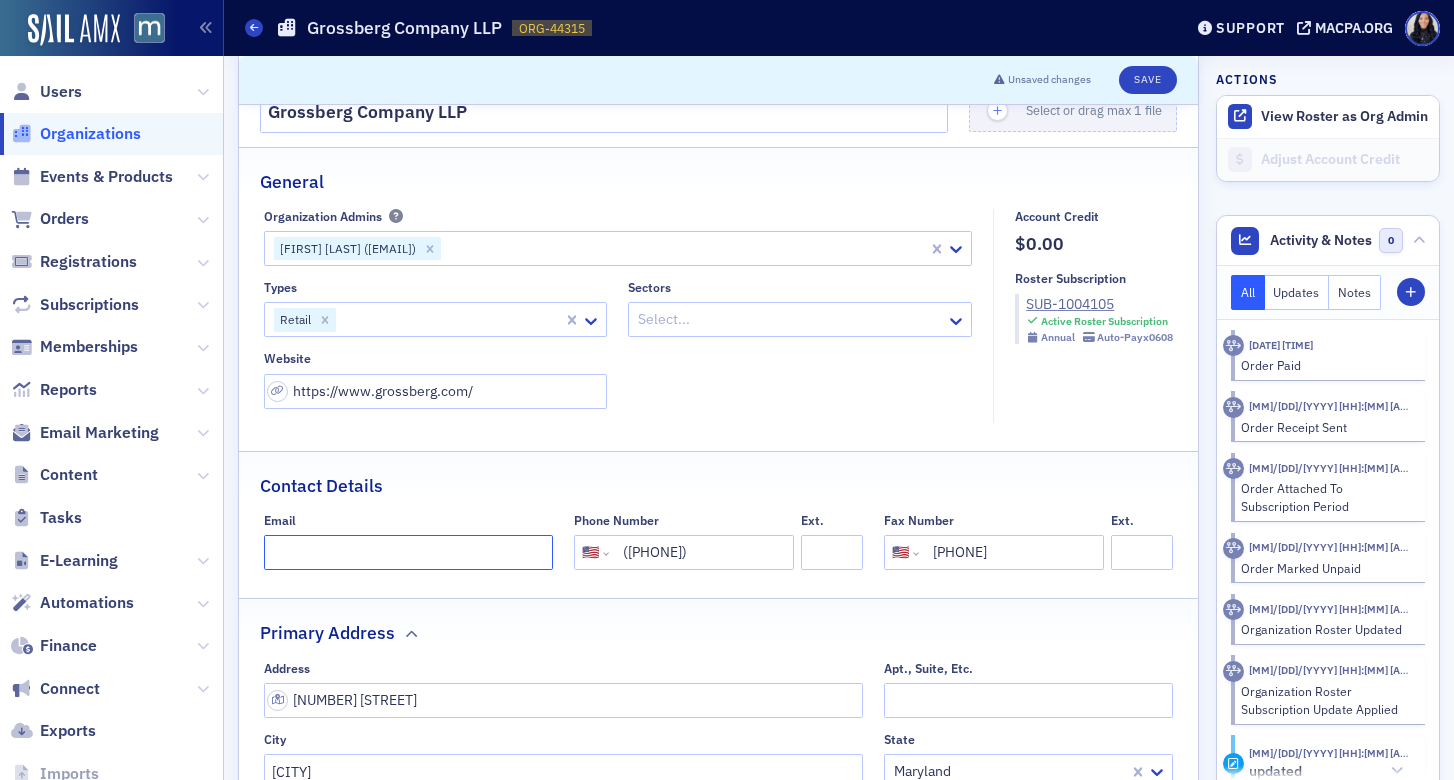 scroll, scrollTop: 0, scrollLeft: 0, axis: both 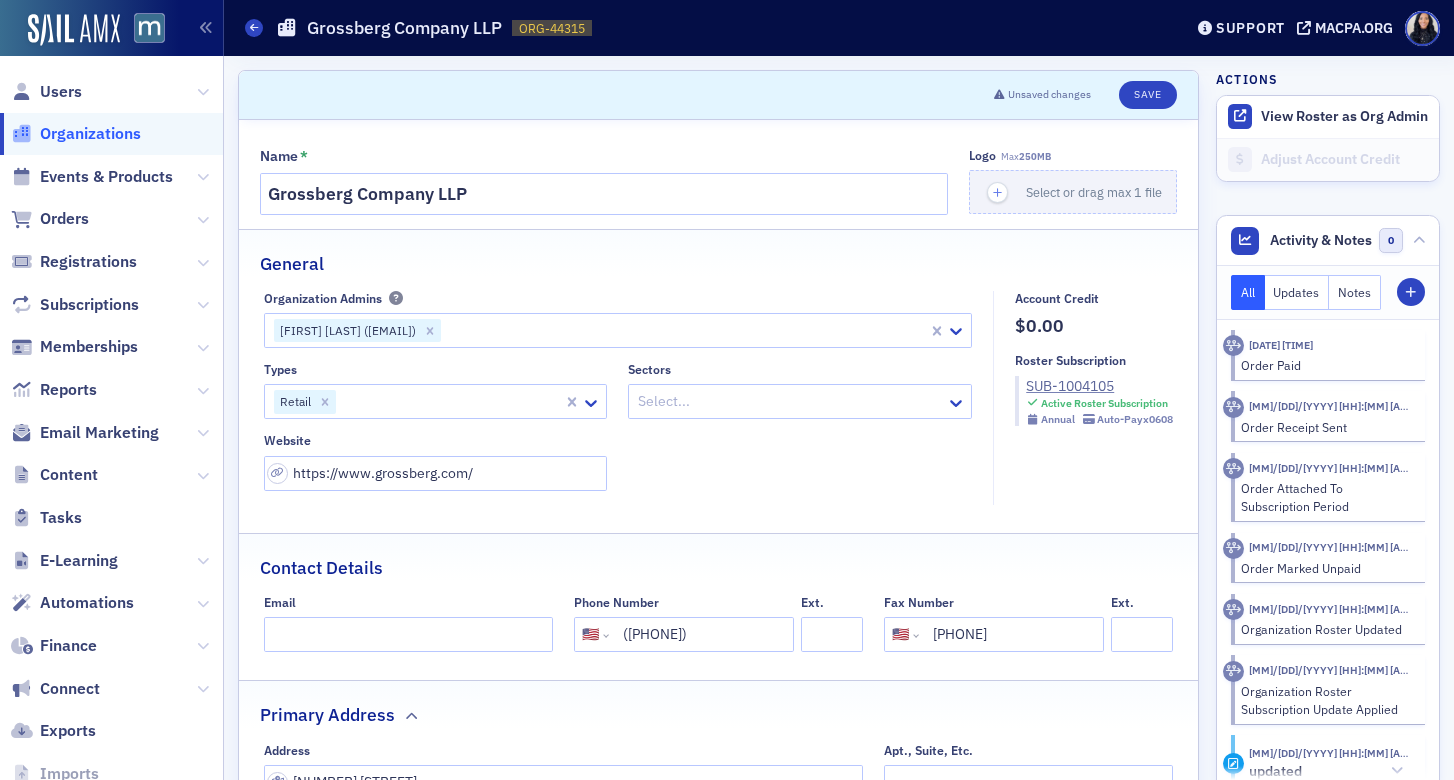 click 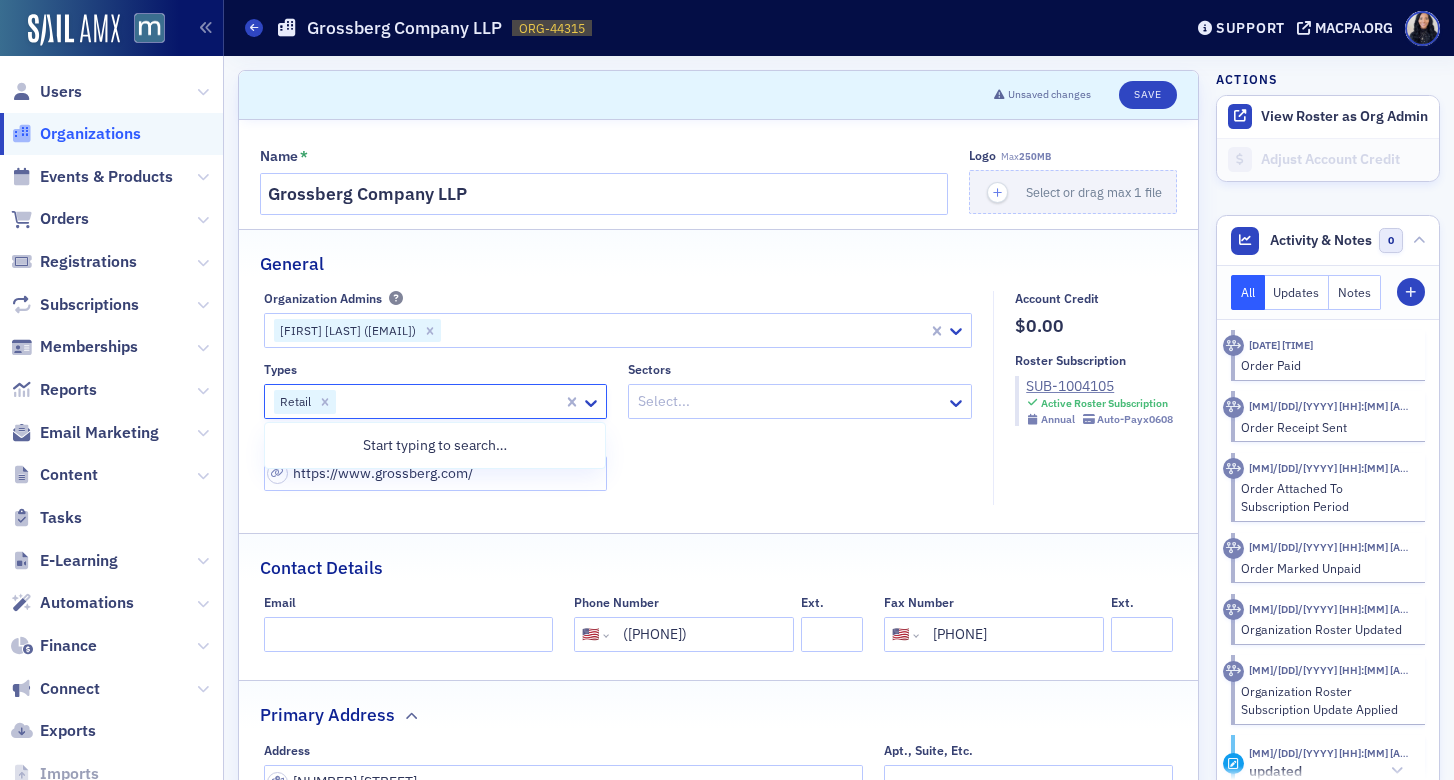 click 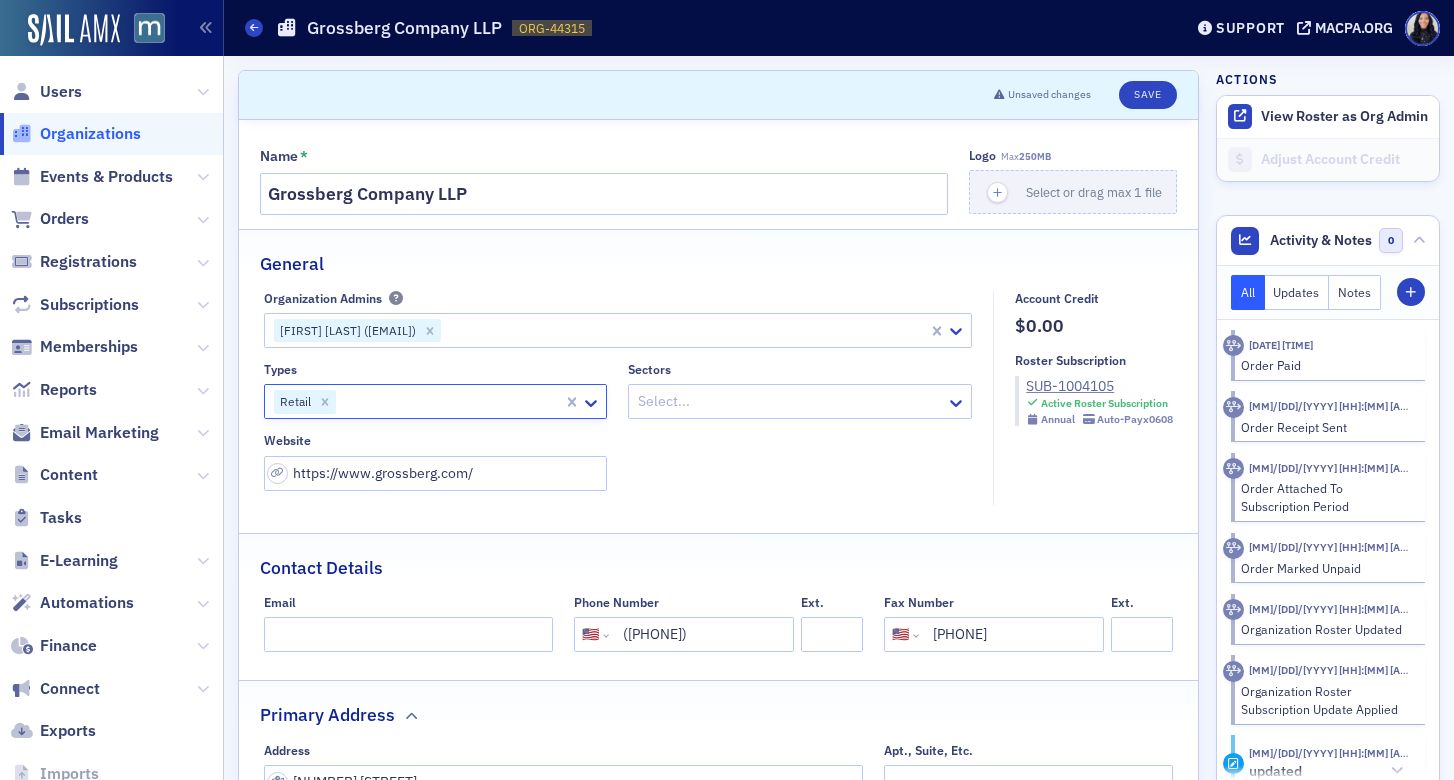 click 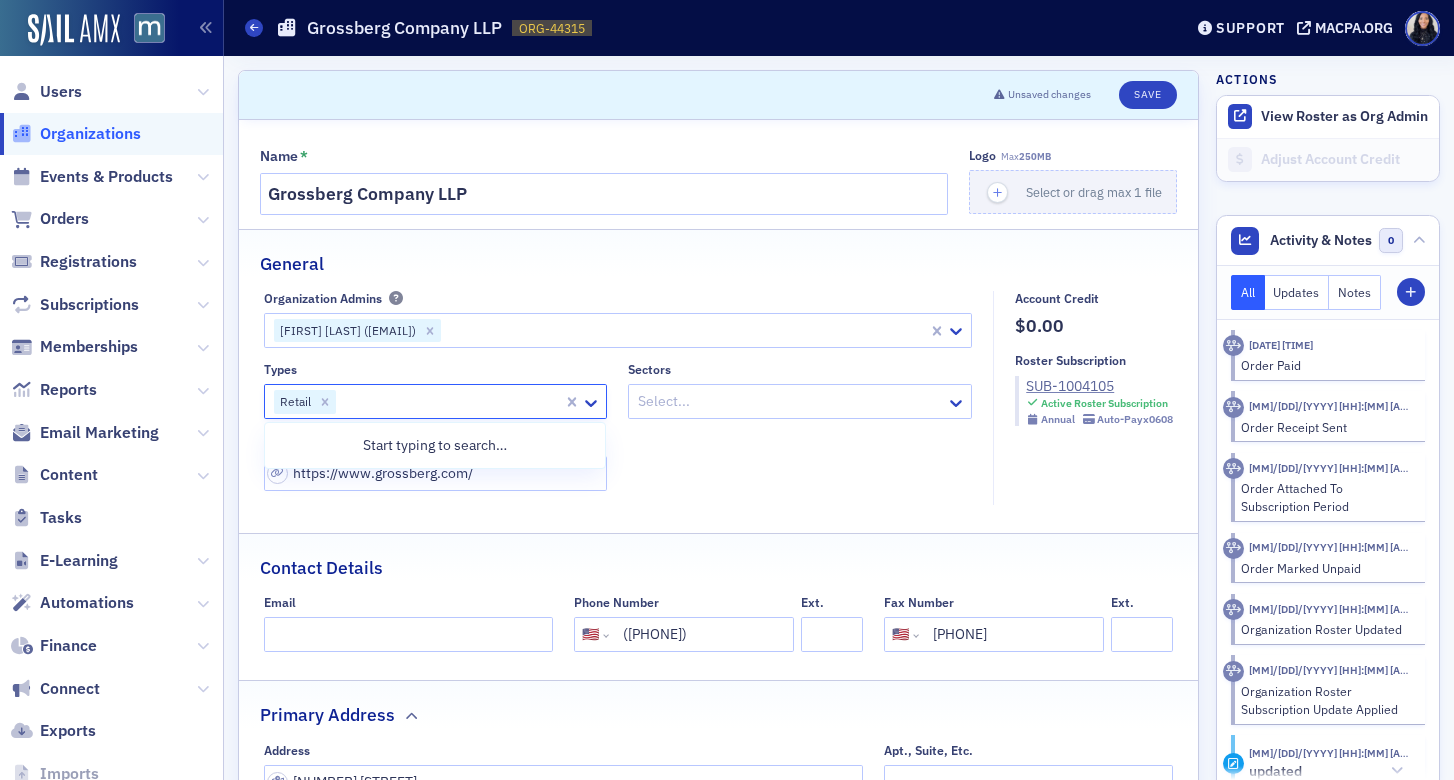 click 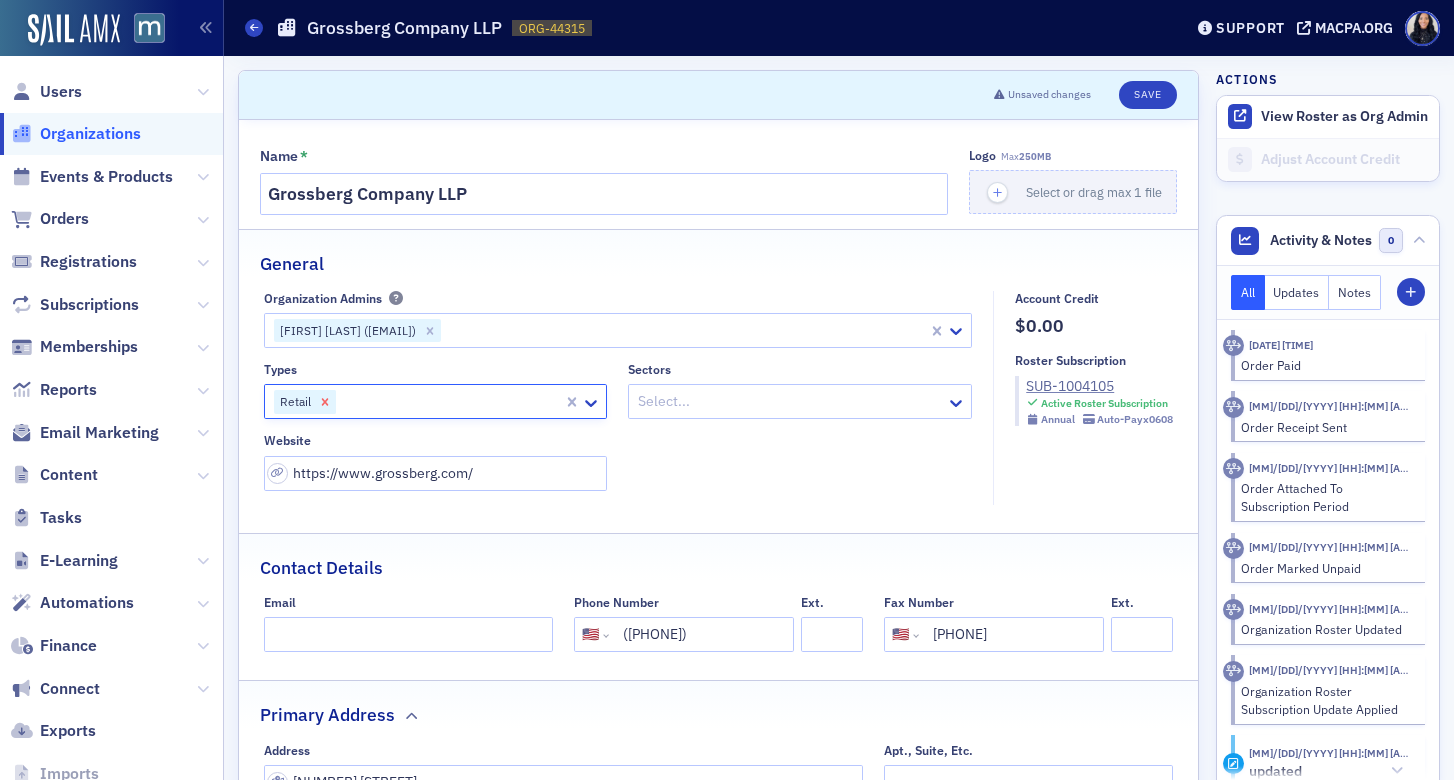 click 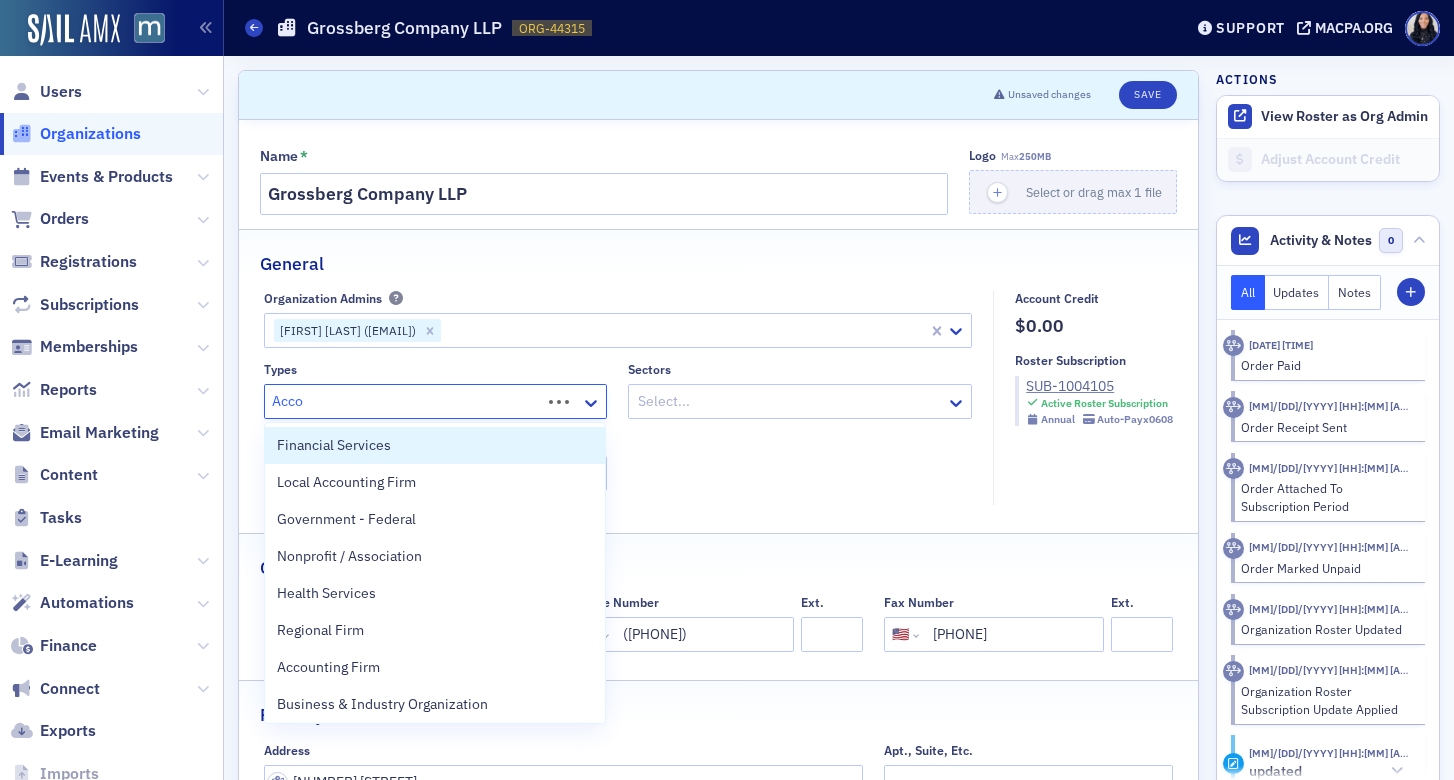 type on "Accou" 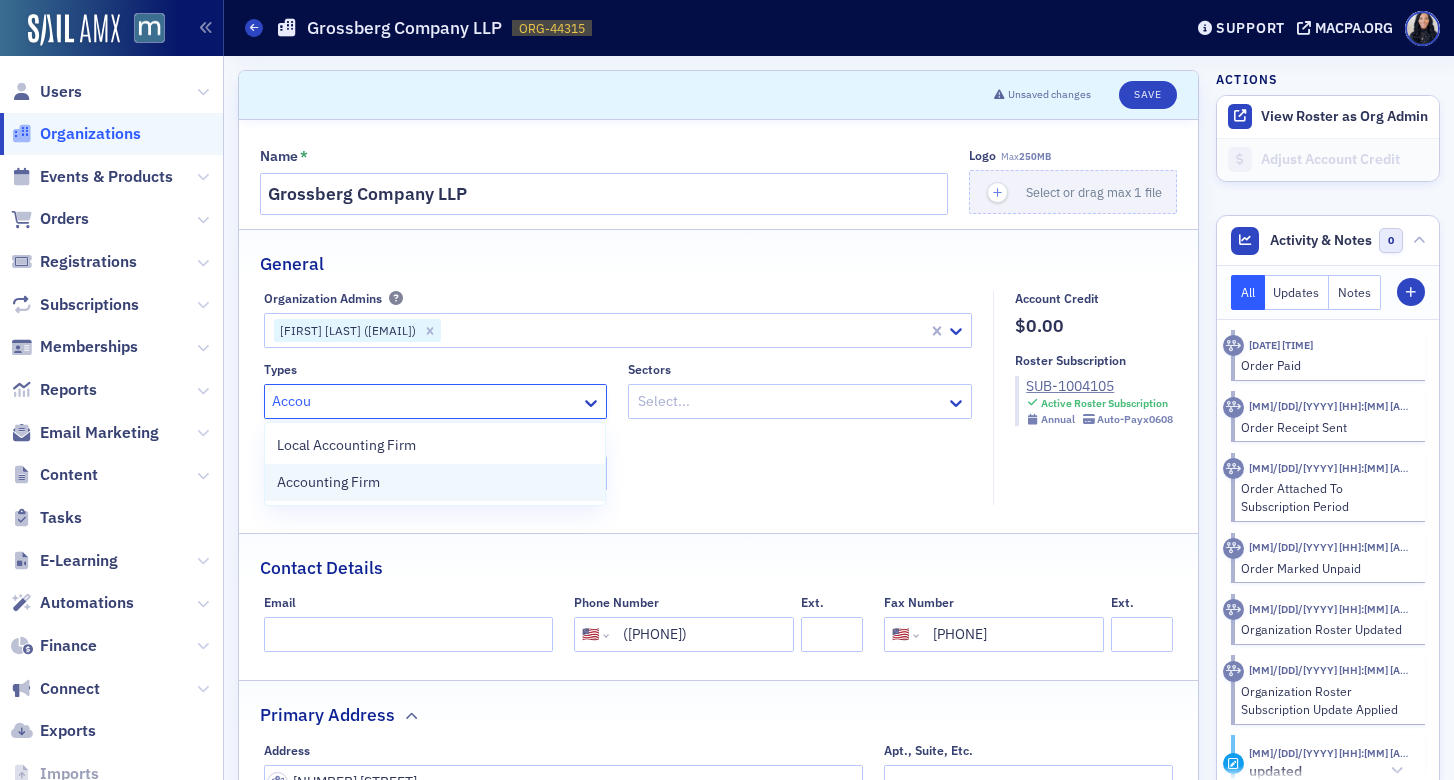 click on "Accounting Firm" at bounding box center [328, 482] 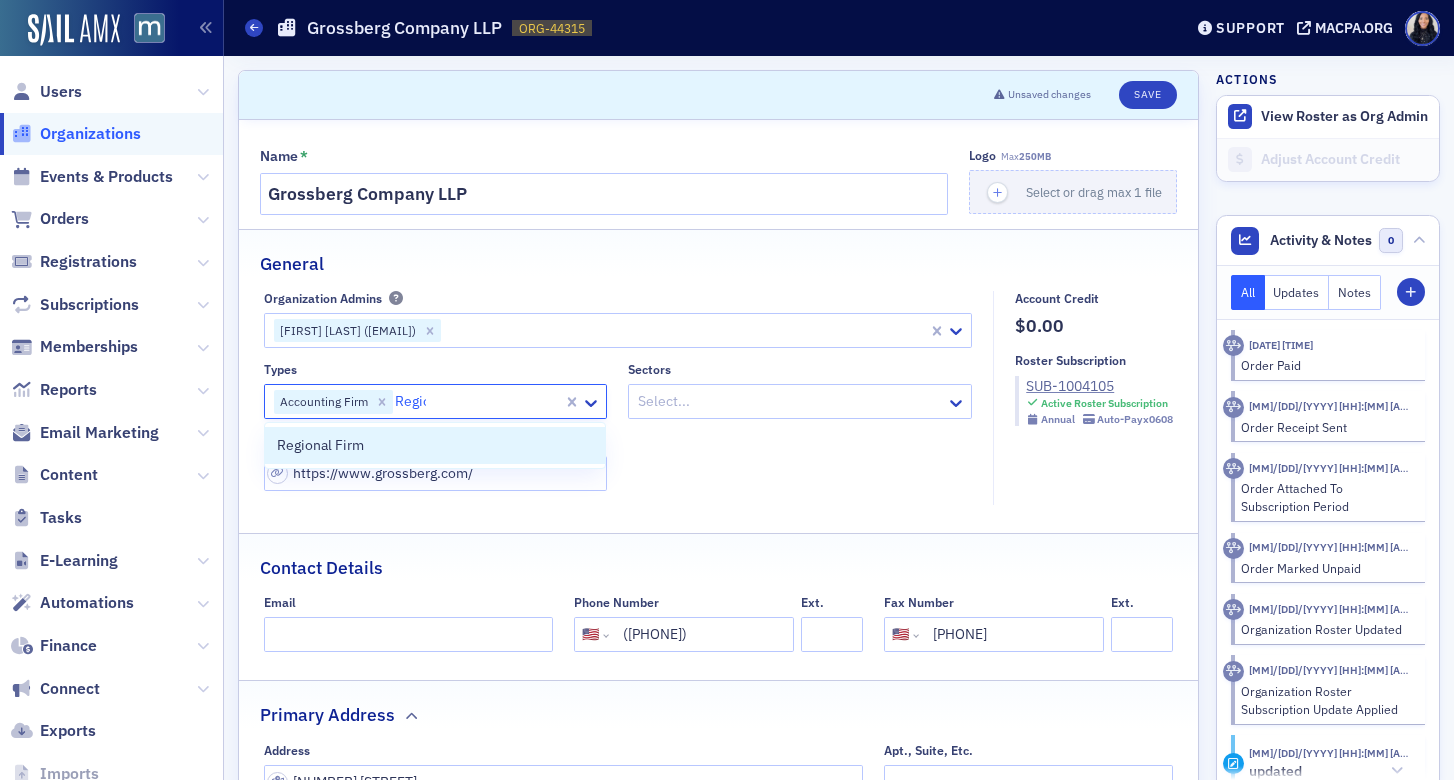 type on "Region" 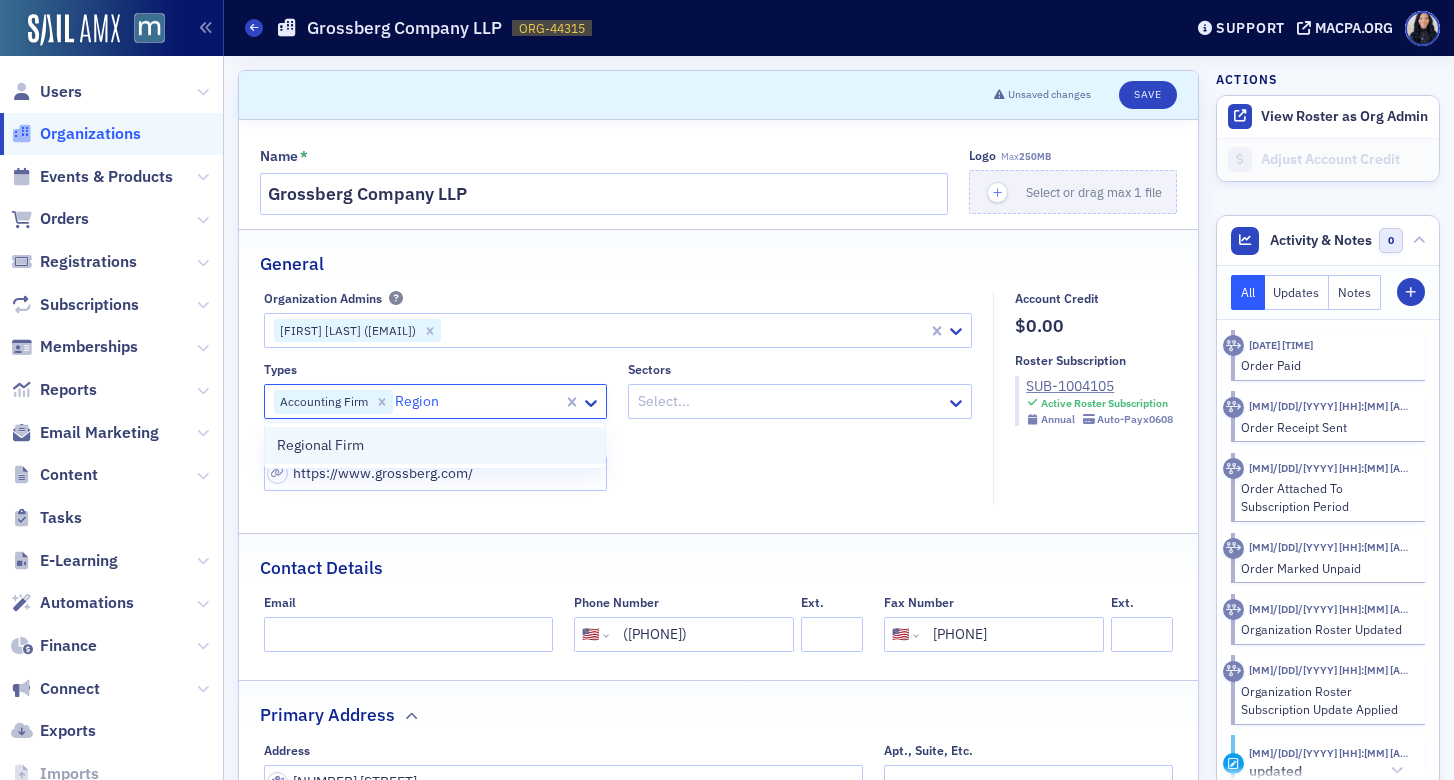 click on "Regional Firm" at bounding box center (435, 445) 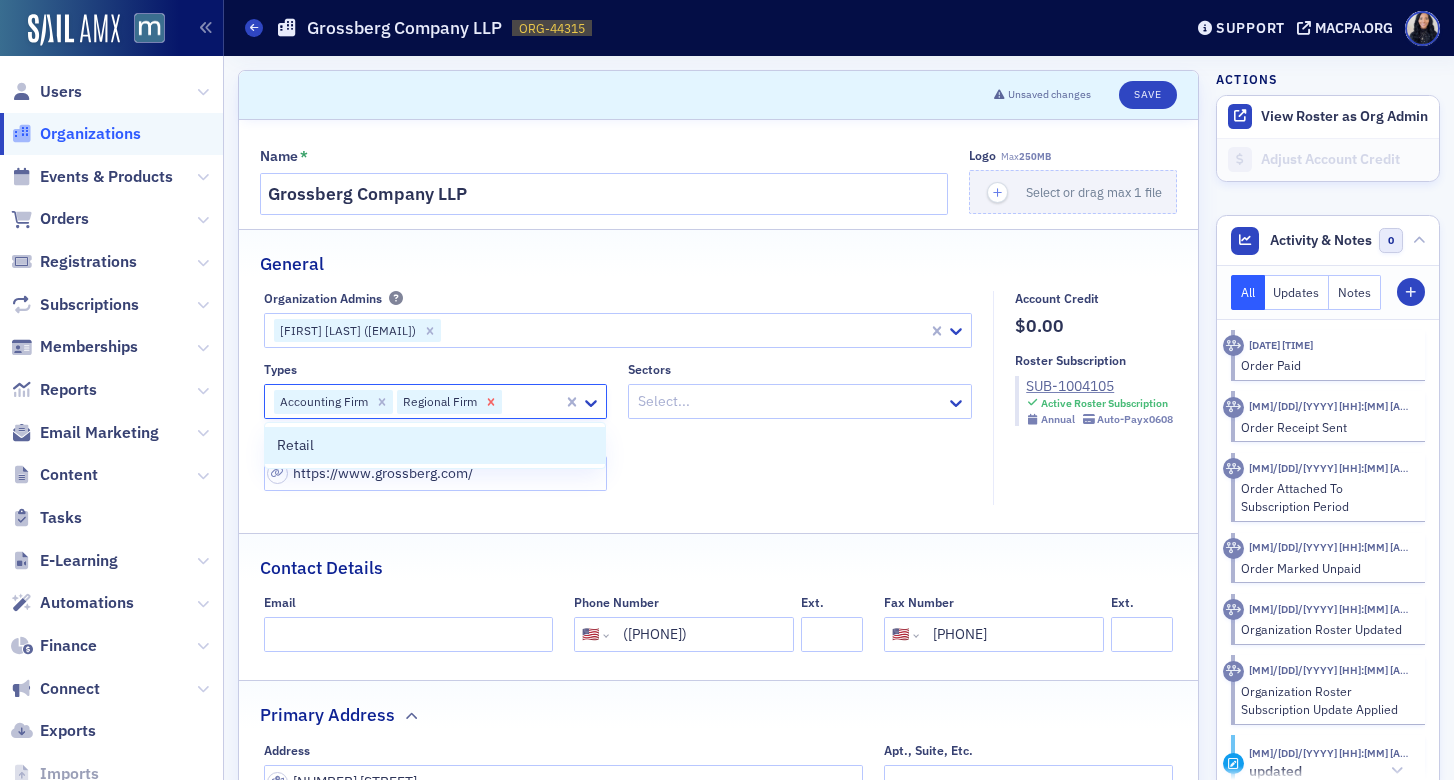 click 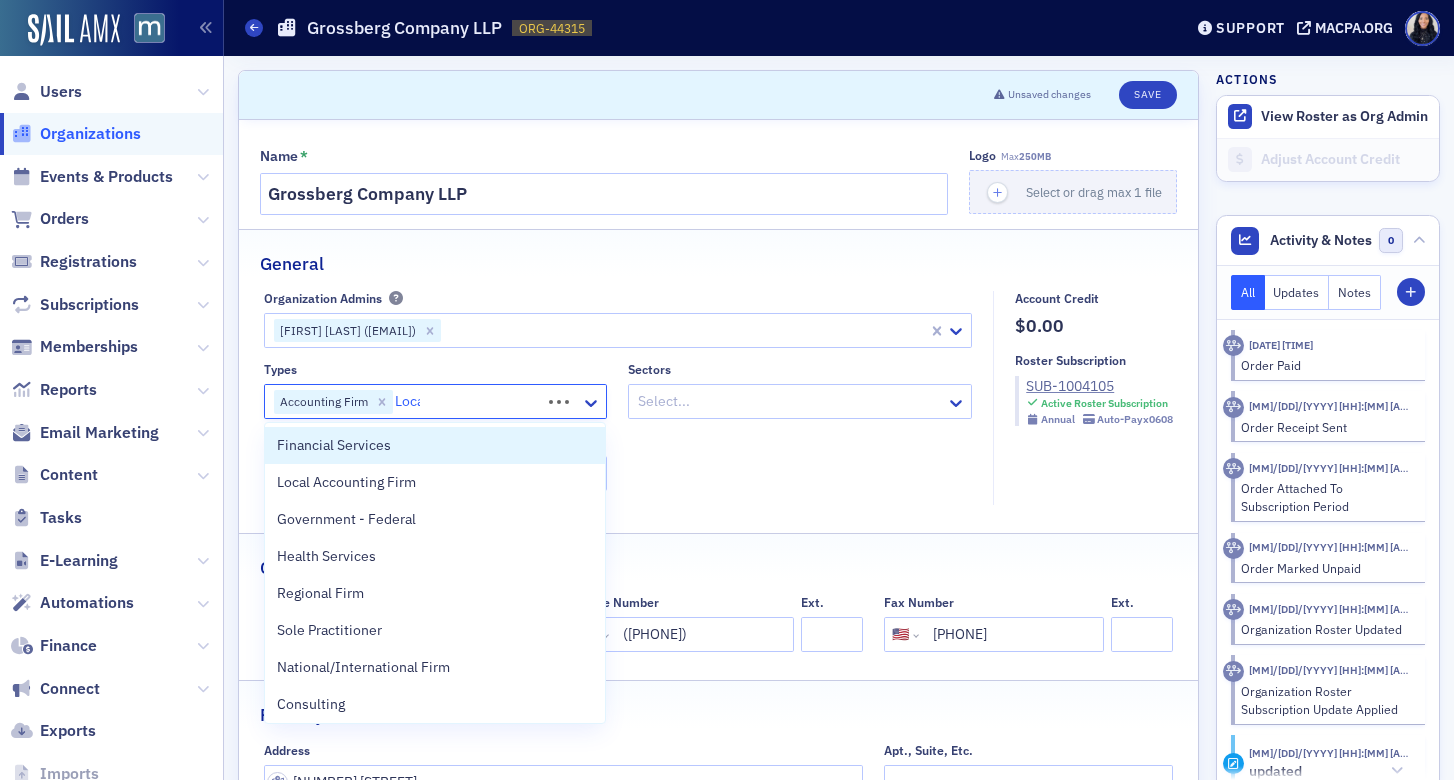 type on "Local" 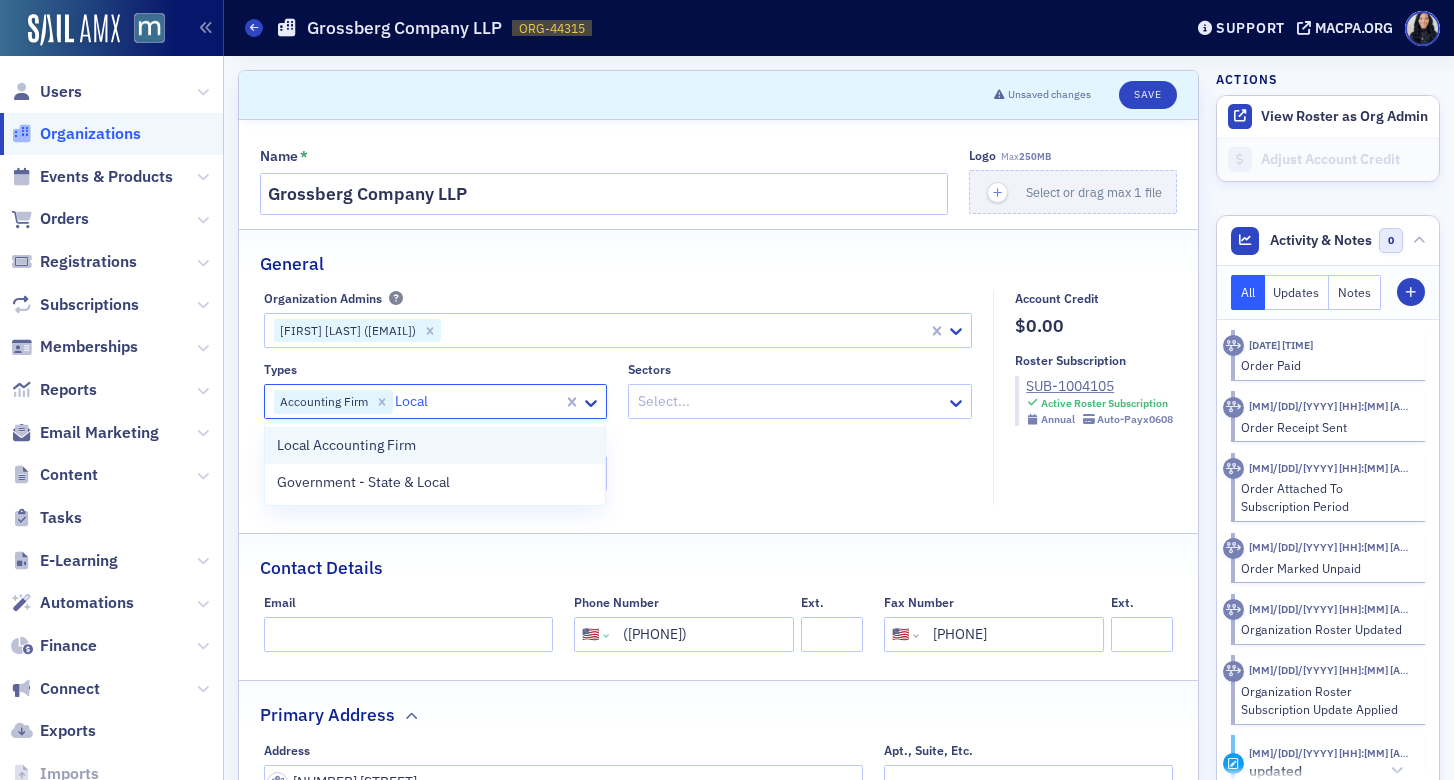 click on "Local Accounting Firm" at bounding box center [435, 445] 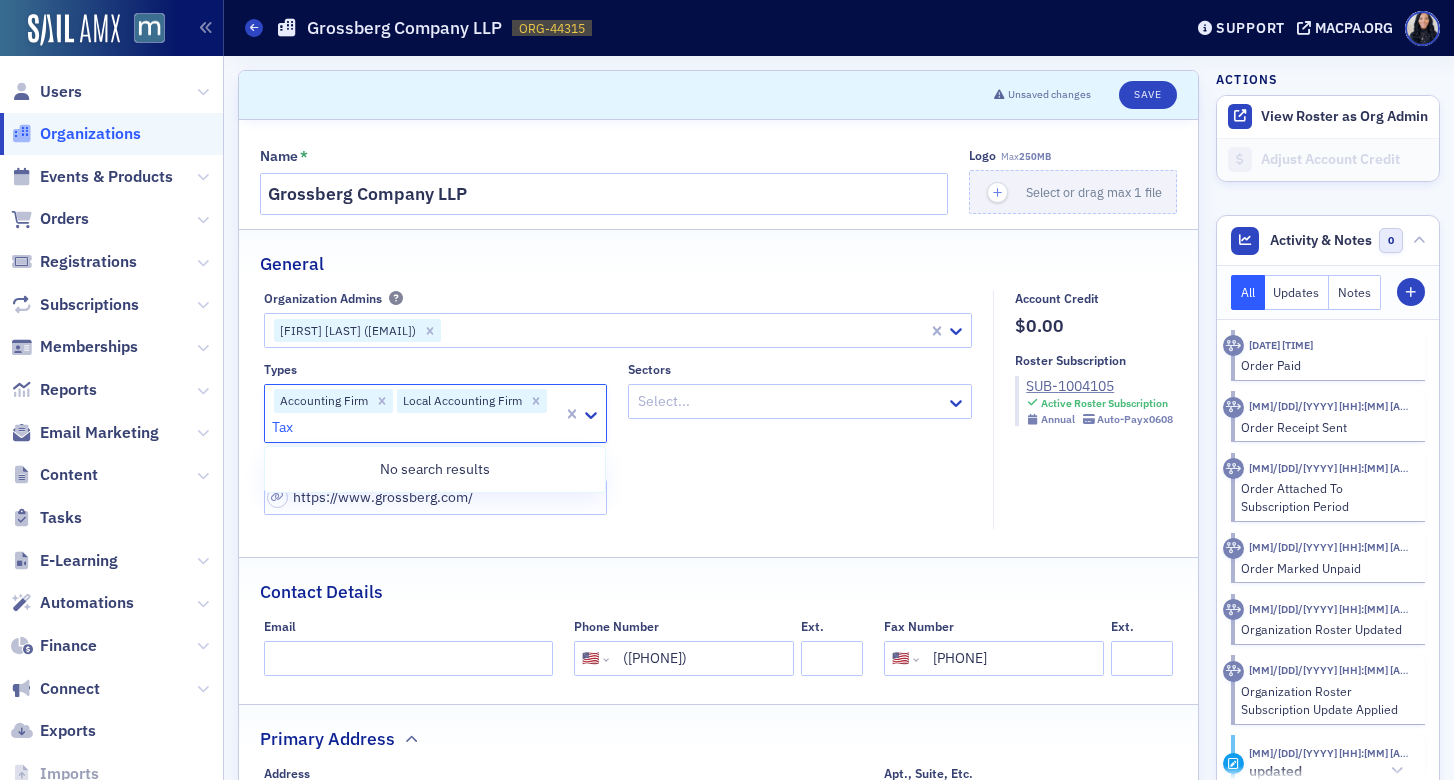type on "Tax" 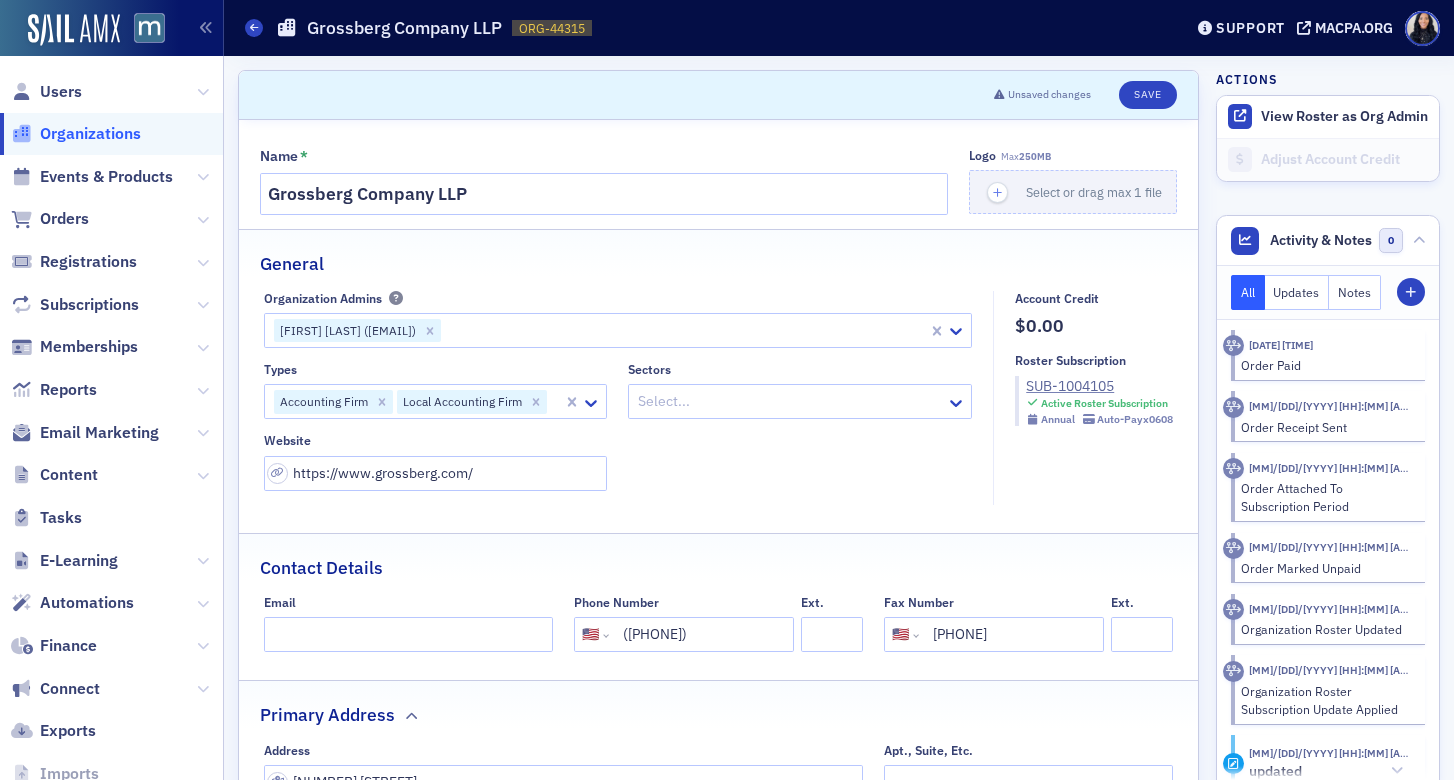 click on "Types Accounting Firm Local Accounting Firm Sectors Select... Website https://www.grossberg.com/" 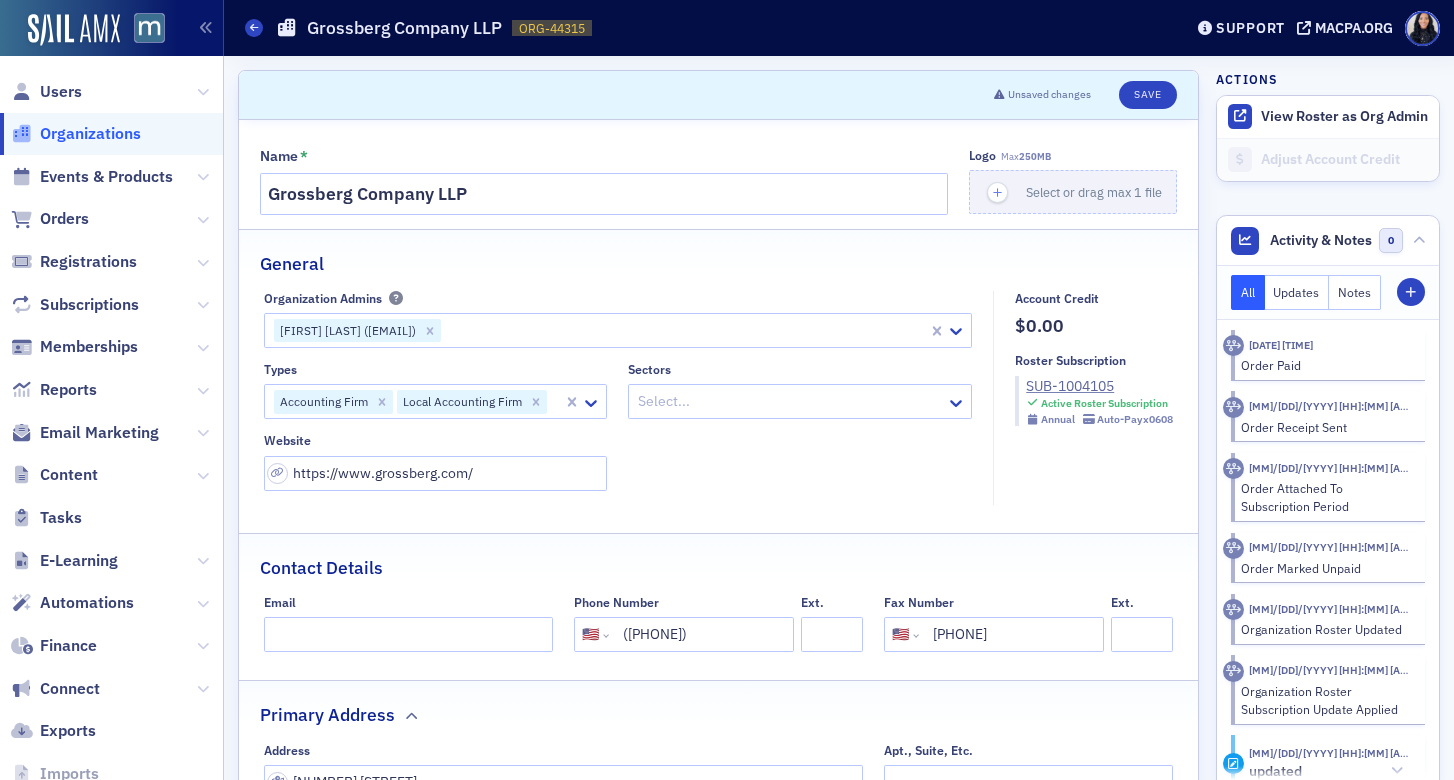 click 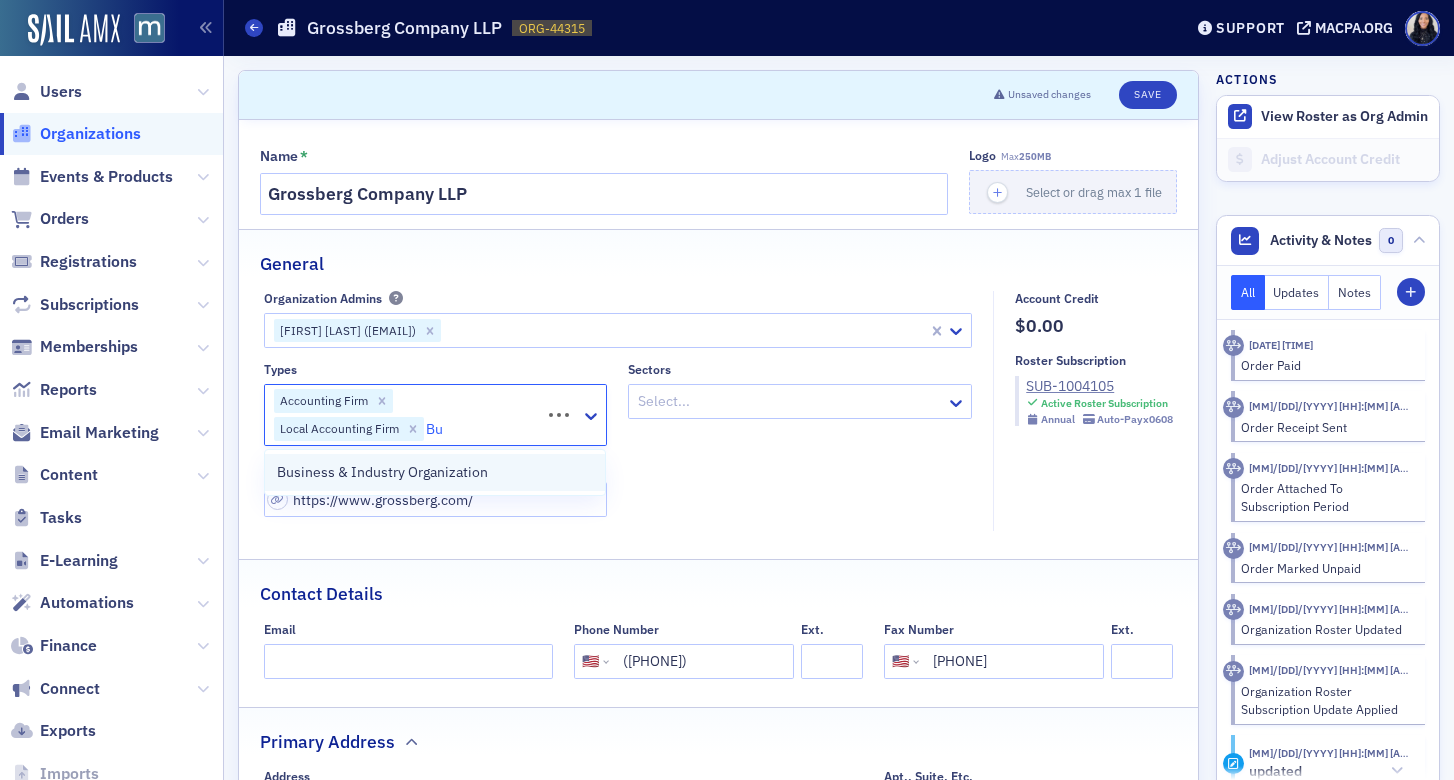 type on "B" 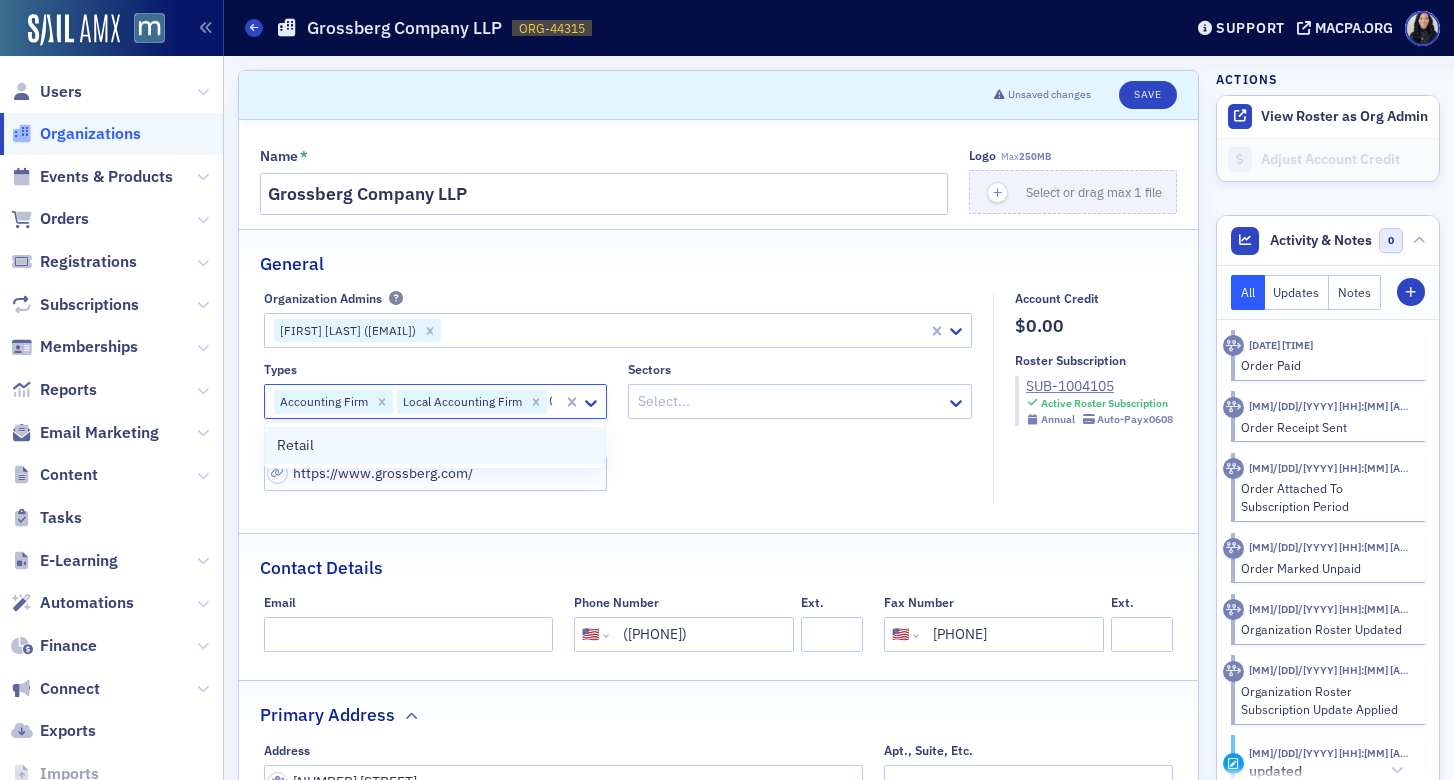 type on "Con" 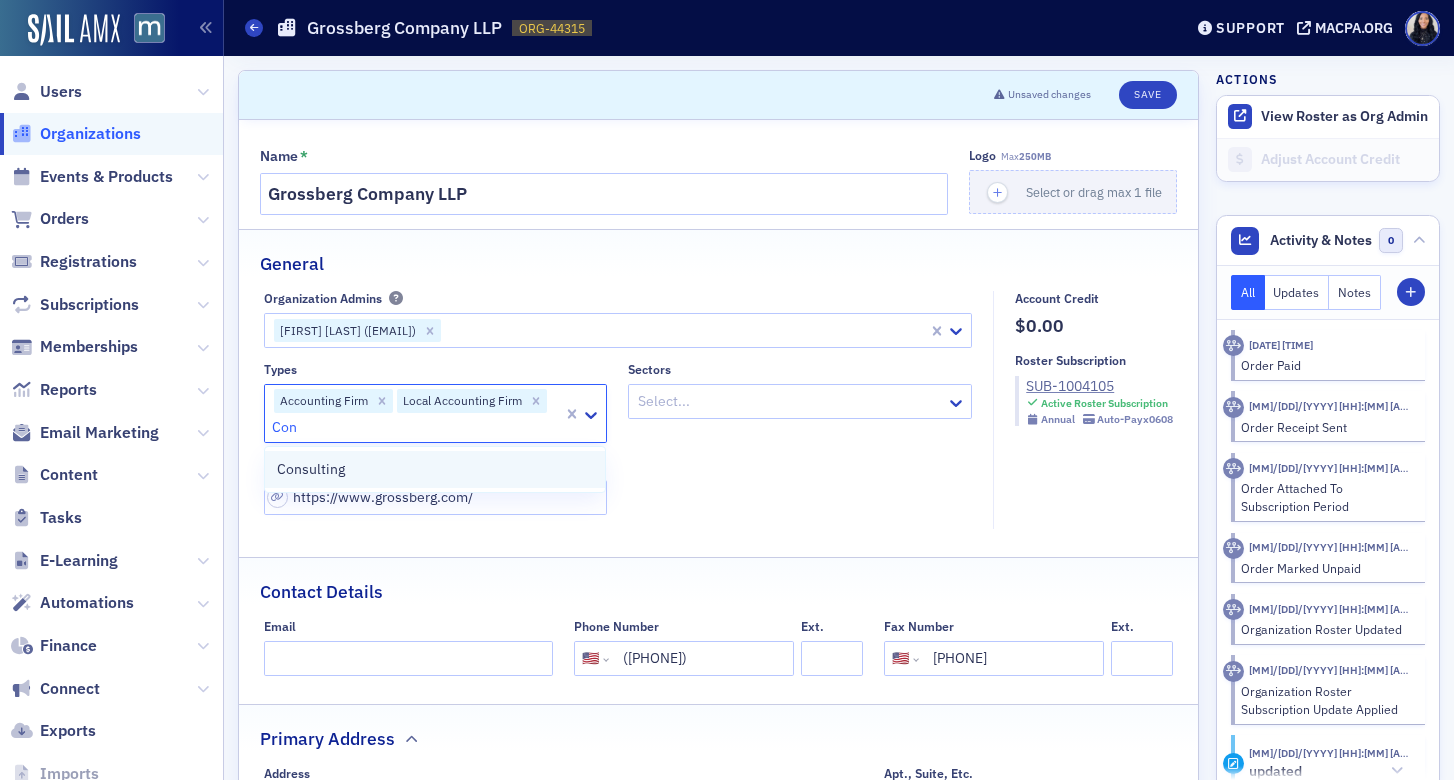 click on "Consulting" at bounding box center (435, 469) 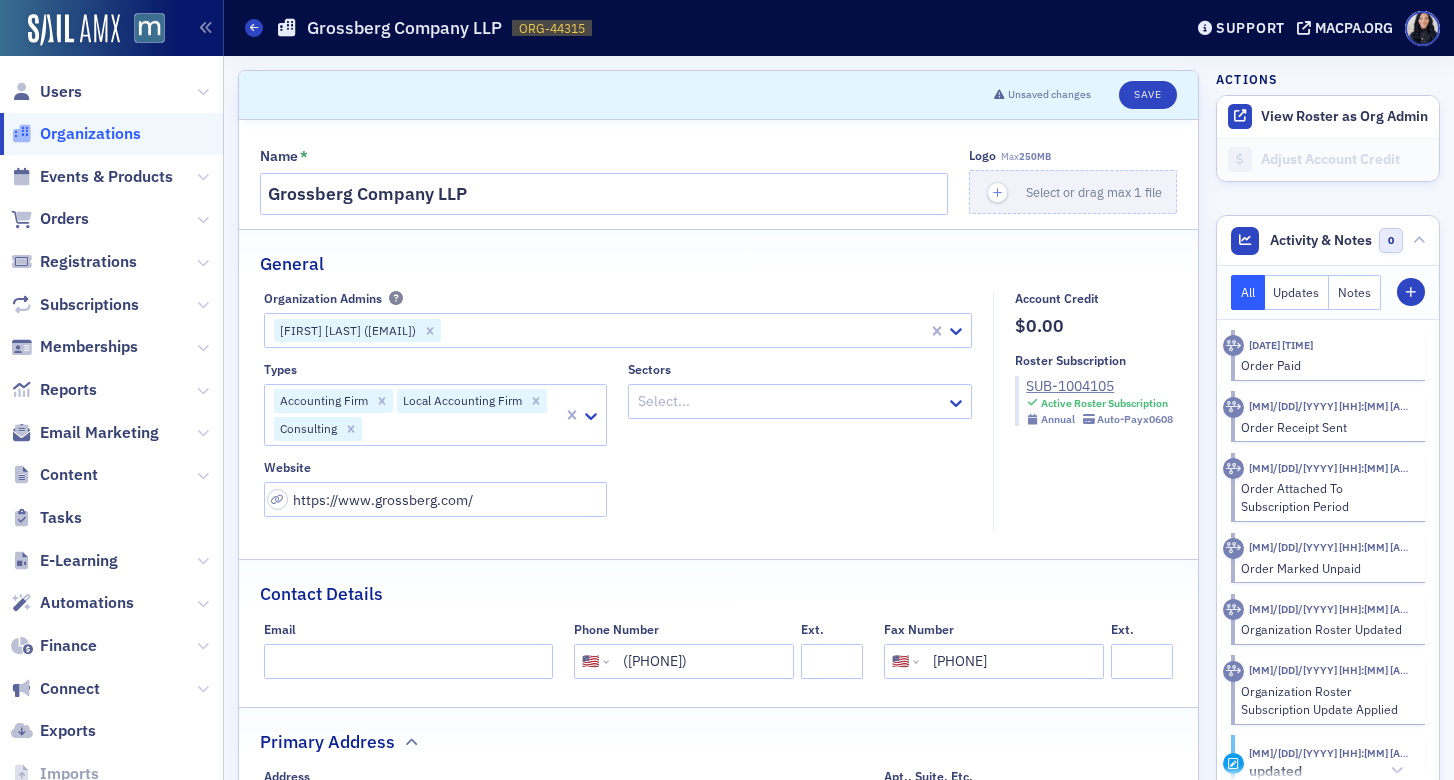 click on "Types Accounting Firm Local Accounting Firm Consulting Sectors Select... Website https://www.grossberg.com/" 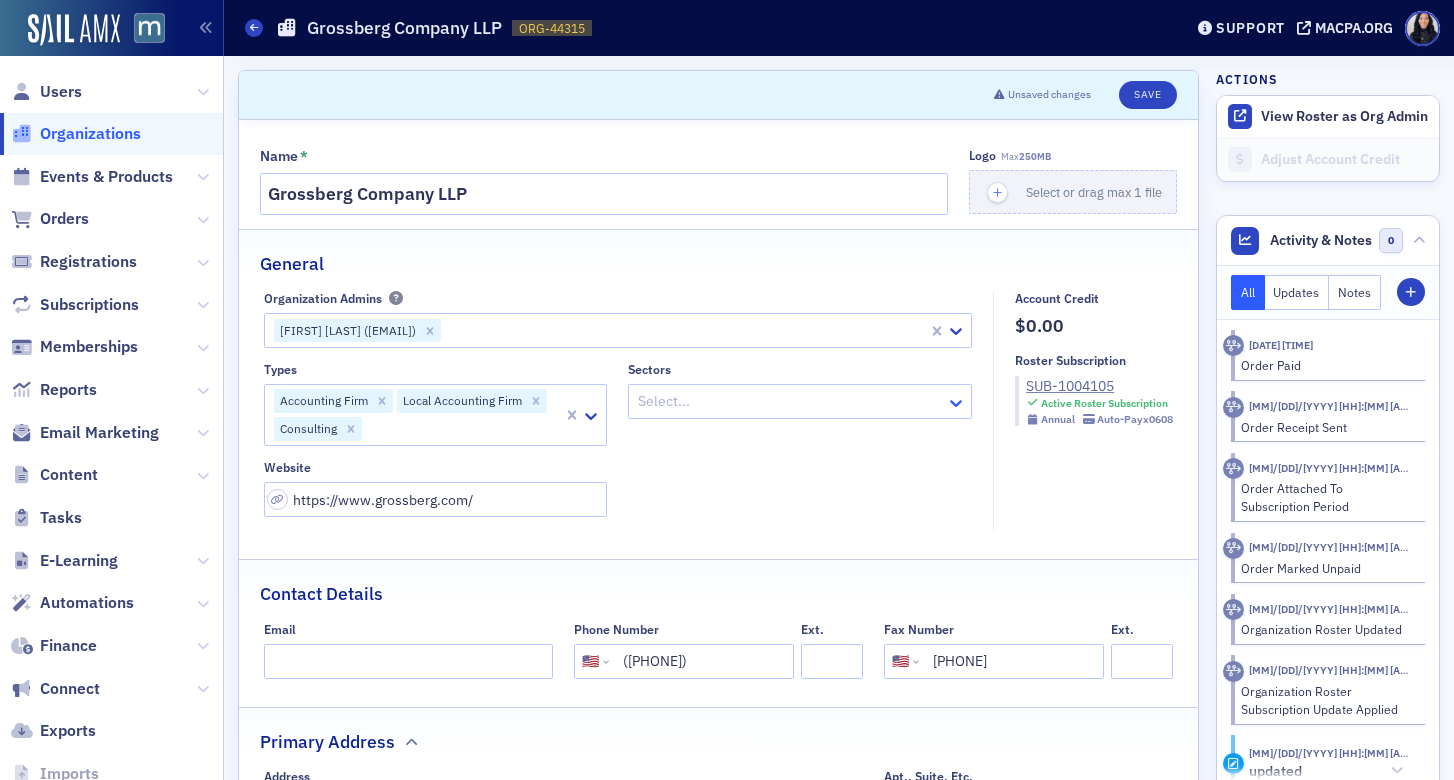 click 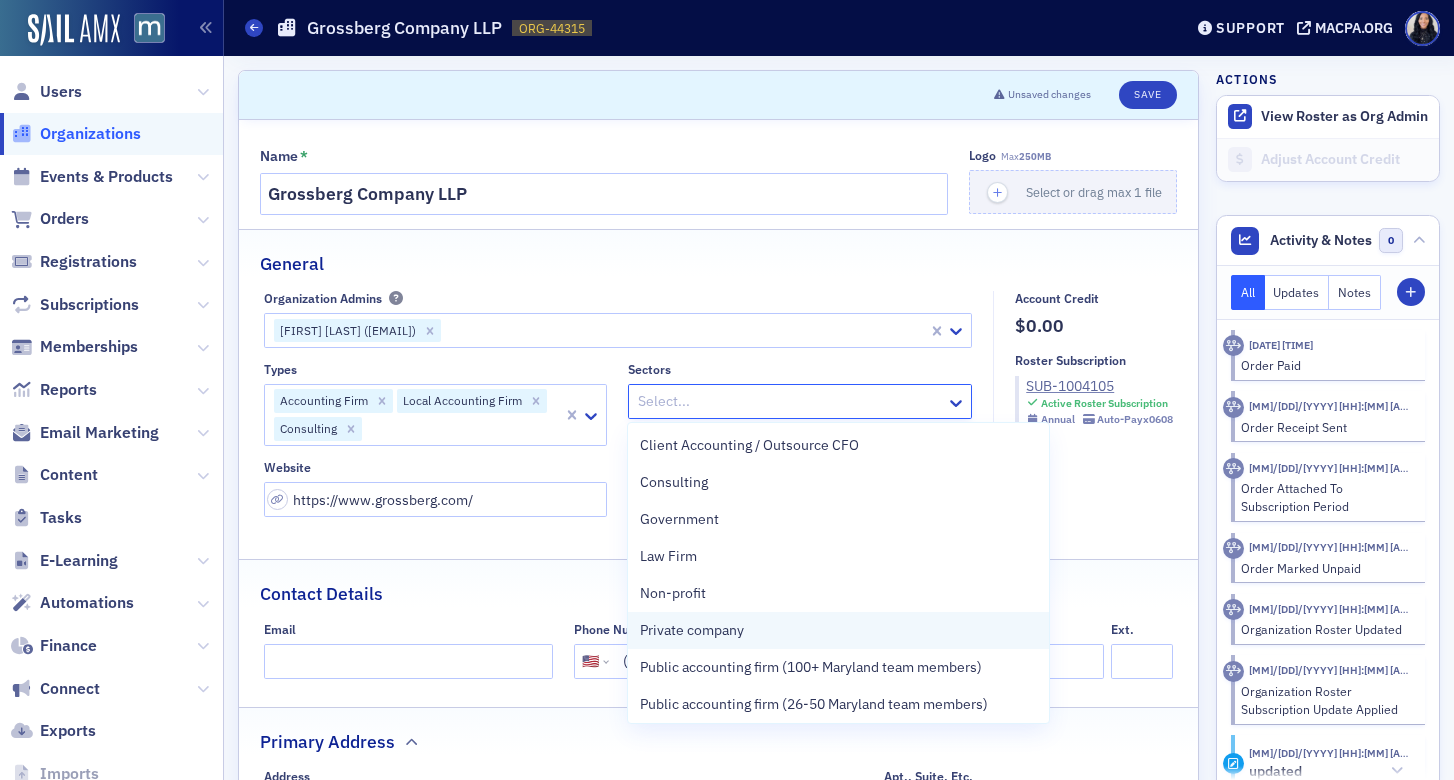 click on "Private company" at bounding box center (838, 630) 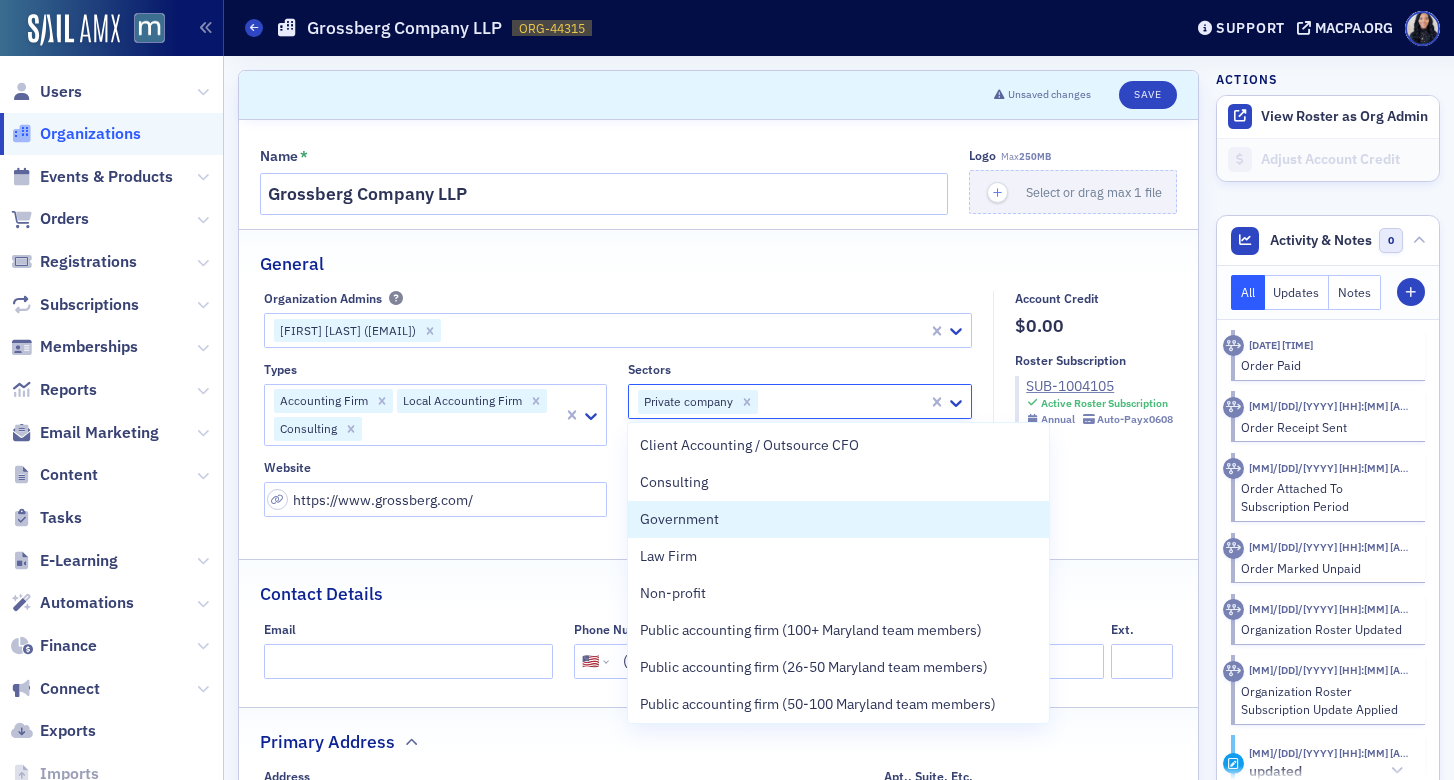 click on "Account Credit $0.00 Roster Subscription SUB-1004105 Active Roster Subscription Annual   Auto-Pay  x0608" 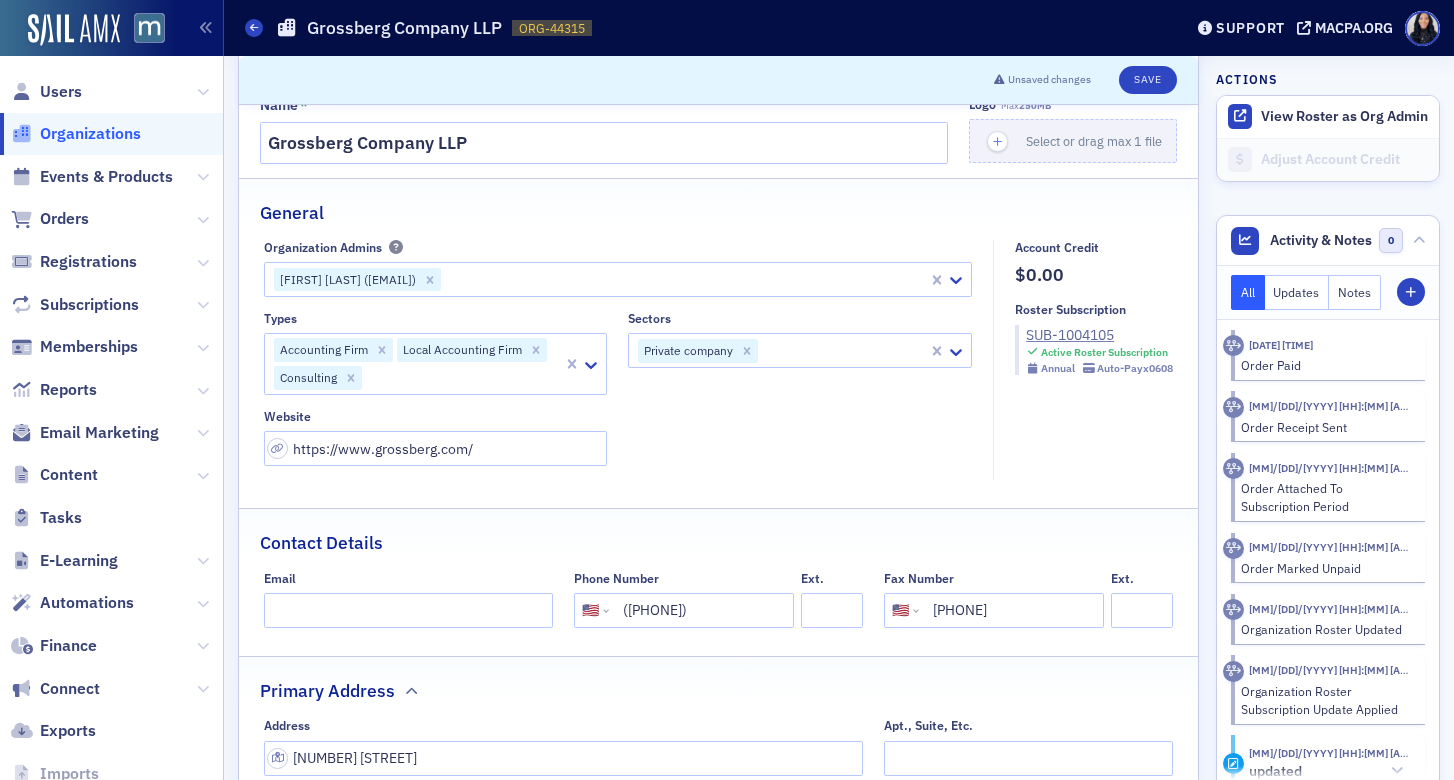 scroll, scrollTop: 0, scrollLeft: 0, axis: both 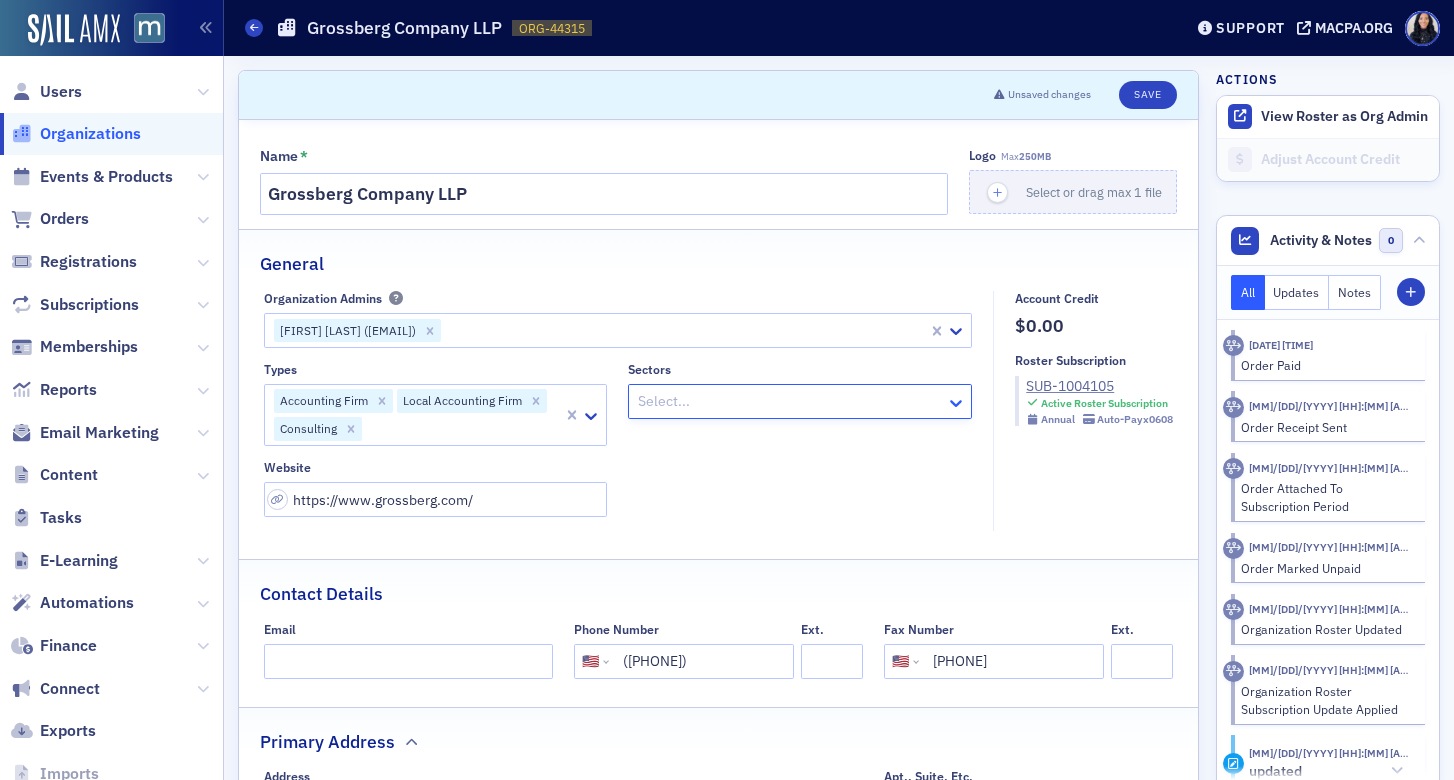 click 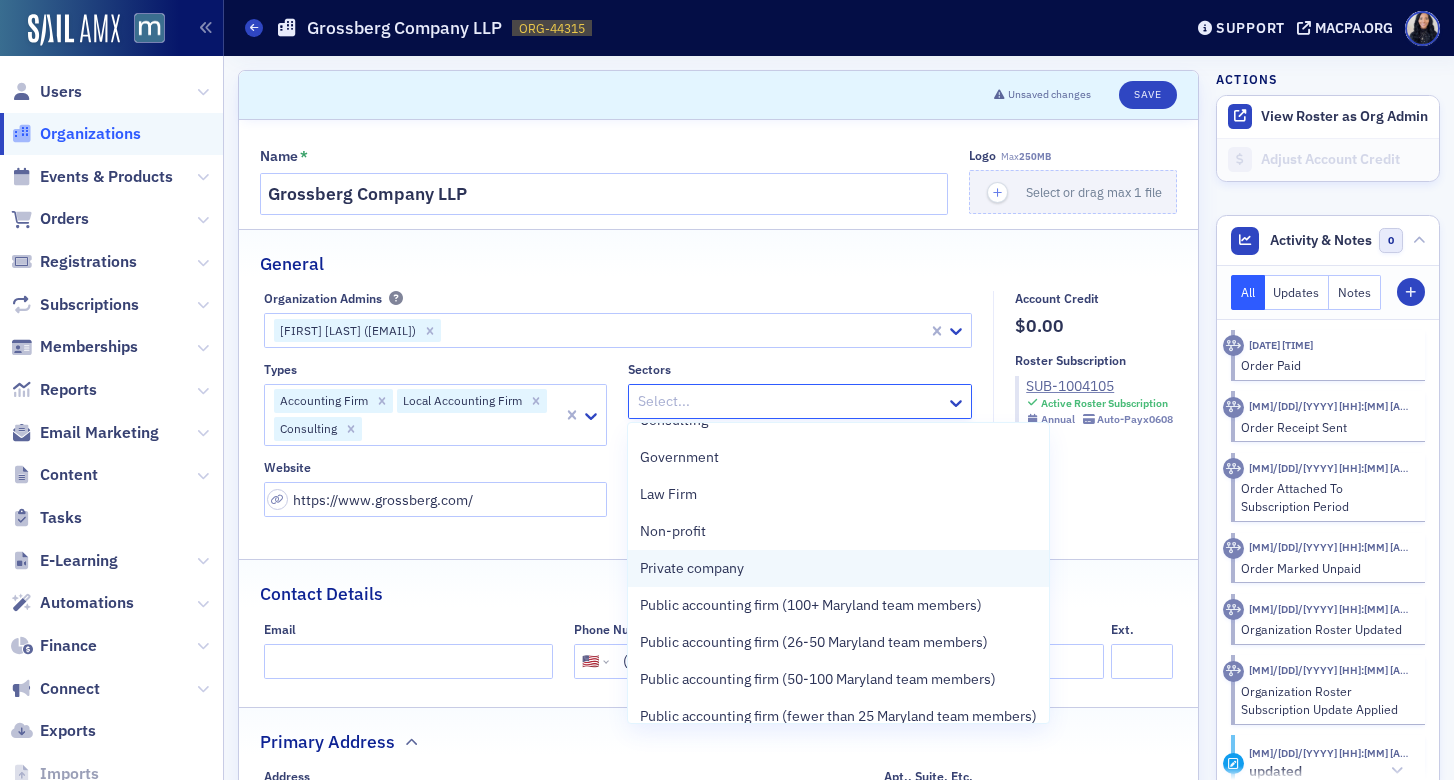scroll, scrollTop: 65, scrollLeft: 0, axis: vertical 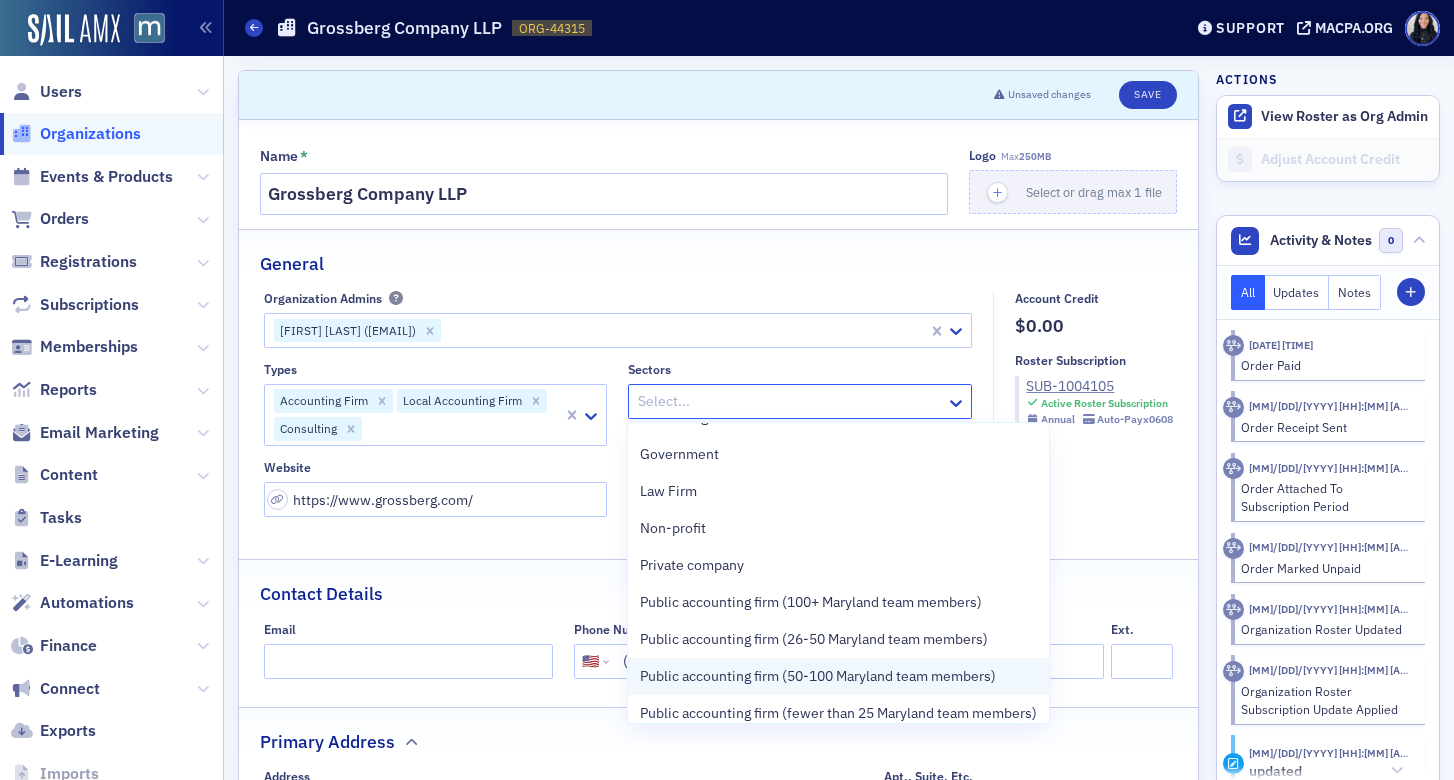 click on "Public accounting firm (50-100 Maryland team members)" at bounding box center [818, 676] 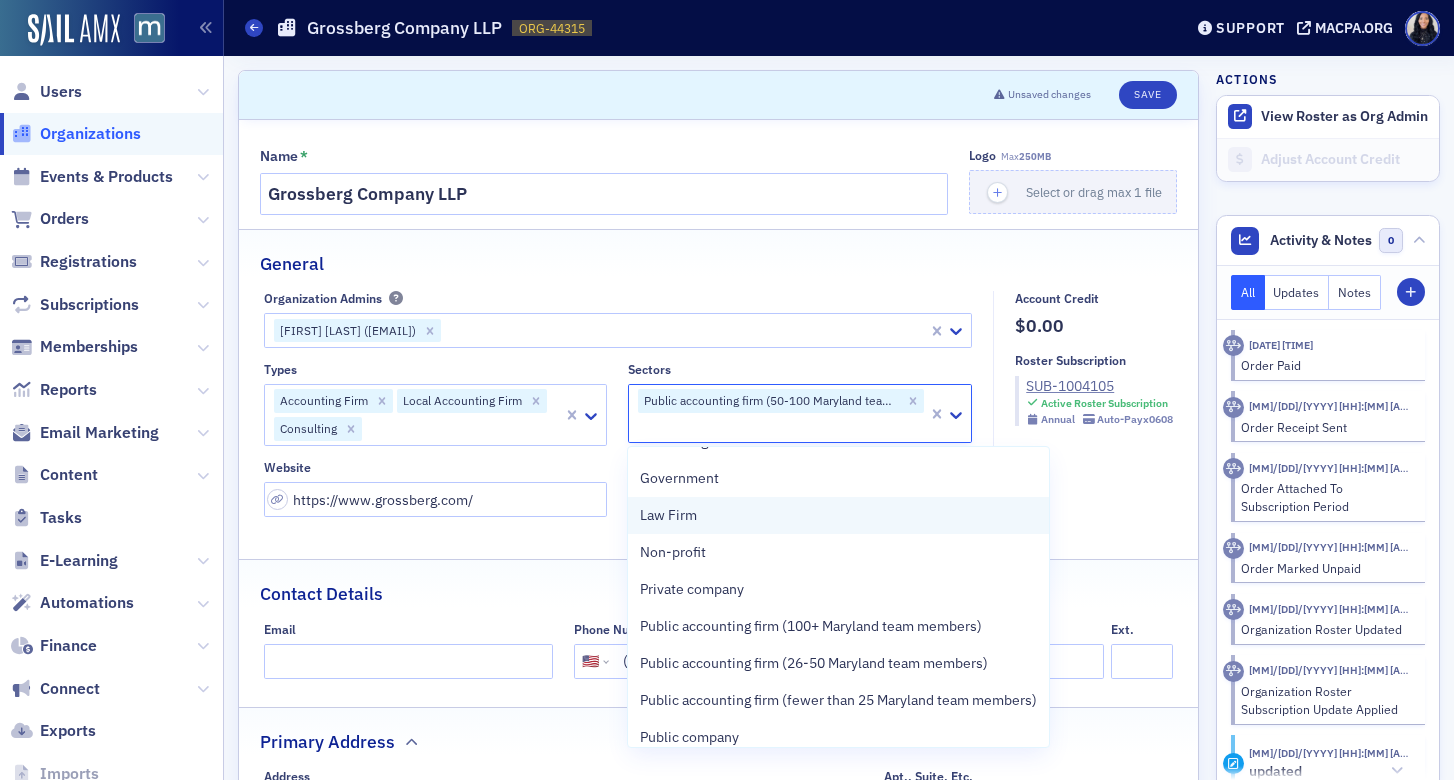 click on "Law Firm" at bounding box center (838, 515) 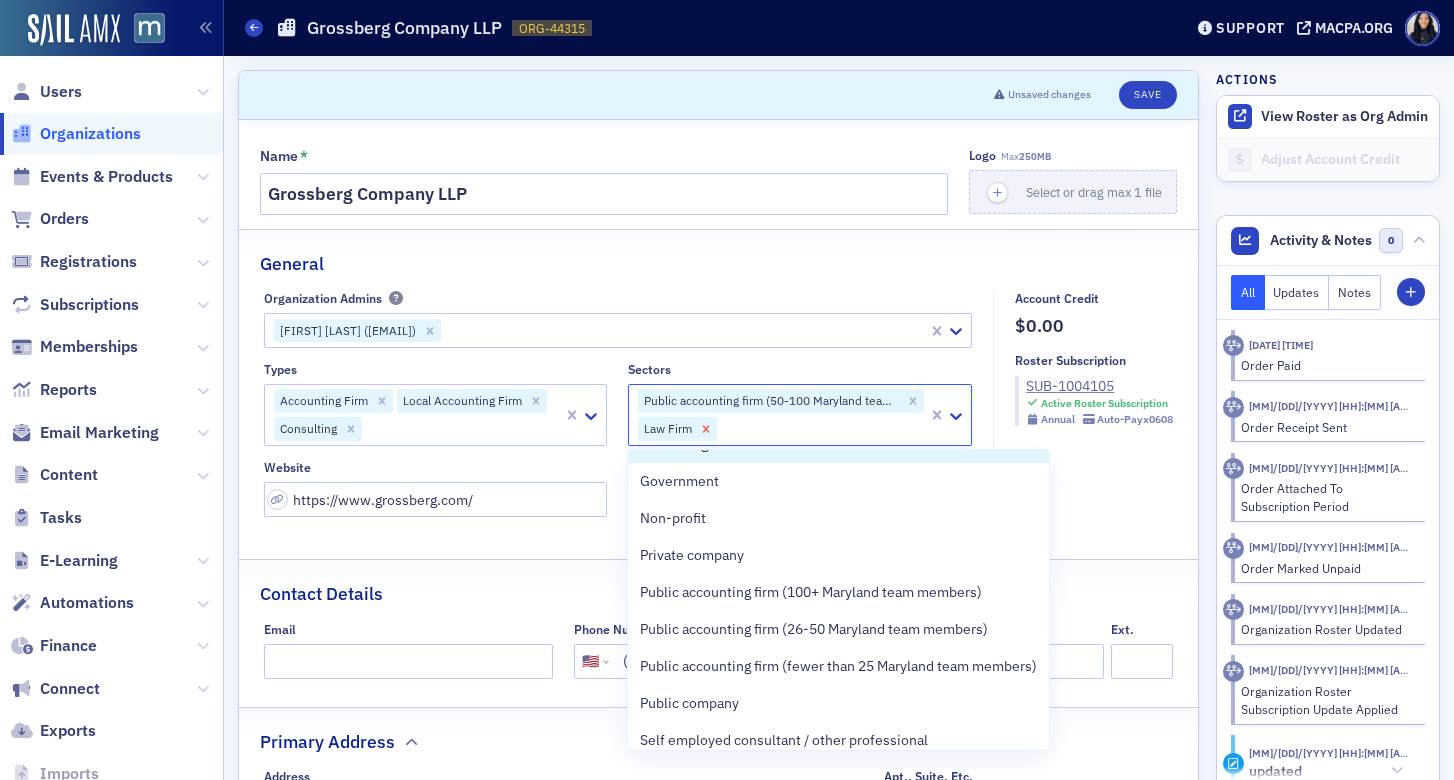 click 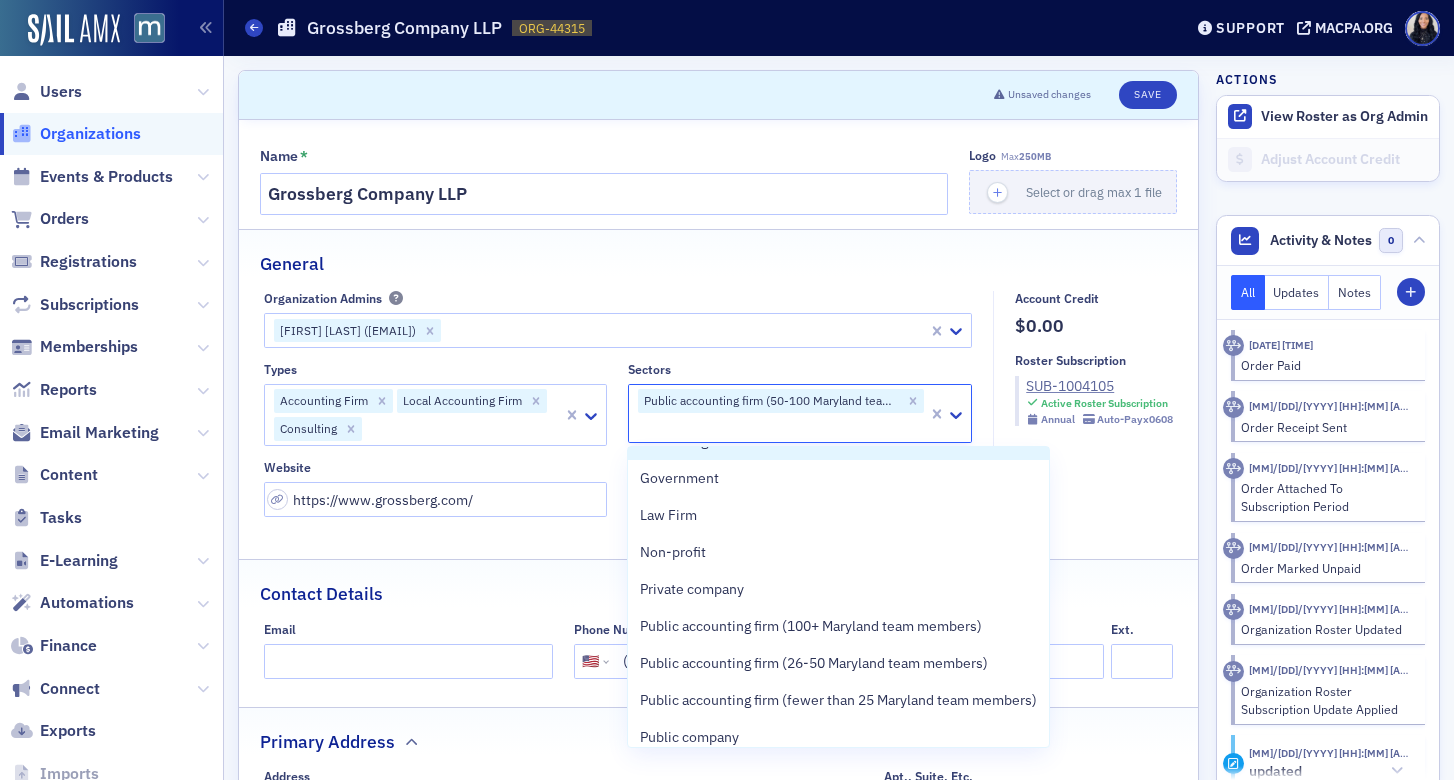 click on "General Organization Admins Theresa Witters (tlw@grossberg.com) Types Accounting Firm Local Accounting Firm Consulting Sectors option Law Firm, deselected. Consulting, 2 of 13. 13 results available. Use Up and Down to choose options, press Enter to select the currently focused option, press Escape to exit the menu, press Tab to select the option and exit the menu. Public accounting firm (50-100 Maryland team members) Website https://www.grossberg.com/ Account Credit $0.00 Roster Subscription SUB-1004105 Active Roster Subscription Annual   Auto-Pay  x0608" 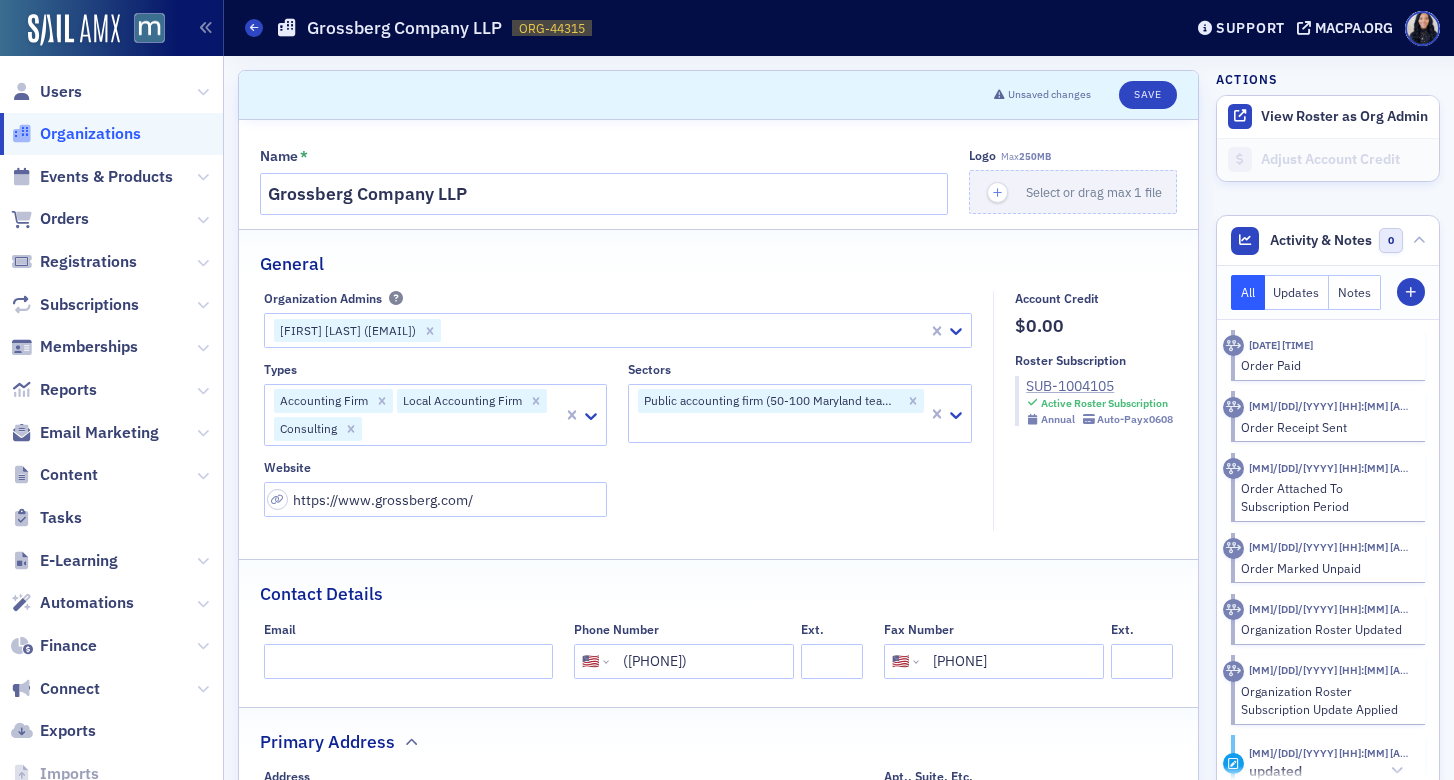 click on "SUB-1004105" 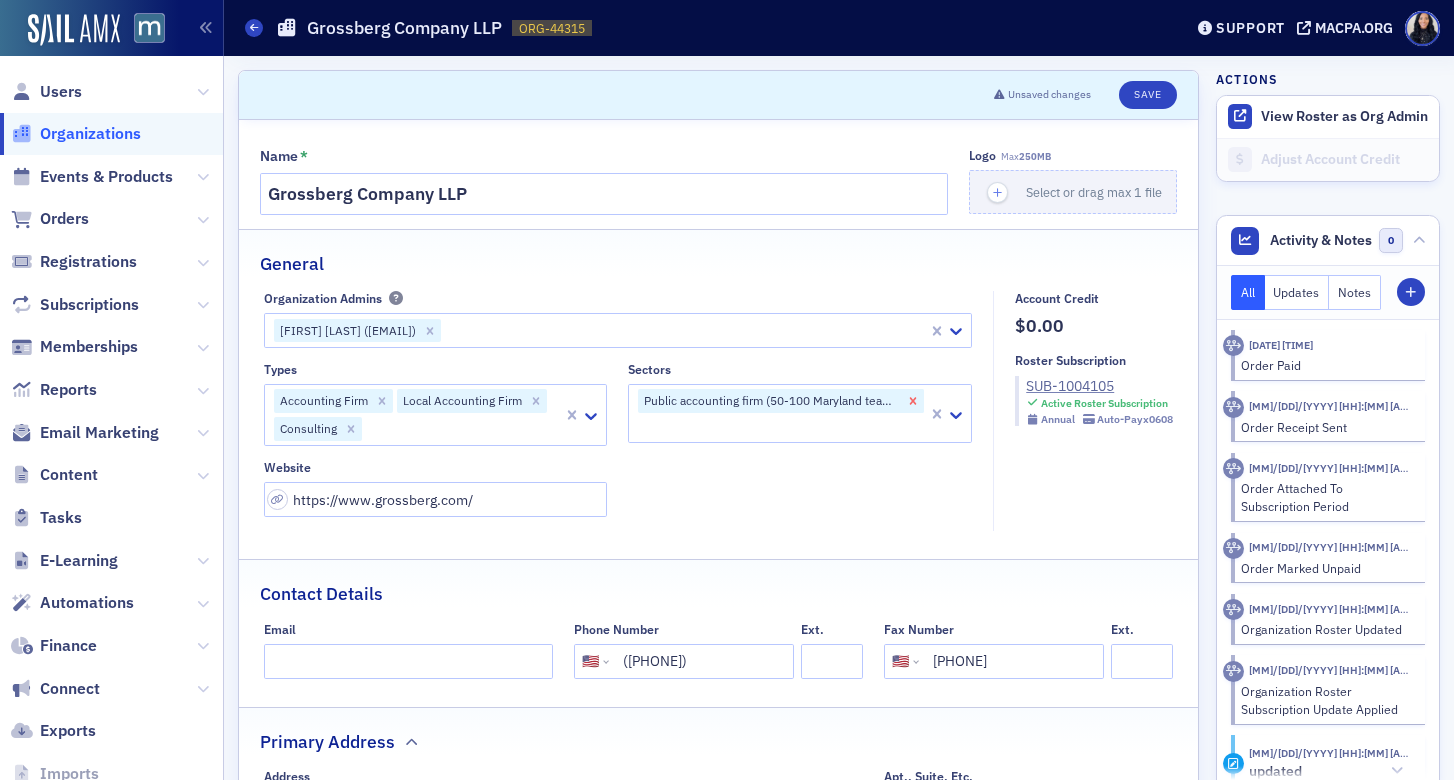 click 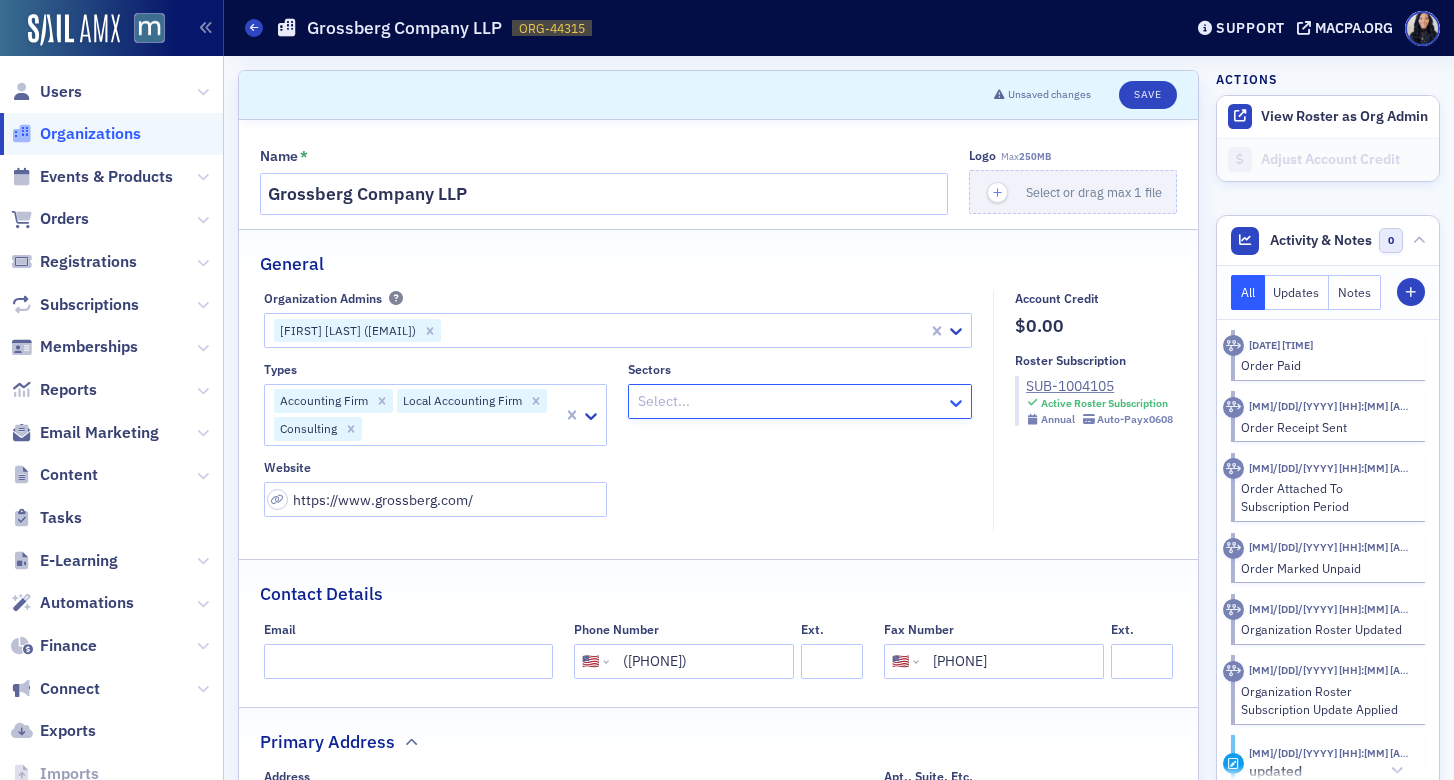 click 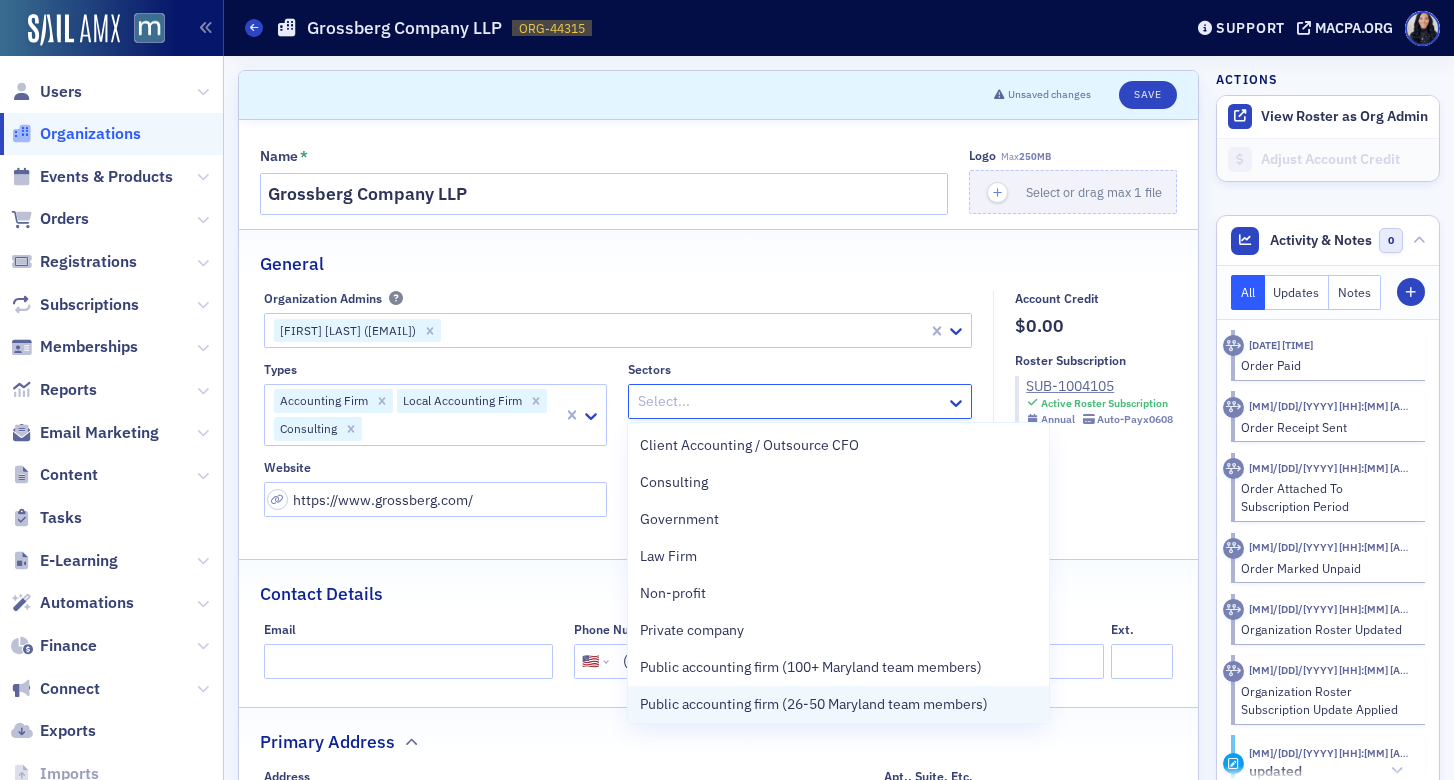 click on "Public accounting firm (26-50 Maryland team members)" at bounding box center [814, 704] 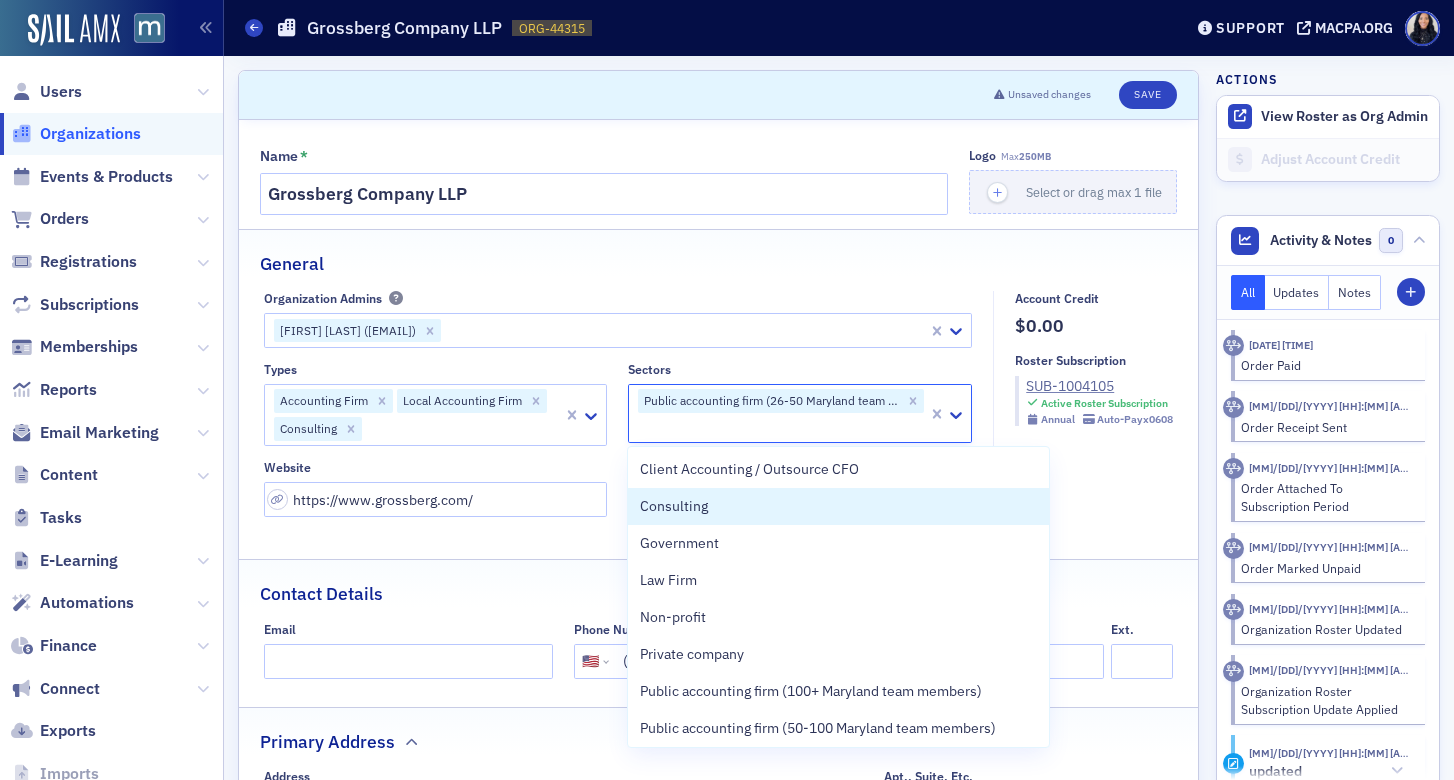 click on "Account Credit $0.00 Roster Subscription SUB-1004105 Active Roster Subscription Annual   Auto-Pay  x0608" 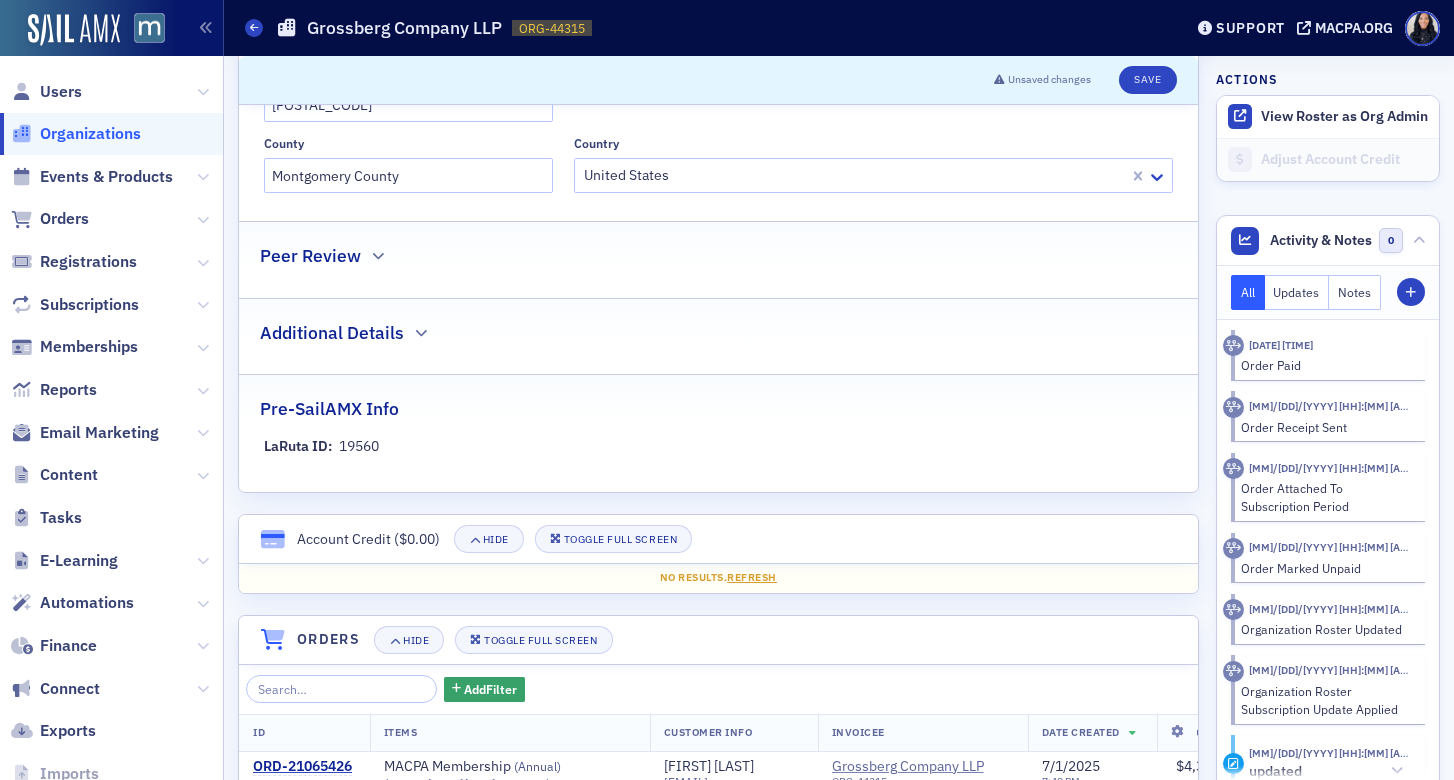 scroll, scrollTop: 0, scrollLeft: 0, axis: both 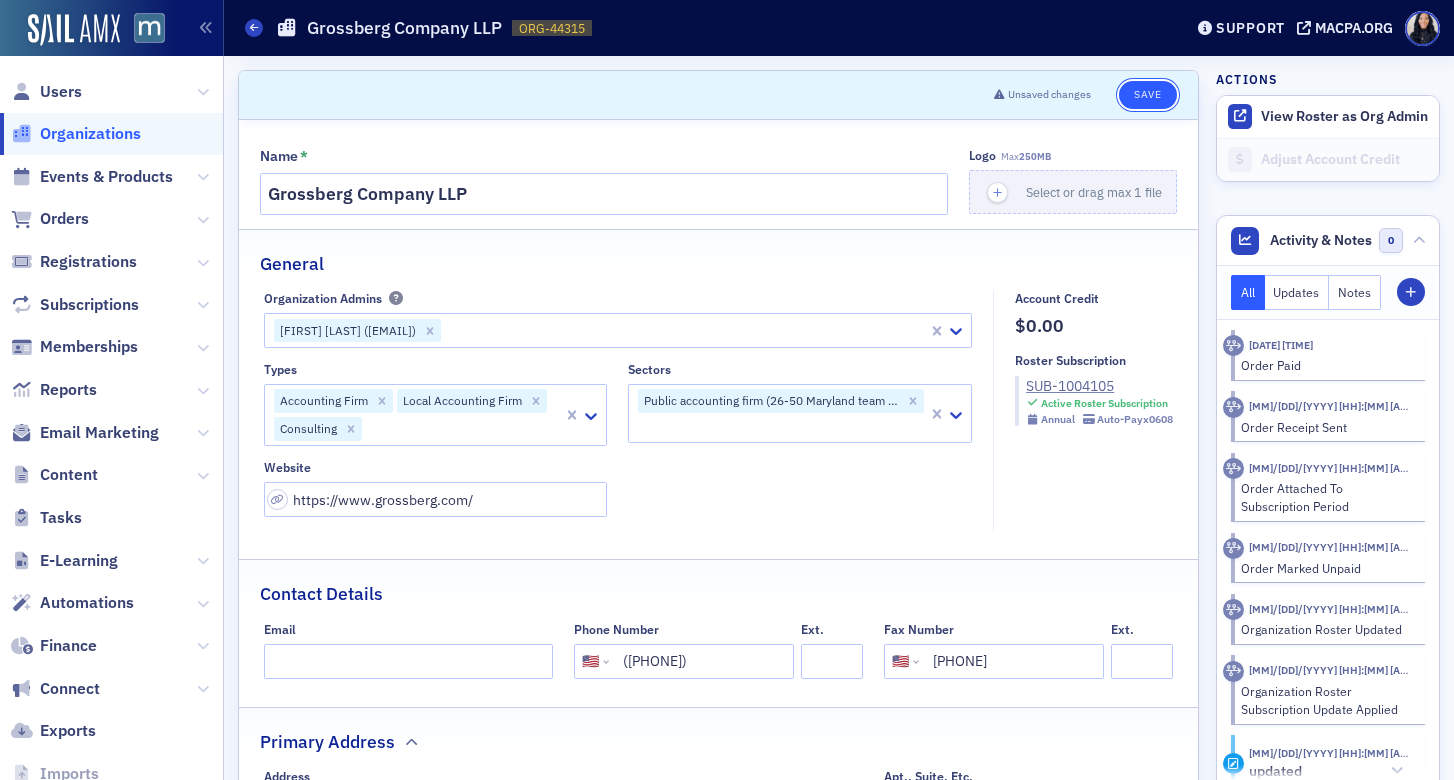 click on "Save" 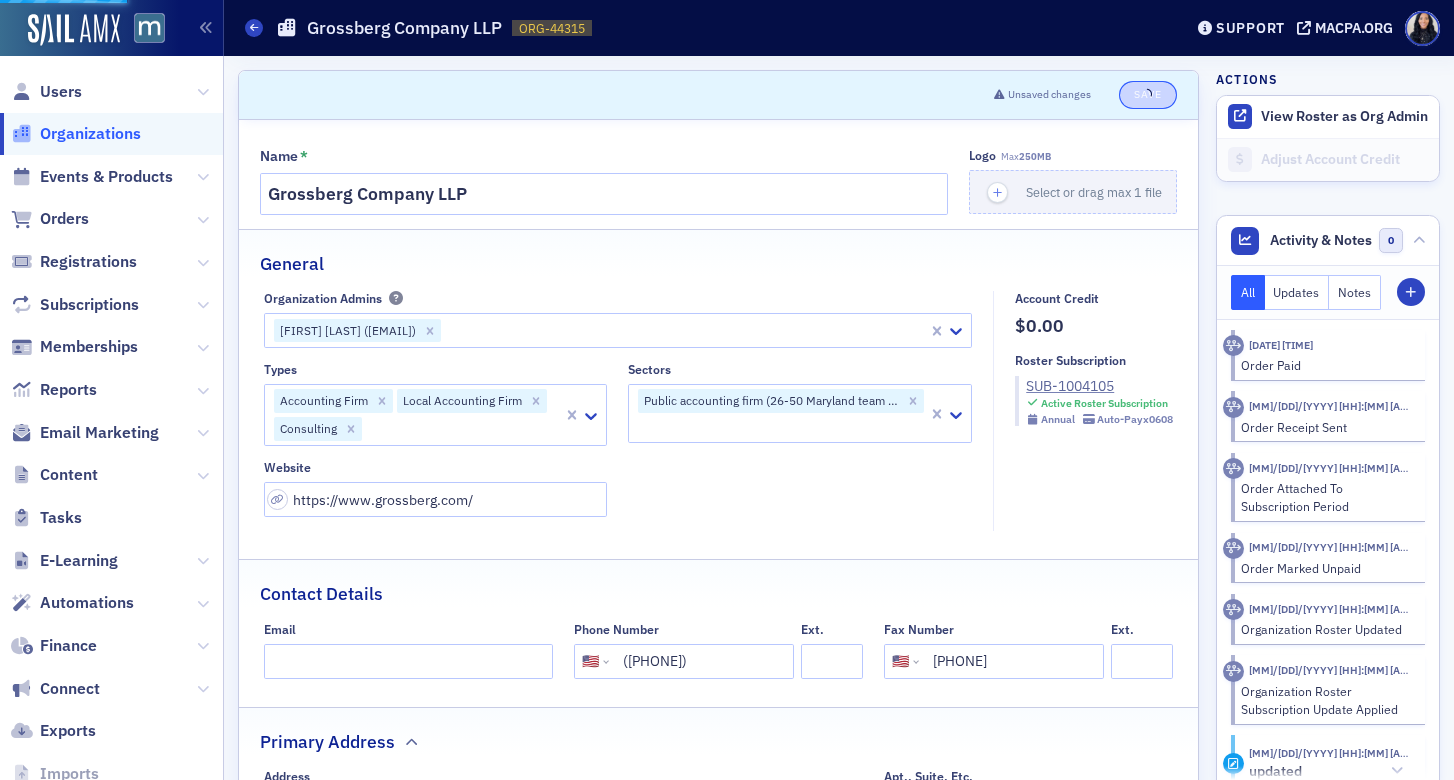 select on "US" 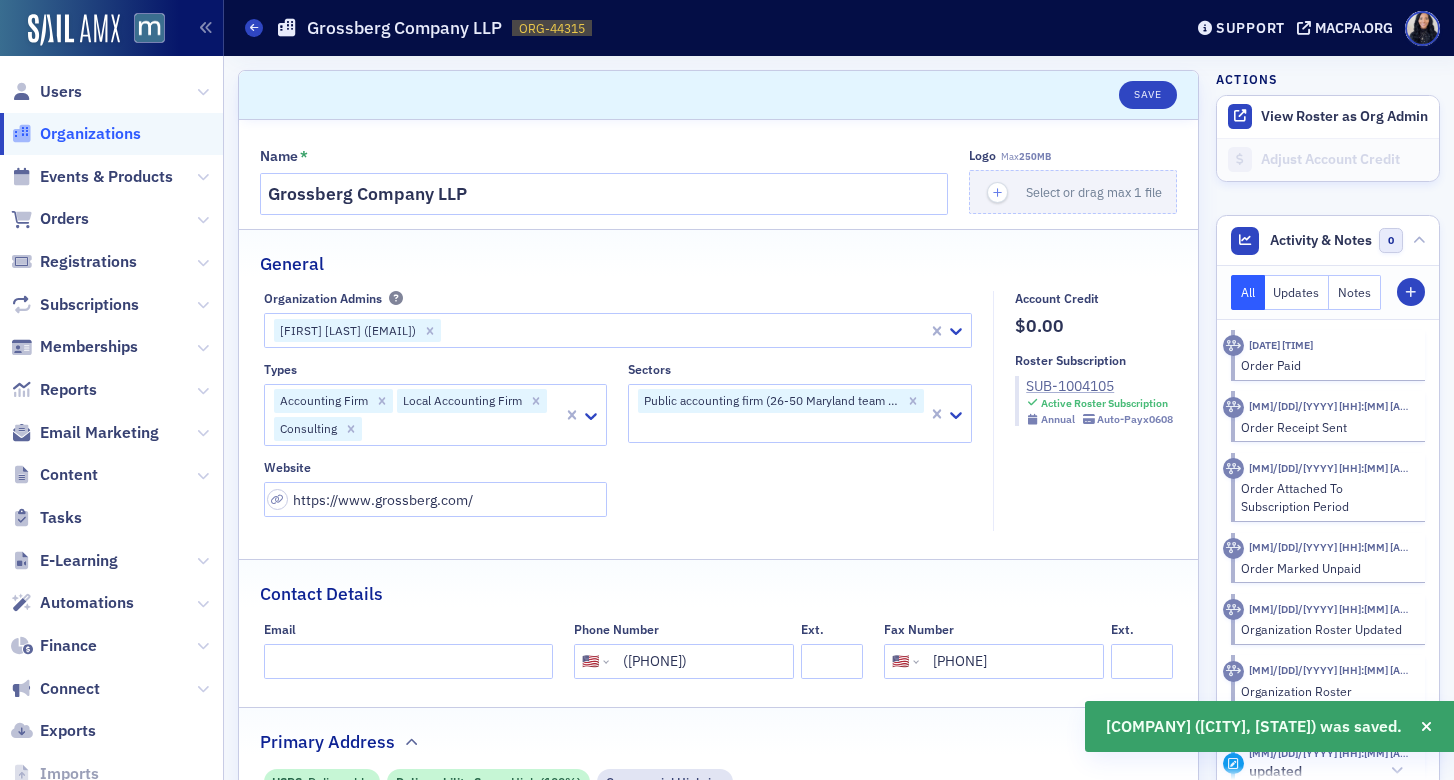 click on "SUB-1004105" 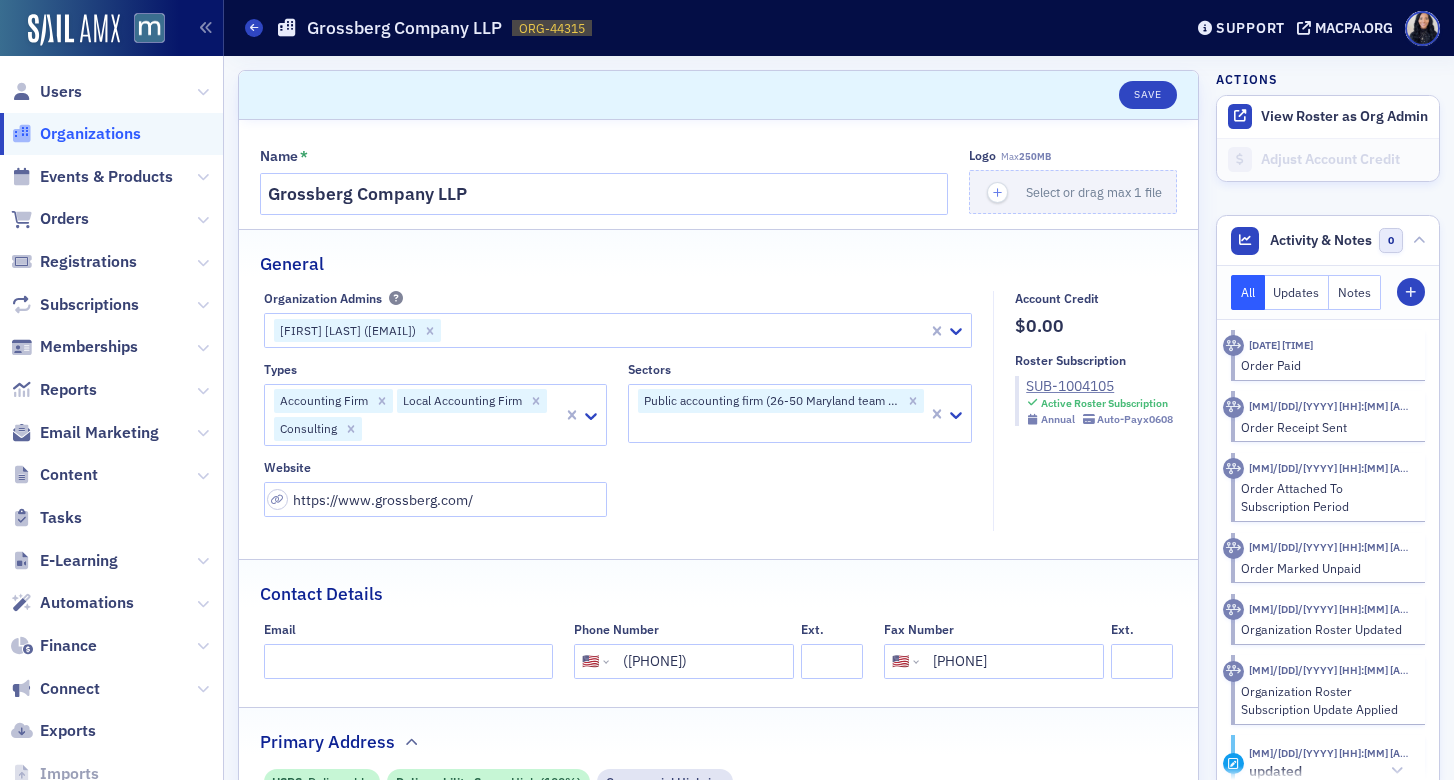 click 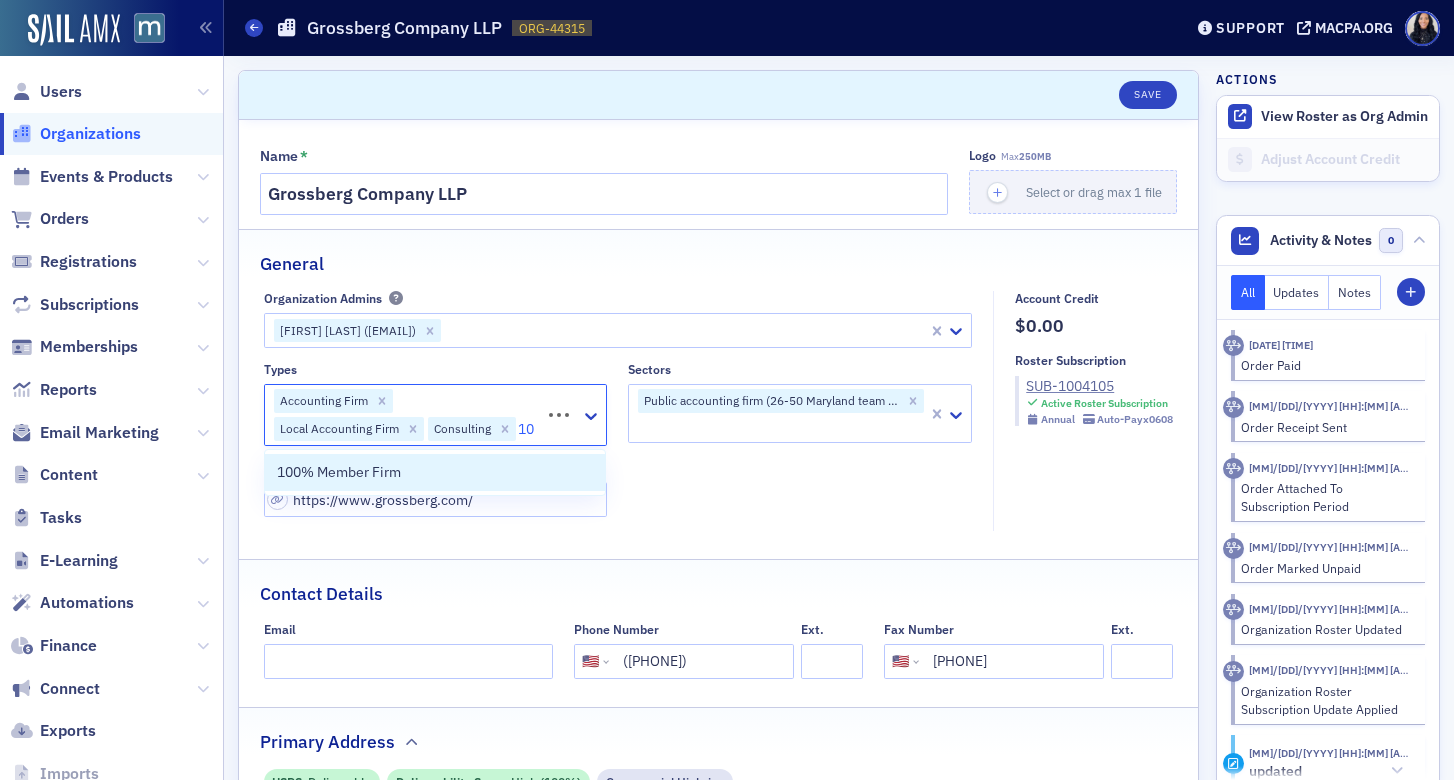 type on "100" 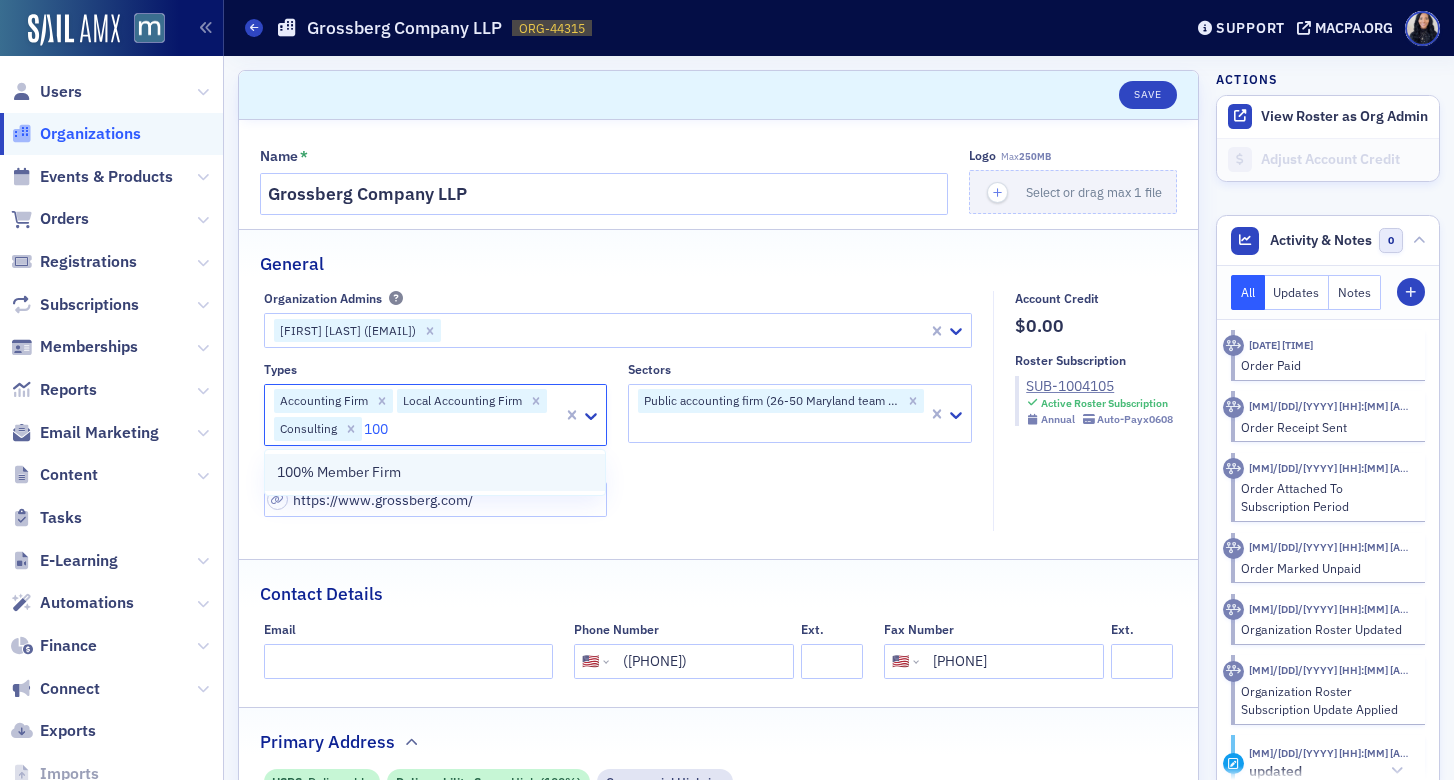 click on "100% Member Firm" at bounding box center [435, 472] 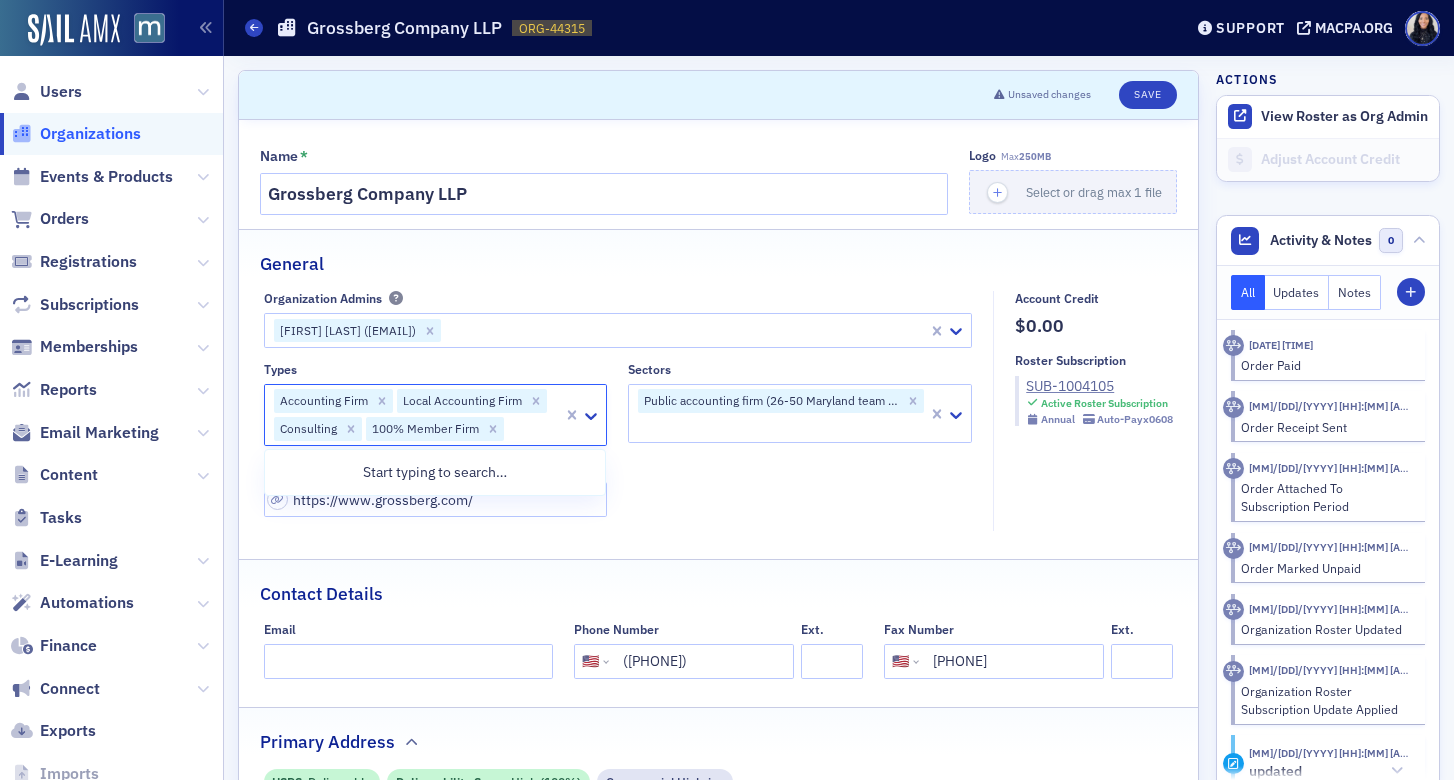 click on "Types option 100% Member Firm, selected. 0 results available. Use Up and Down to choose options, press Enter to select the currently focused option, press Escape to exit the menu, press Tab to select the option and exit the menu. Accounting Firm Local Accounting Firm Consulting 100% Member Firm Sectors Public accounting firm (26-50 Maryland team members) Website https://www.grossberg.com/" 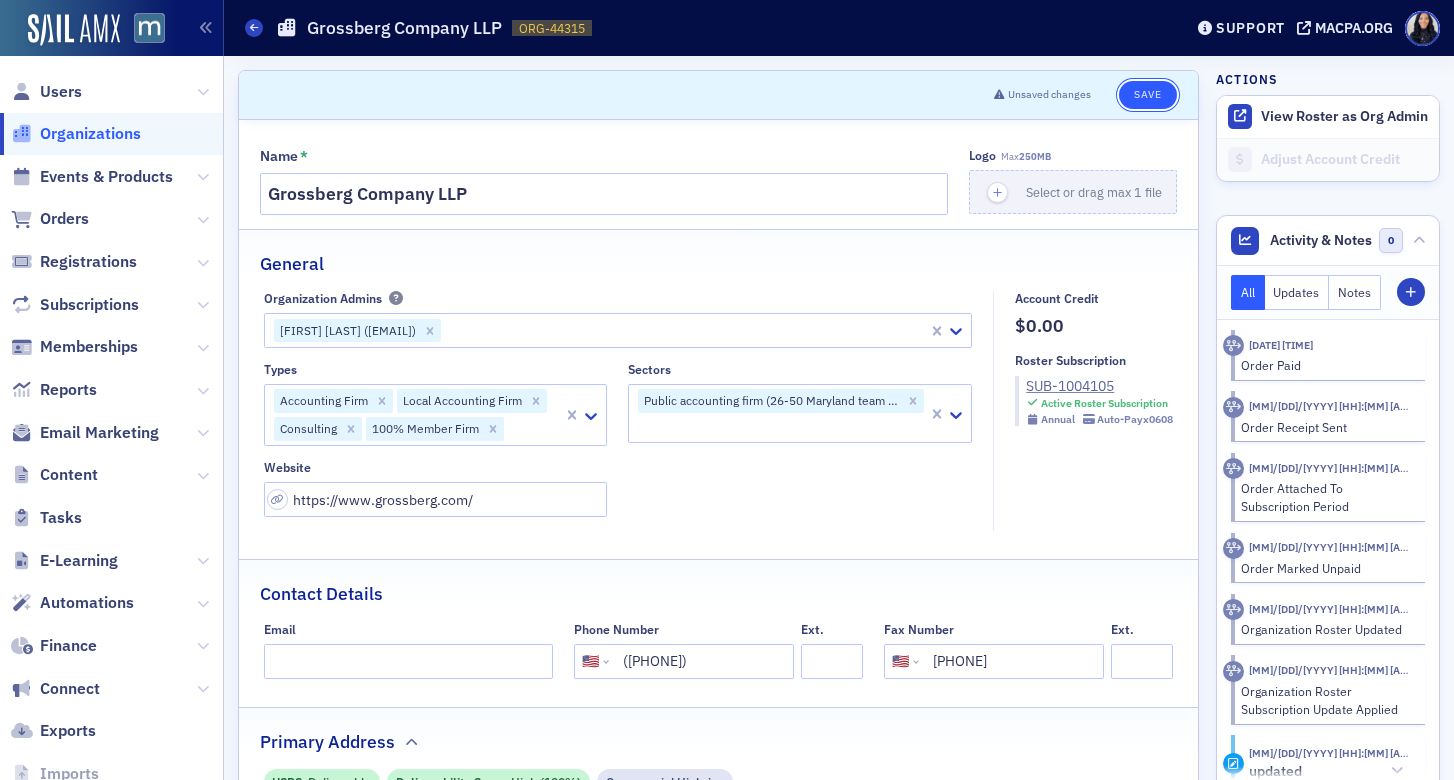 click on "Save" 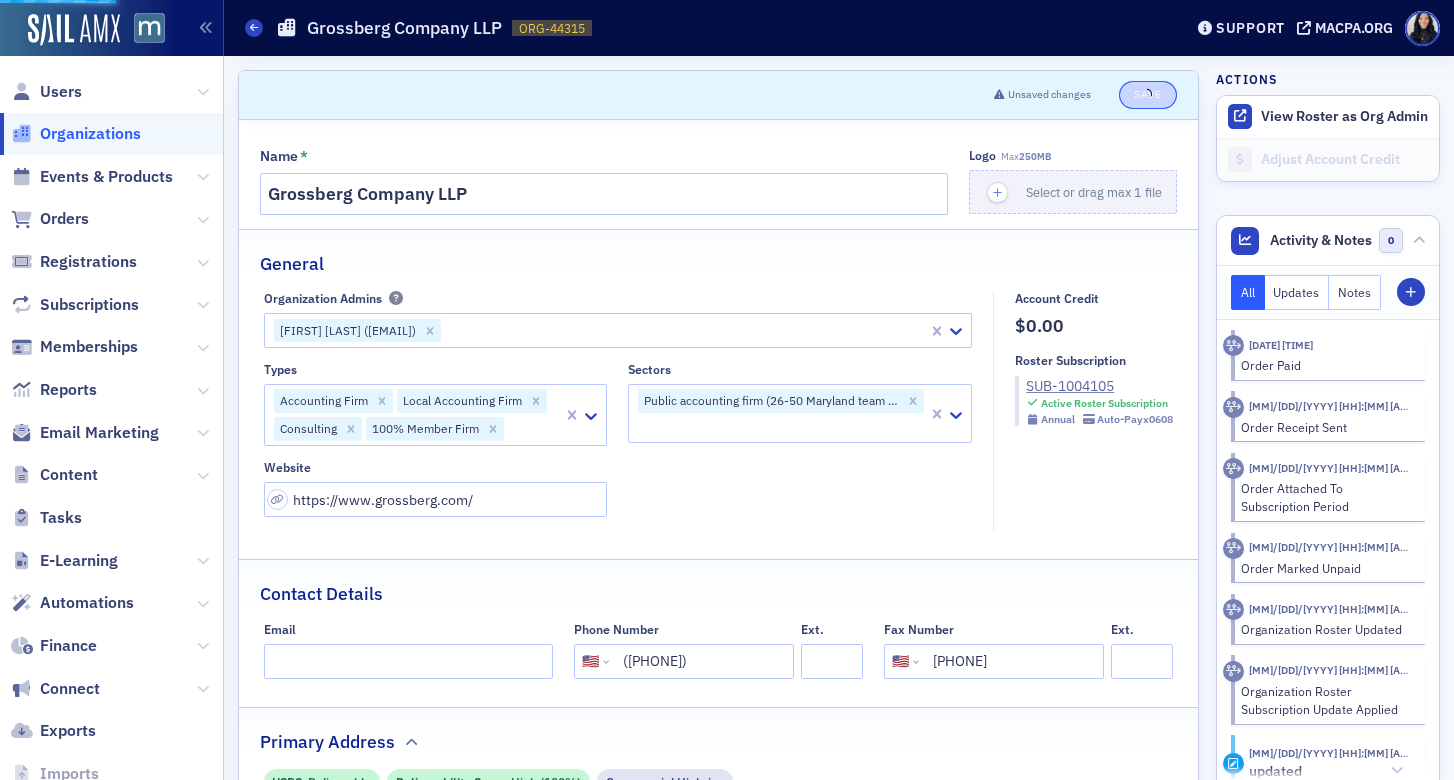 select on "US" 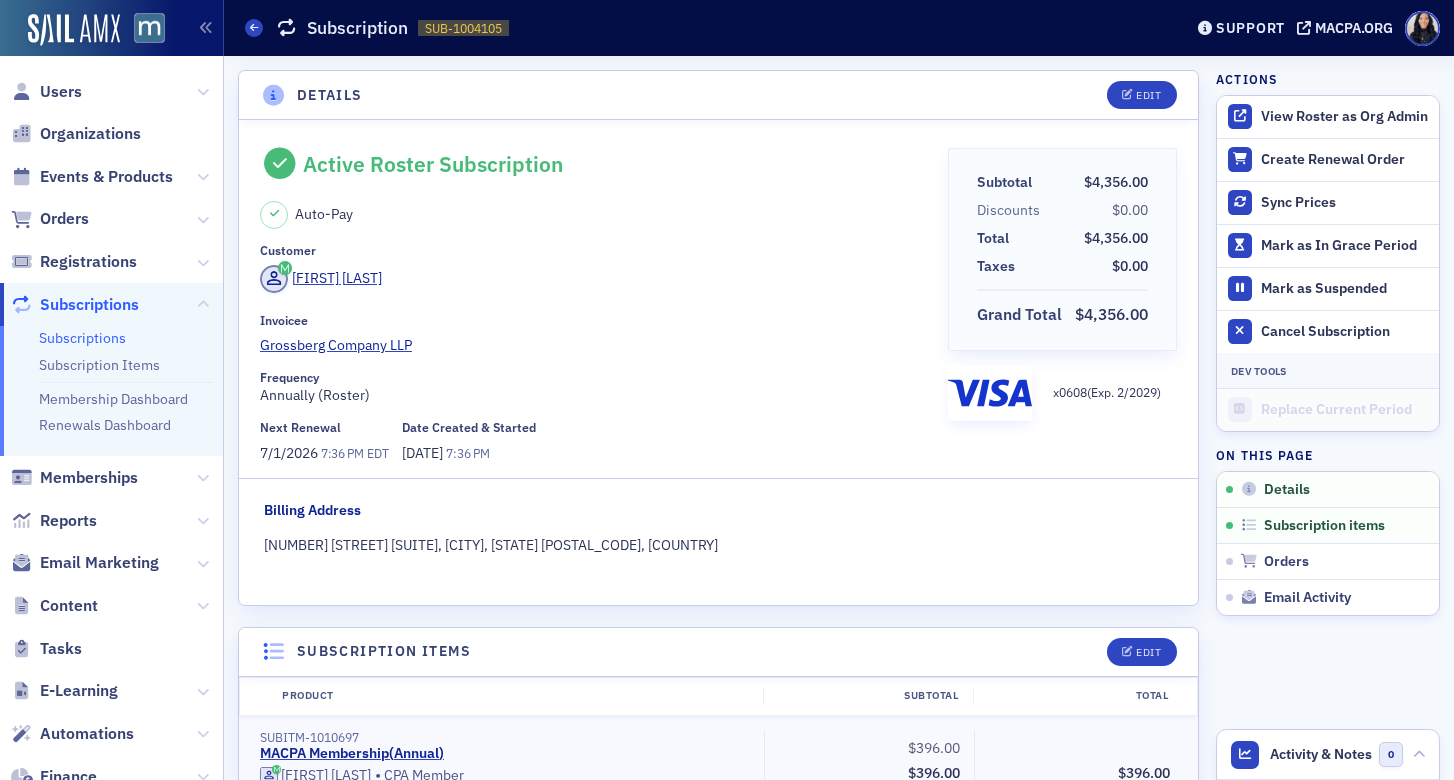 scroll, scrollTop: 0, scrollLeft: 0, axis: both 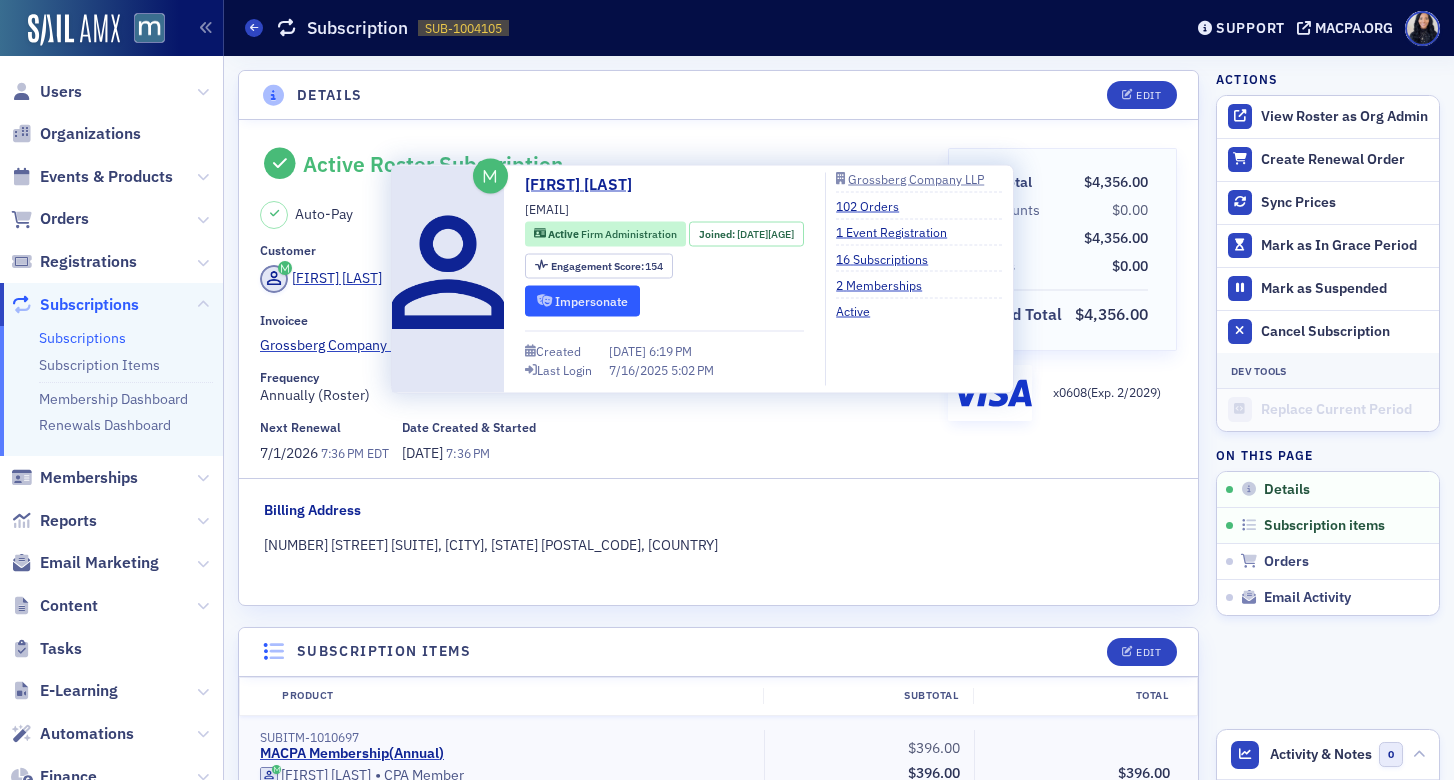click on "Impersonate" at bounding box center [582, 300] 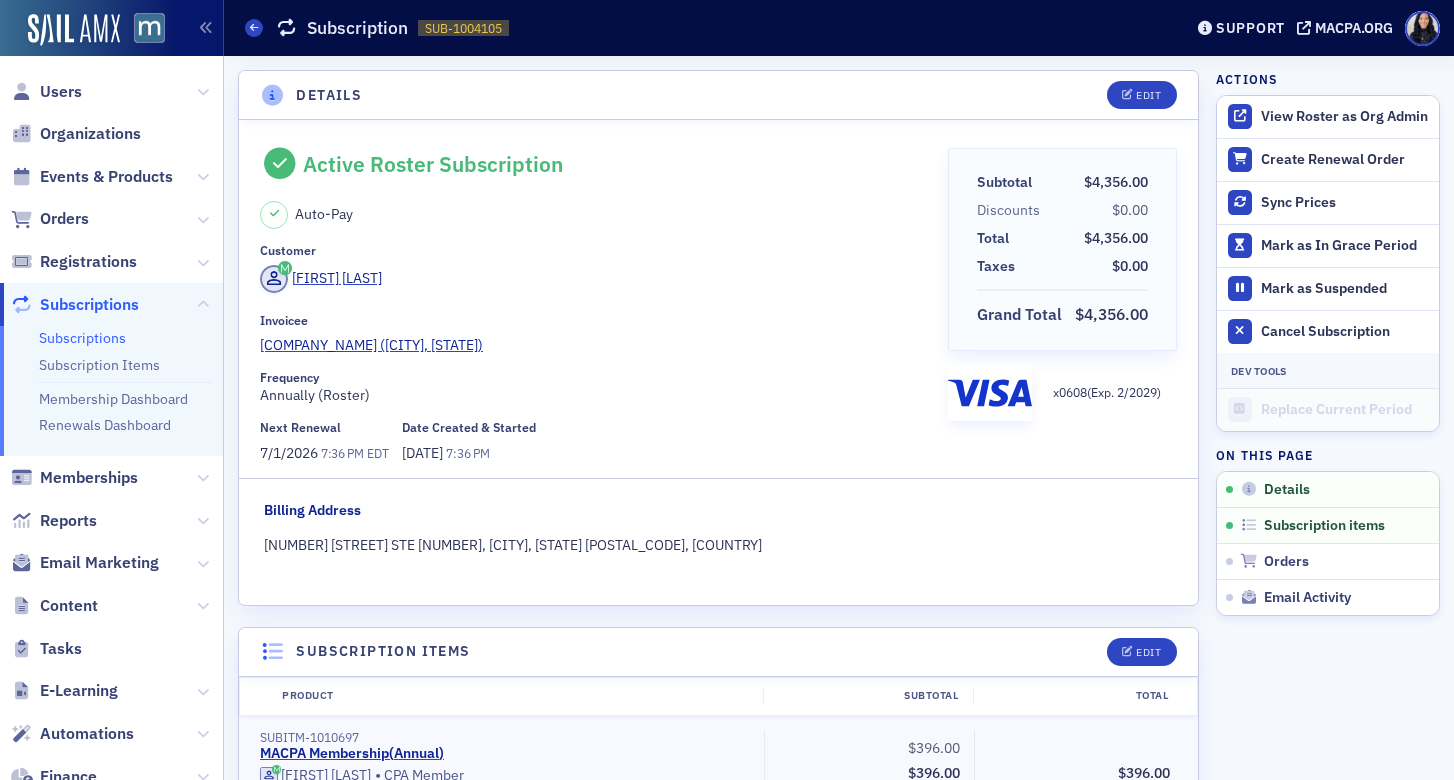 scroll, scrollTop: 0, scrollLeft: 0, axis: both 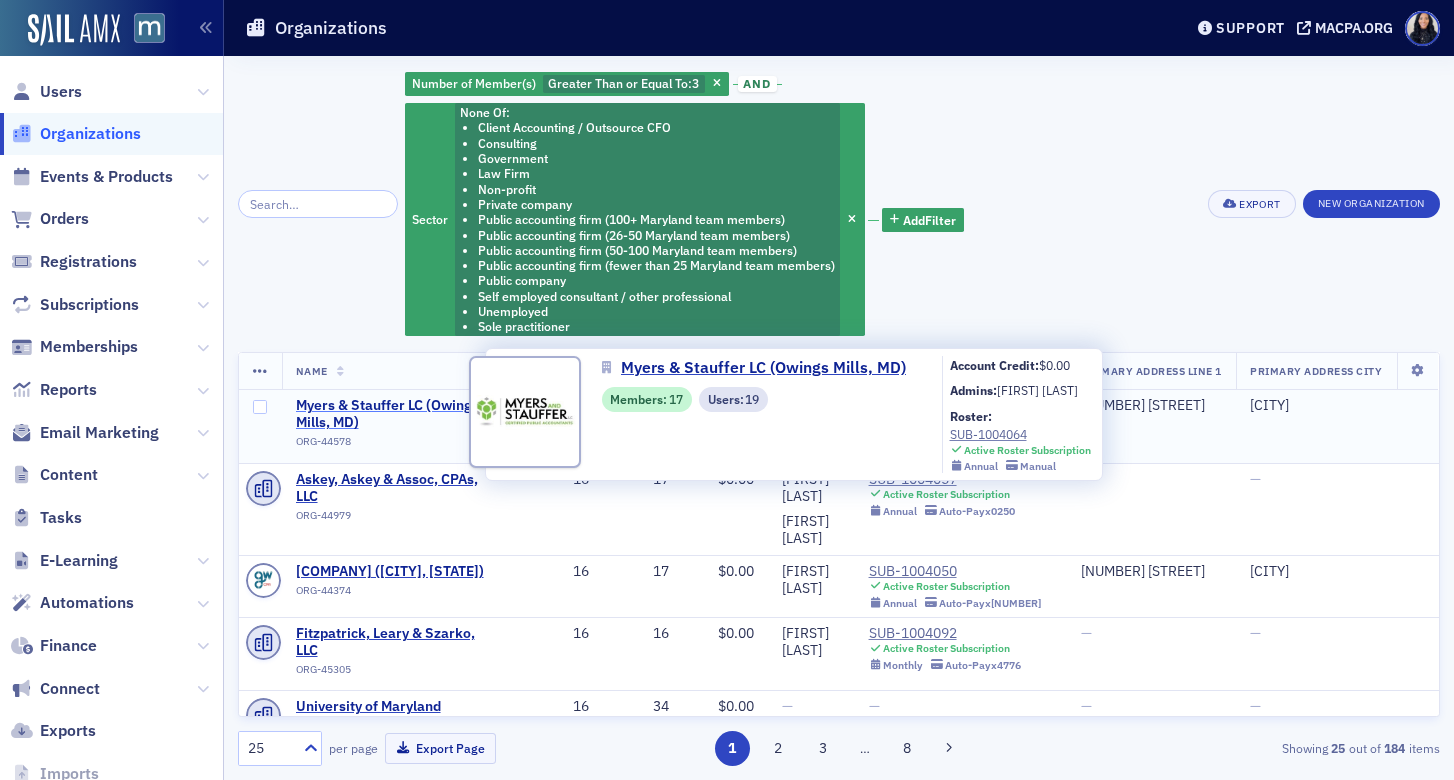 click on "Myers & Stauffer LC (Owings Mills, MD)" 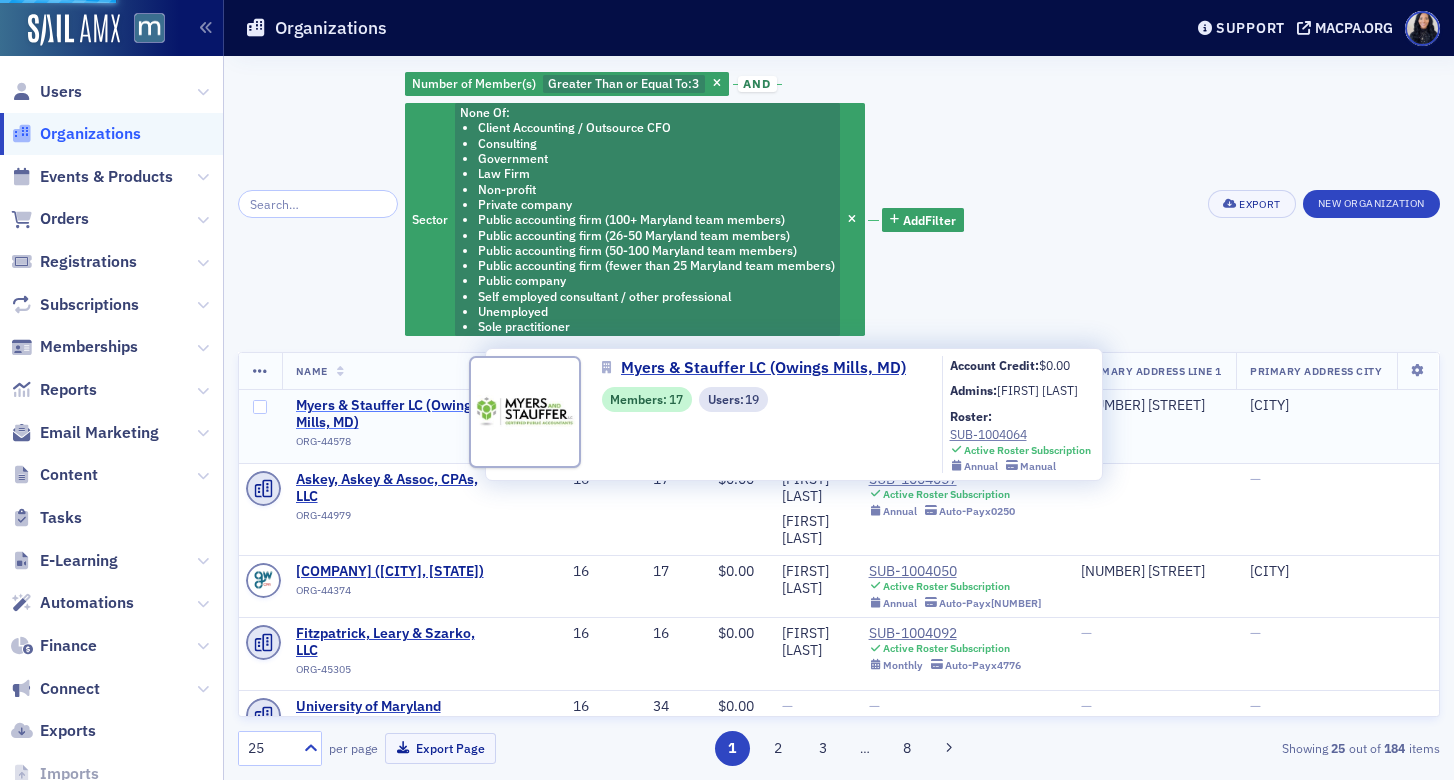 select on "US" 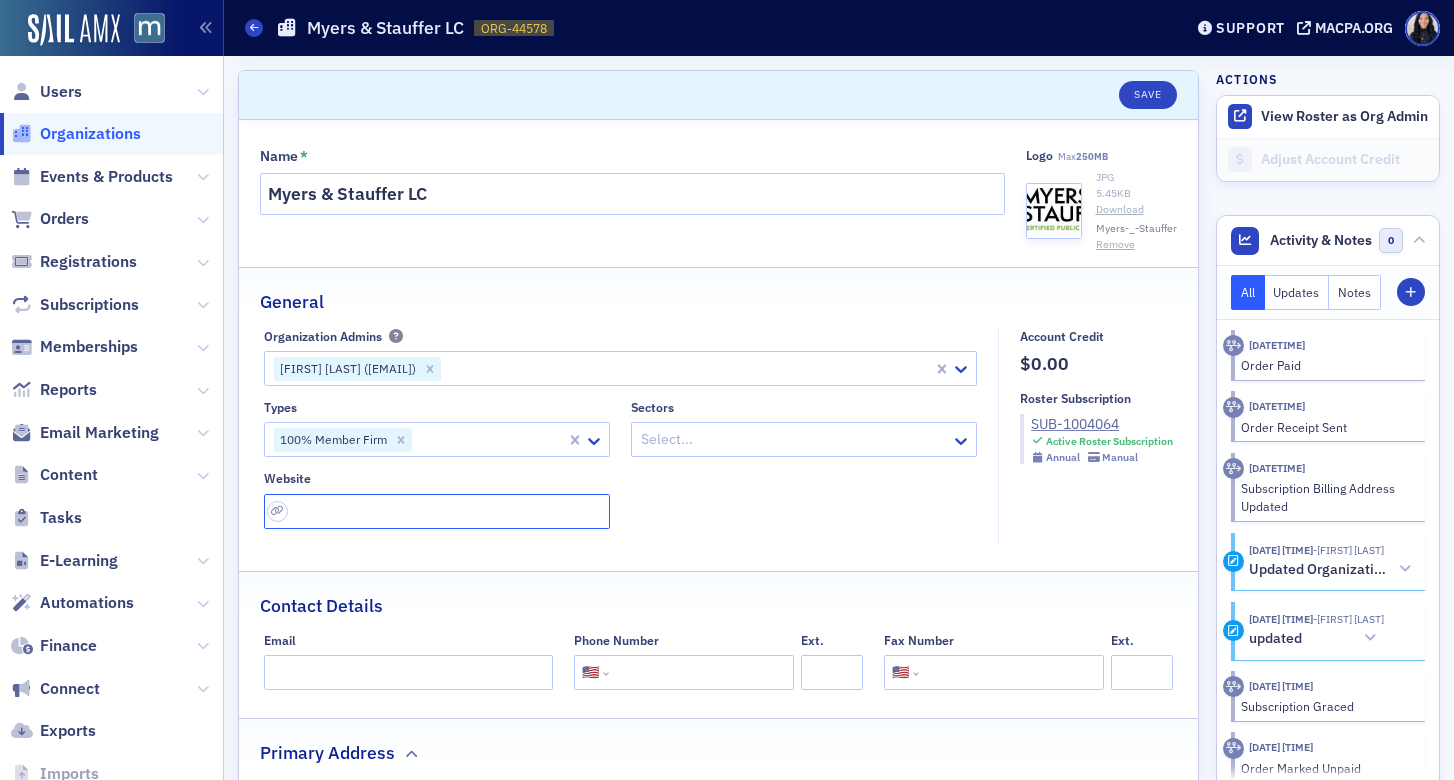 click 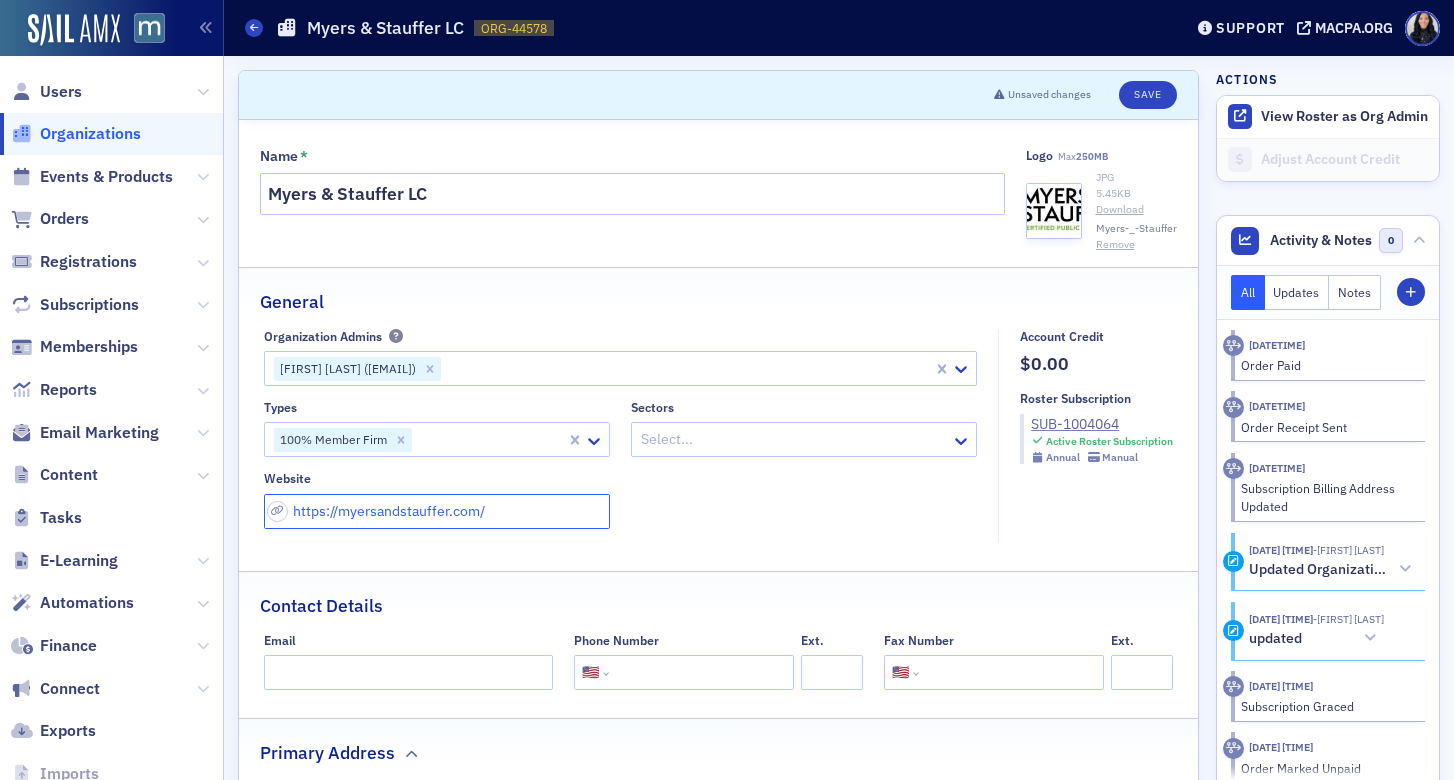 type on "https://myersandstauffer.com/" 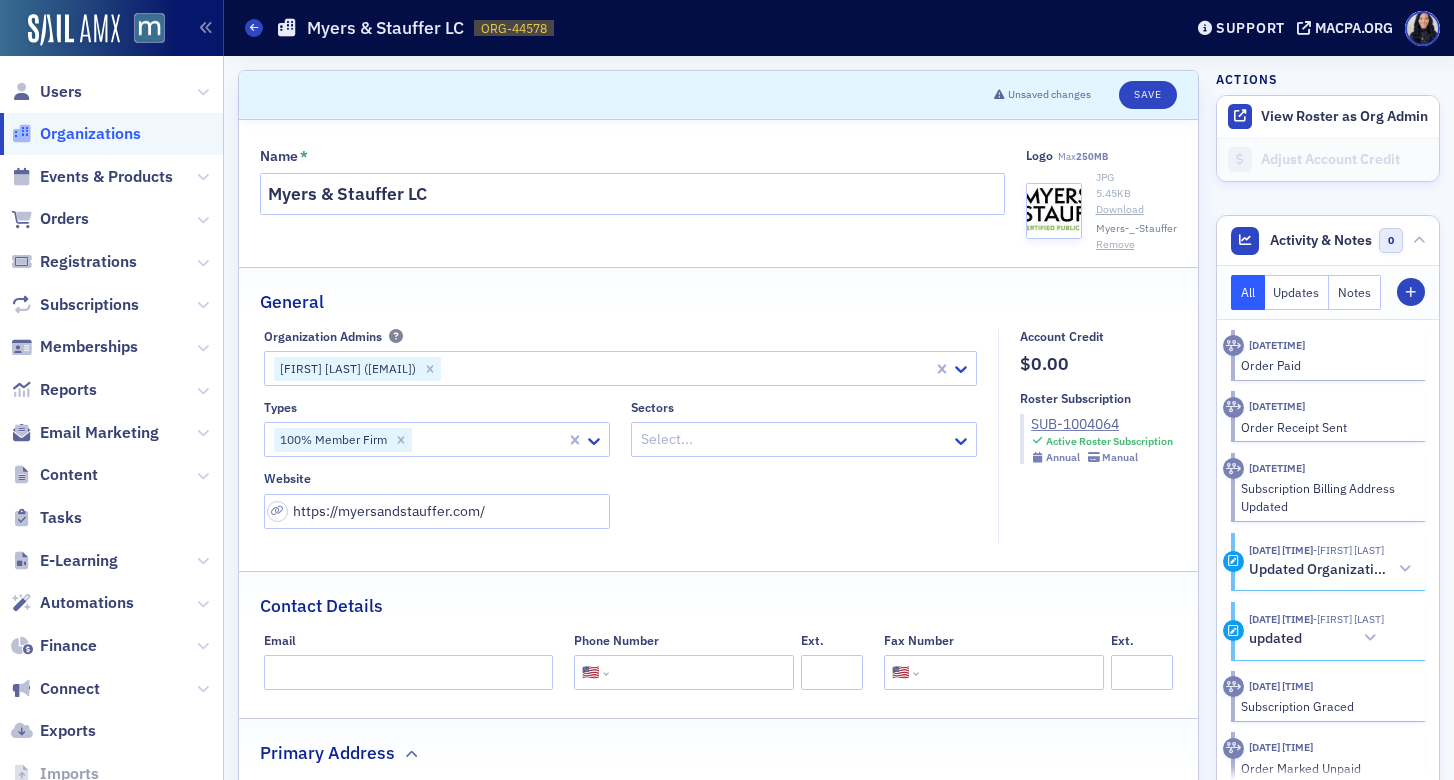 click 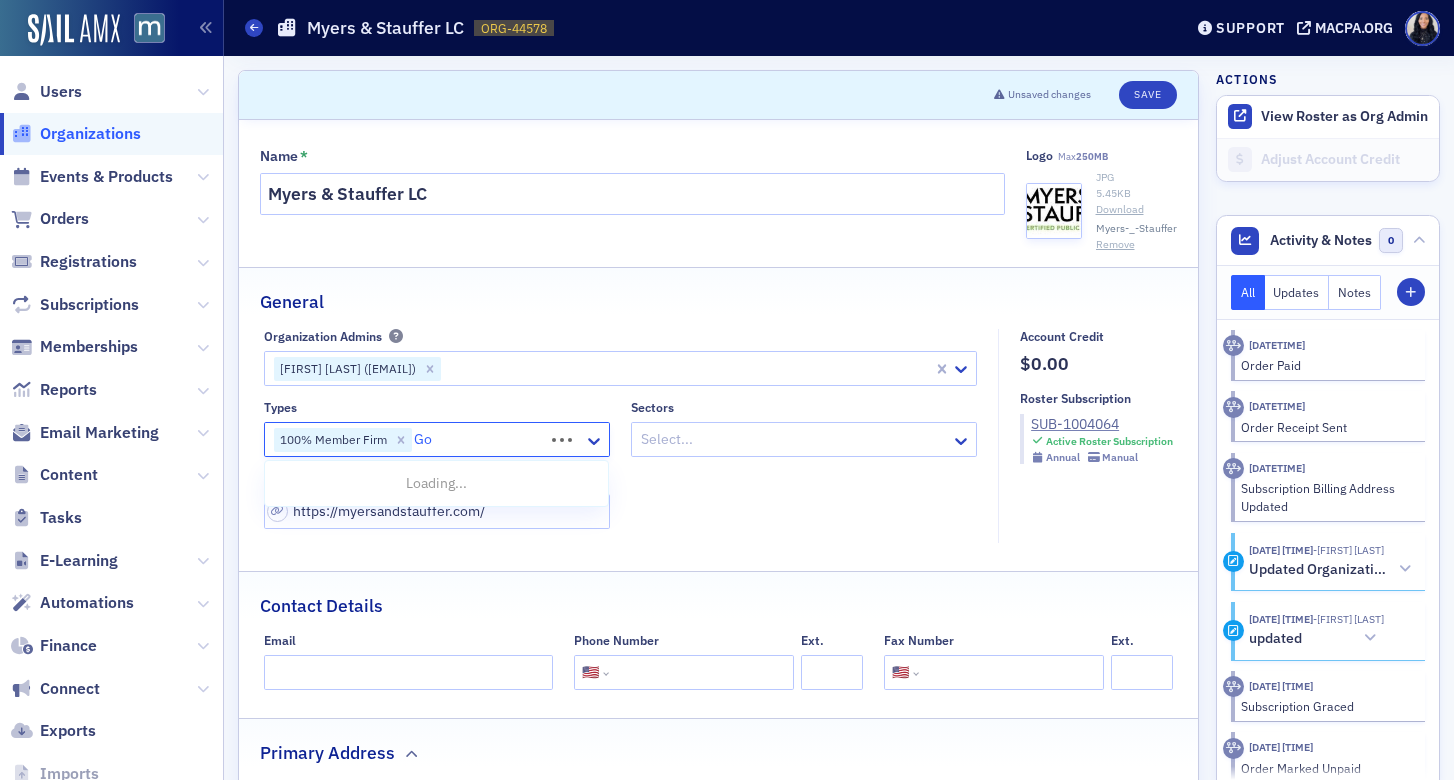 type on "Gov" 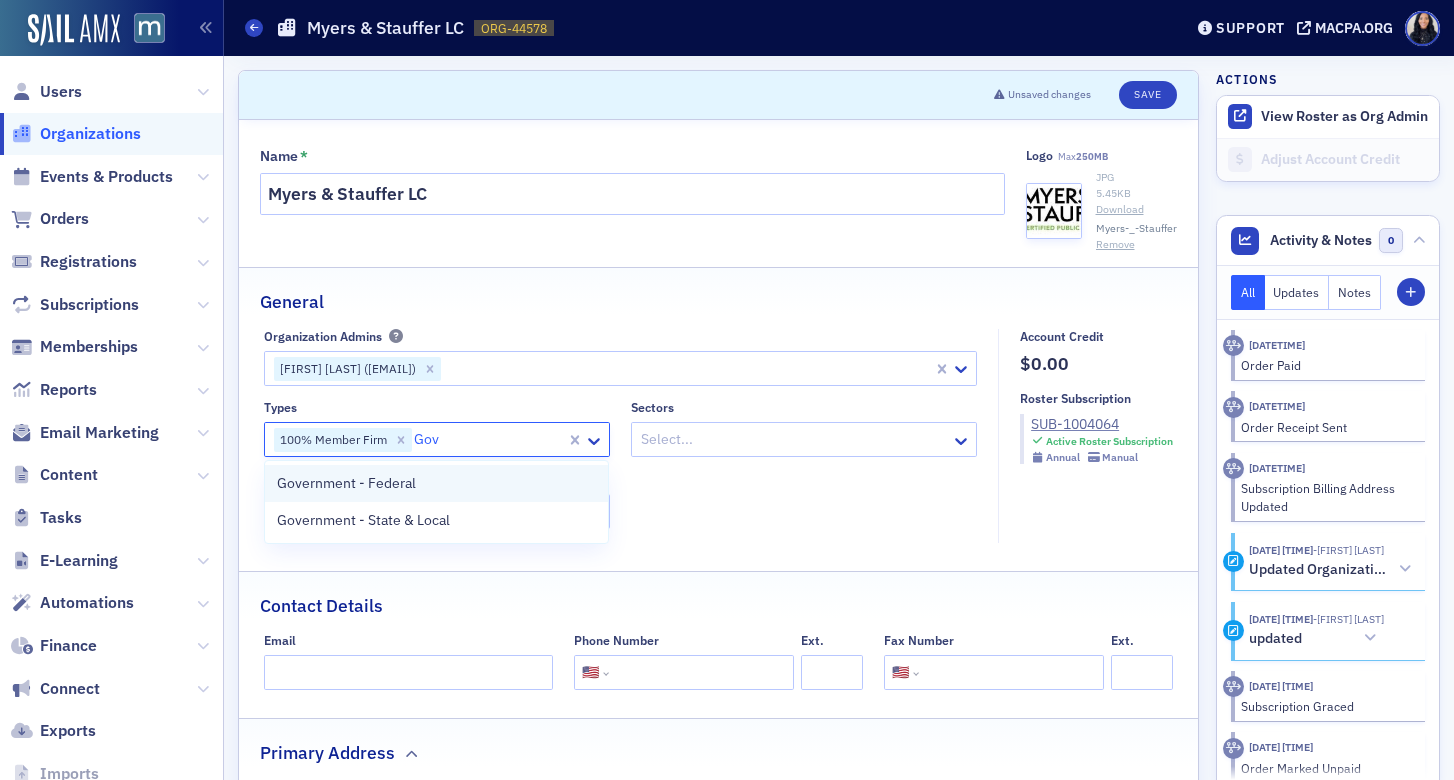 click on "Government - Federal" at bounding box center (436, 483) 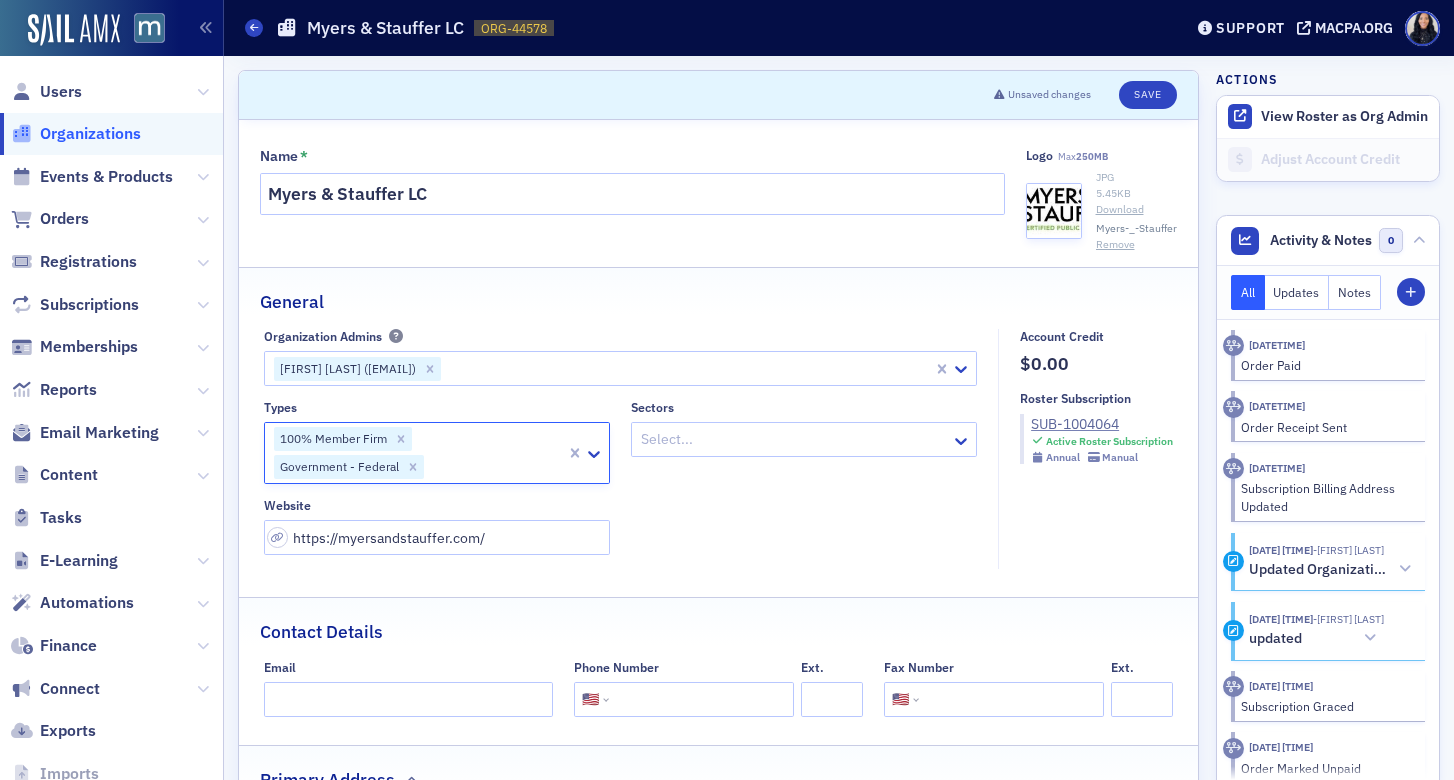 click 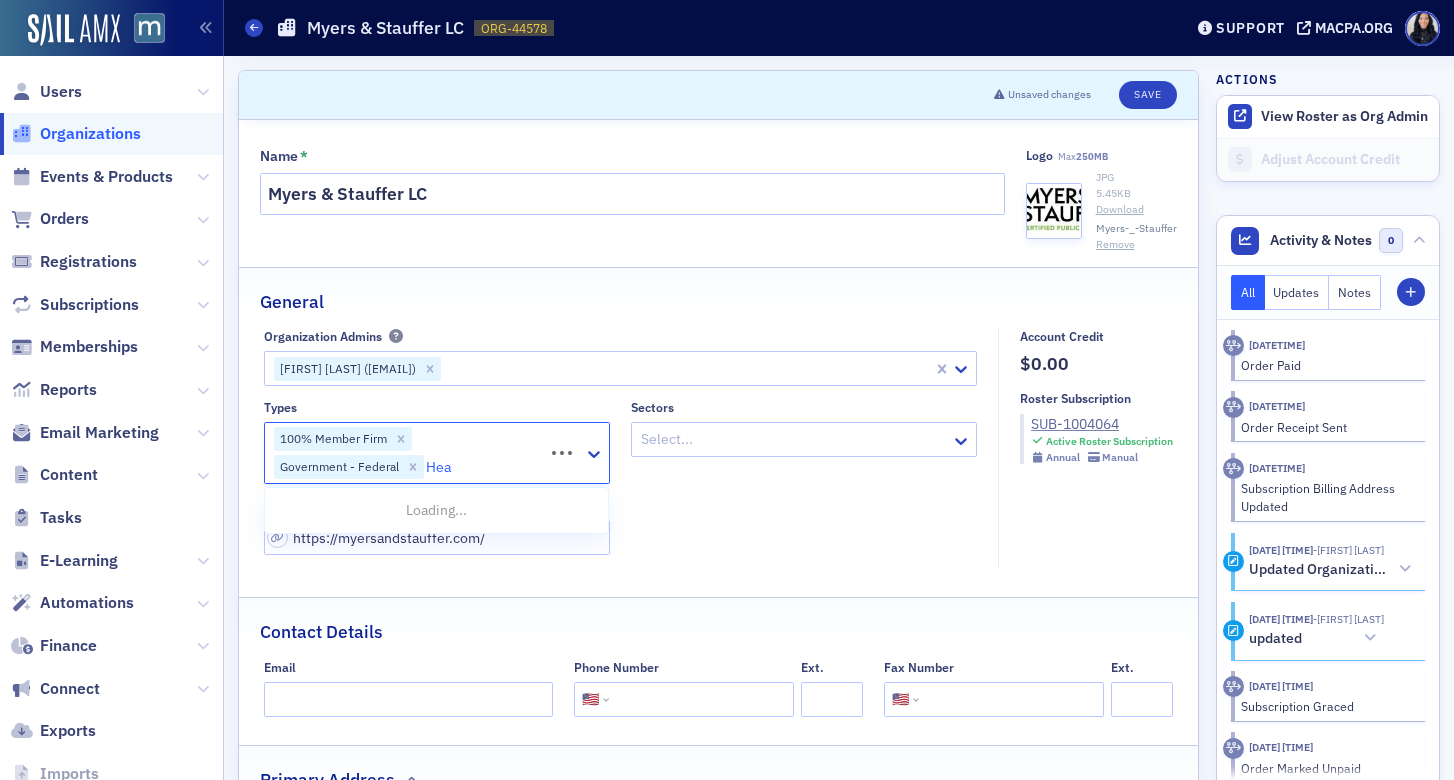 type on "Heal" 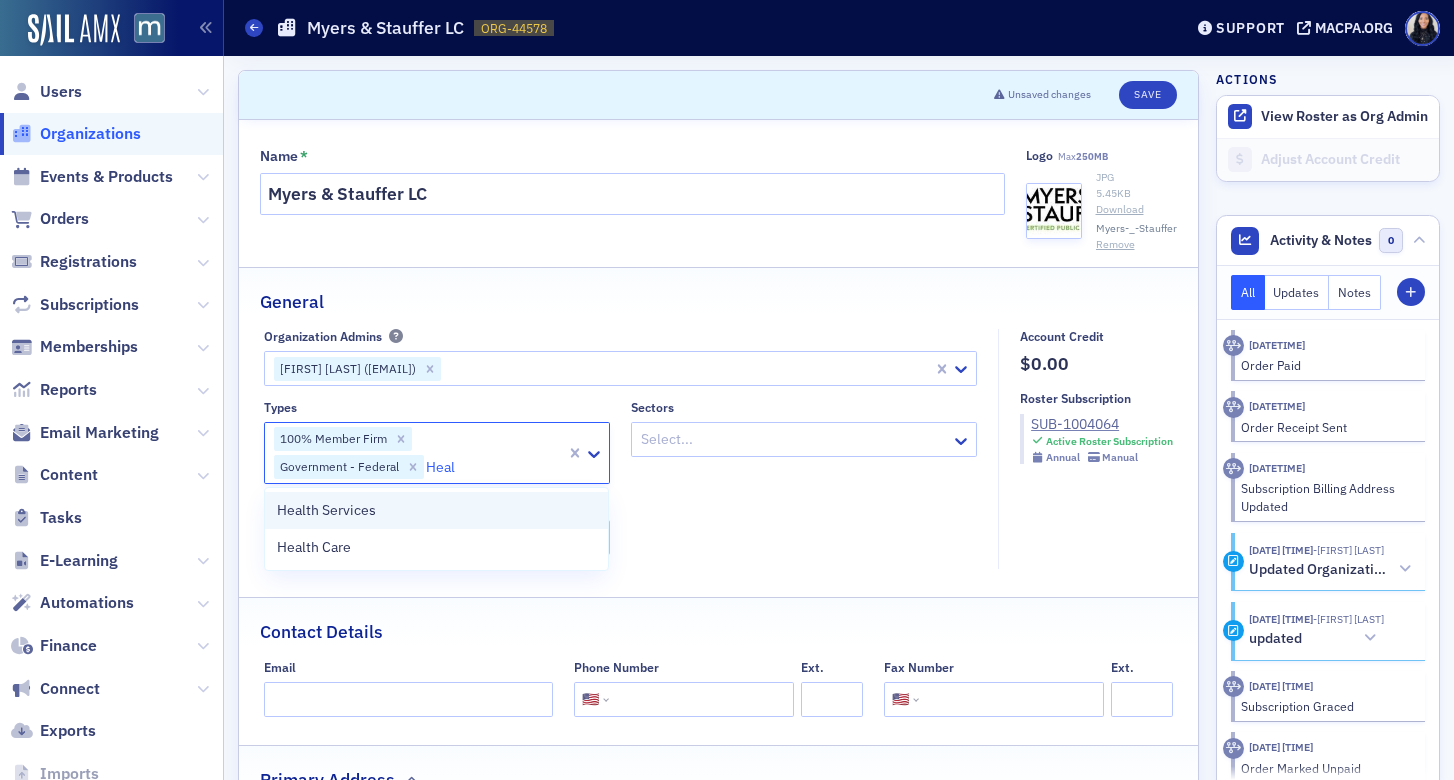 click on "Health Services" at bounding box center (436, 510) 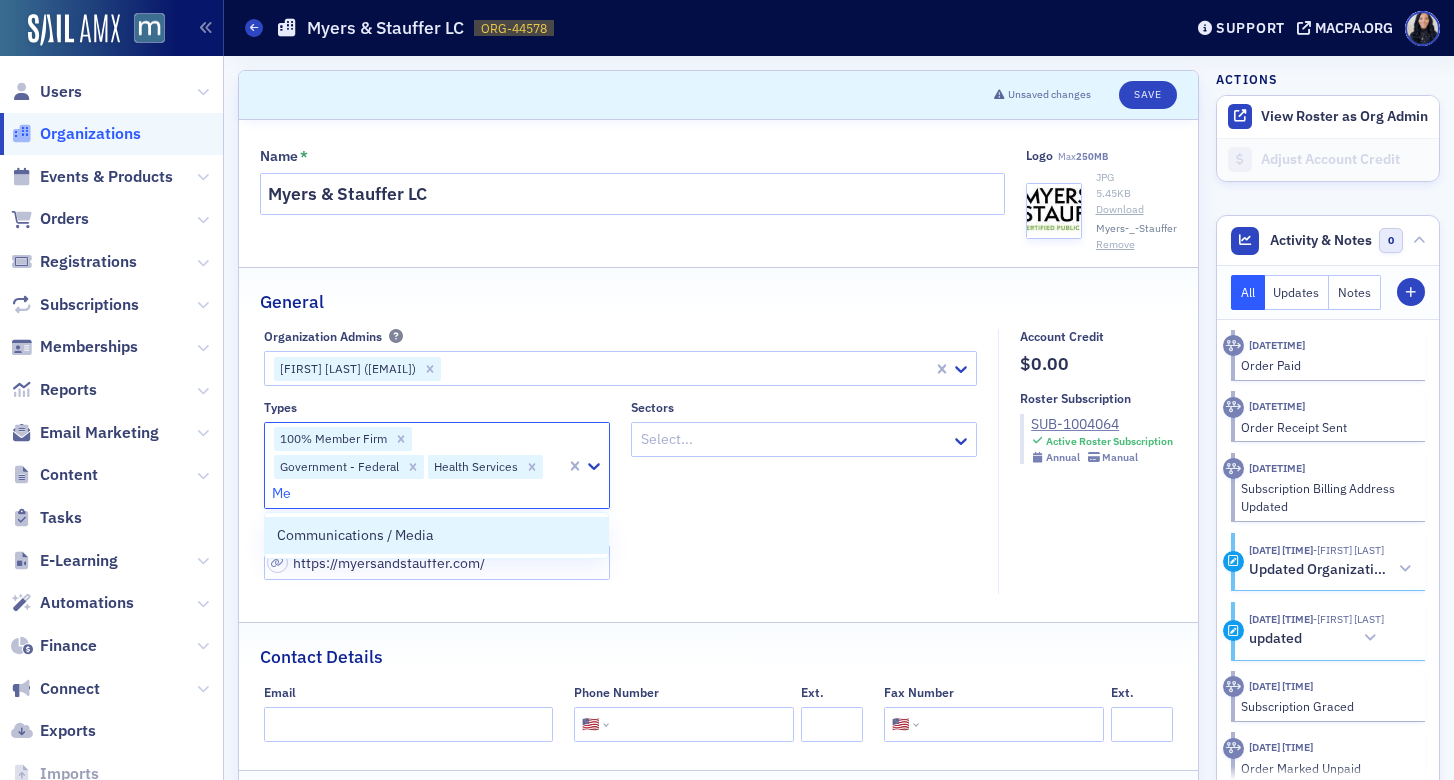 type on "M" 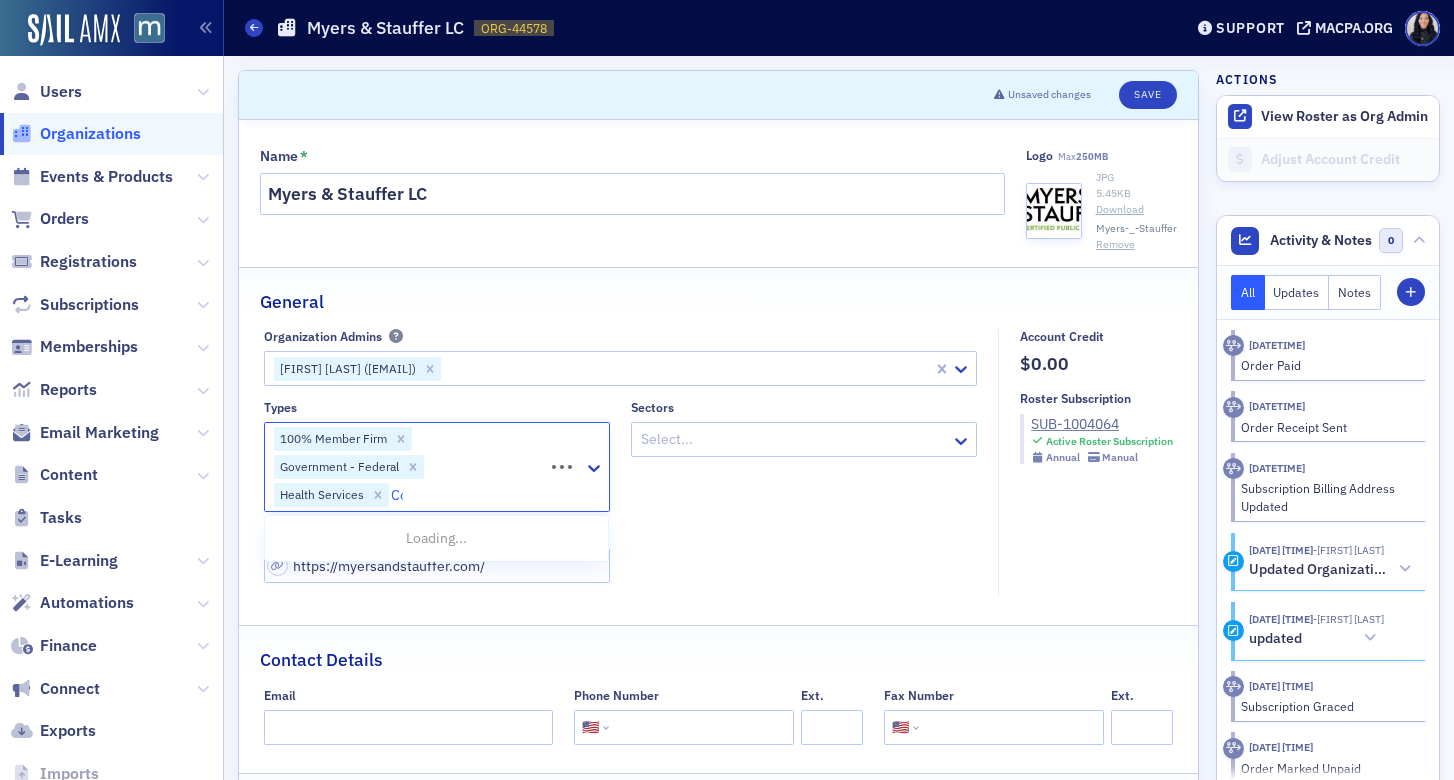 type on "Con" 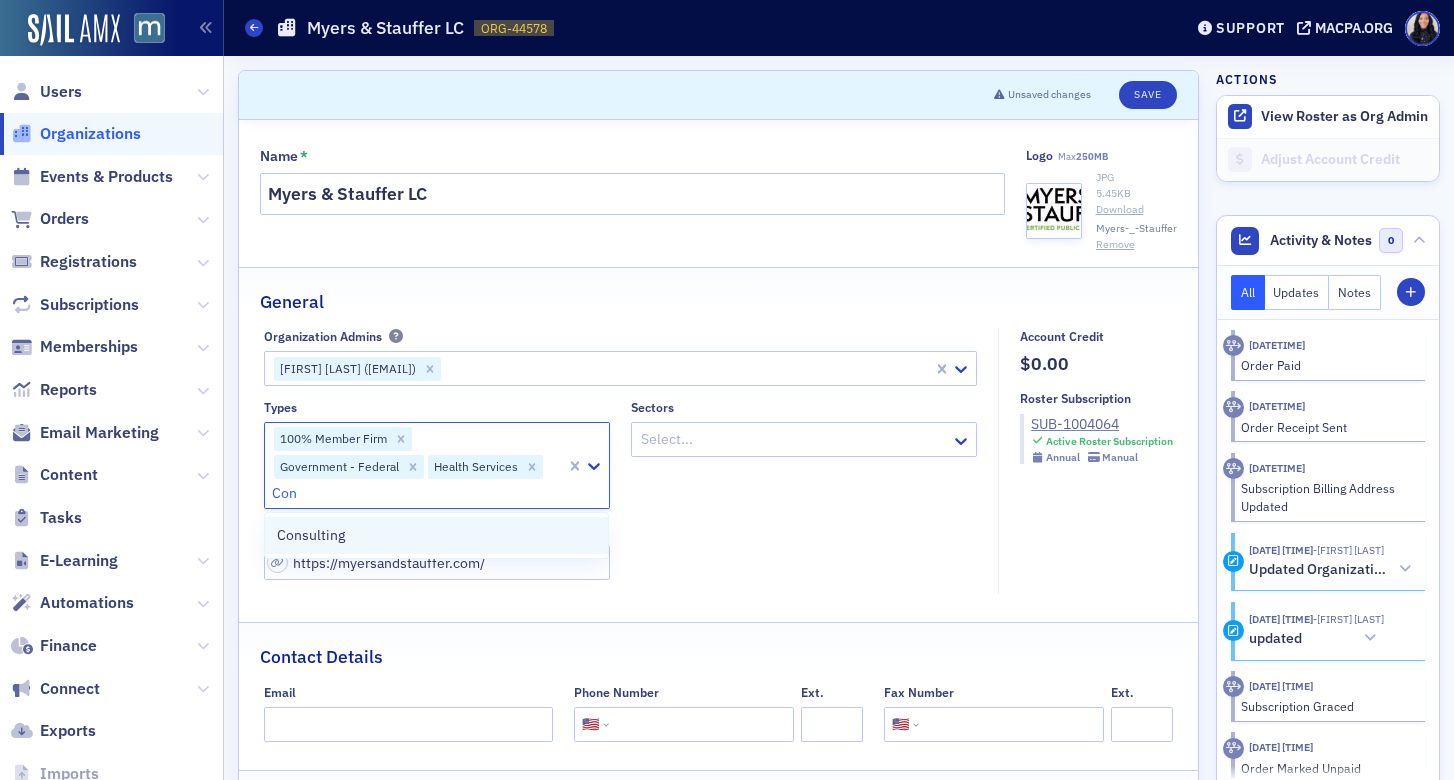 click on "Consulting" at bounding box center (436, 535) 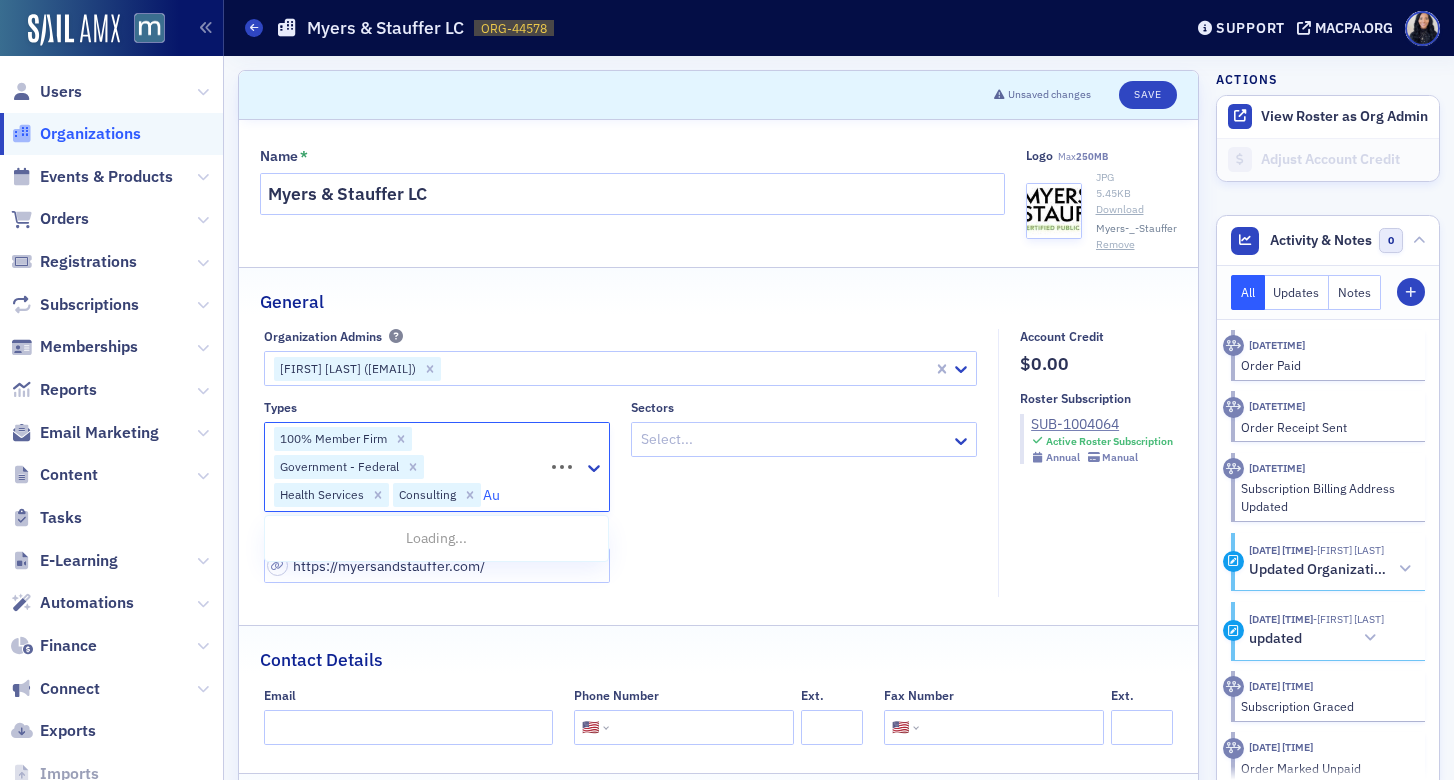 type on "A" 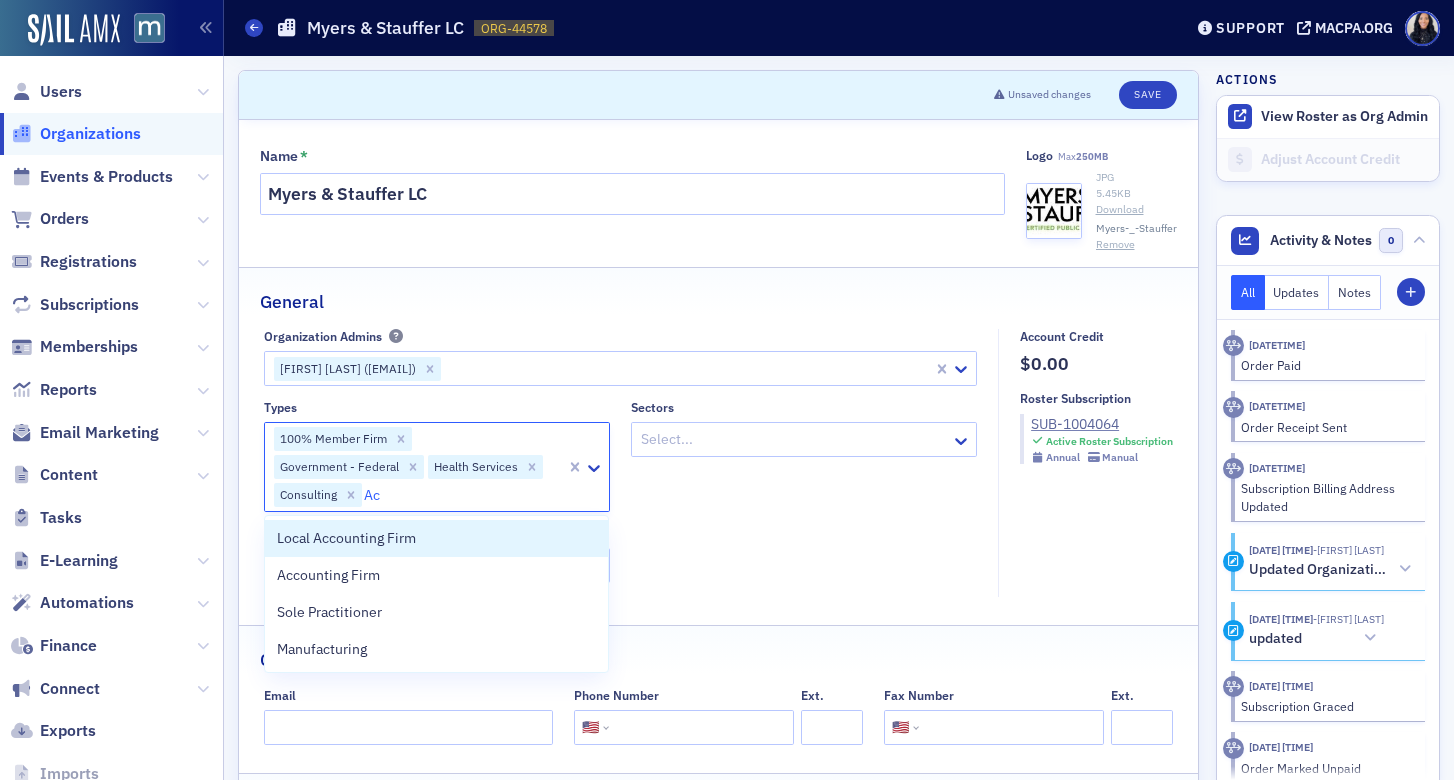 type on "A" 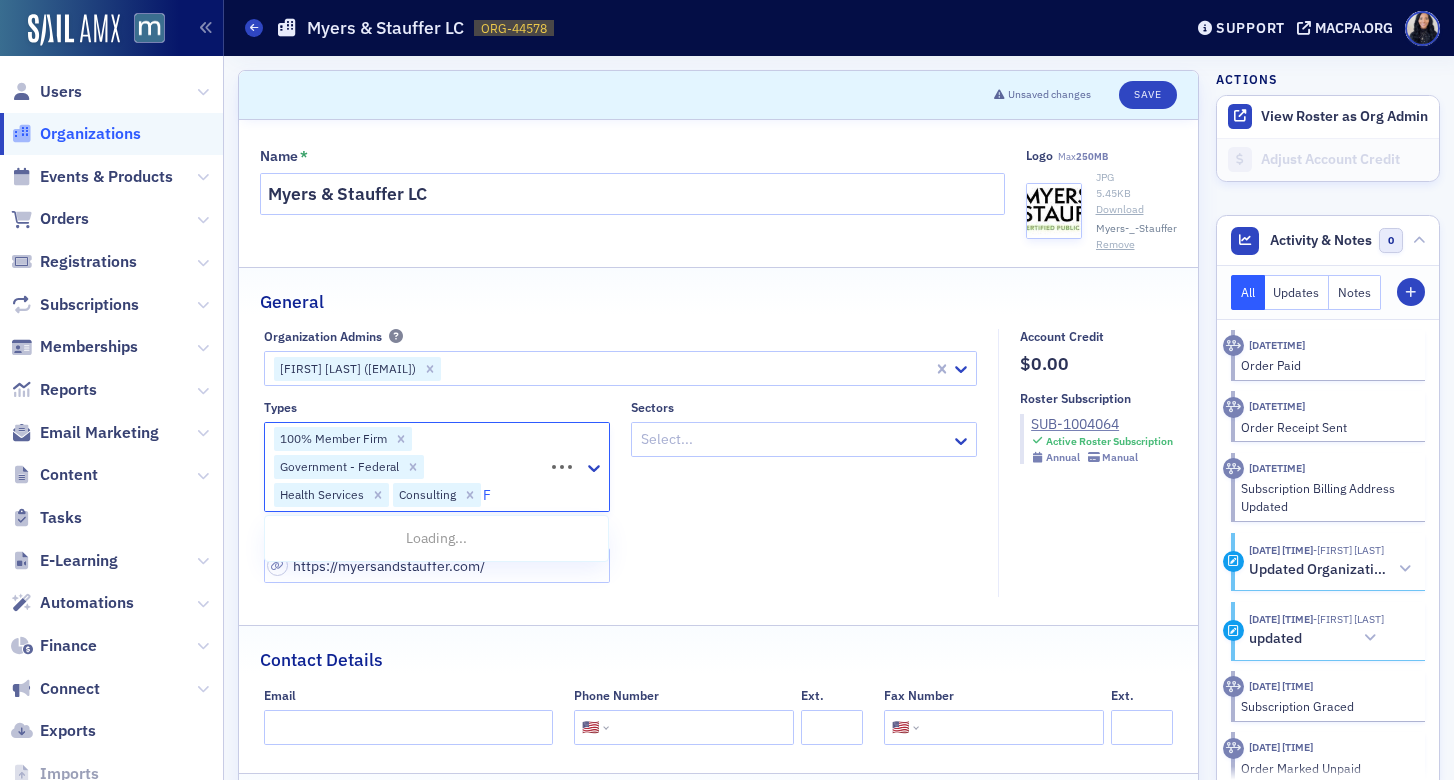 type on "Fi" 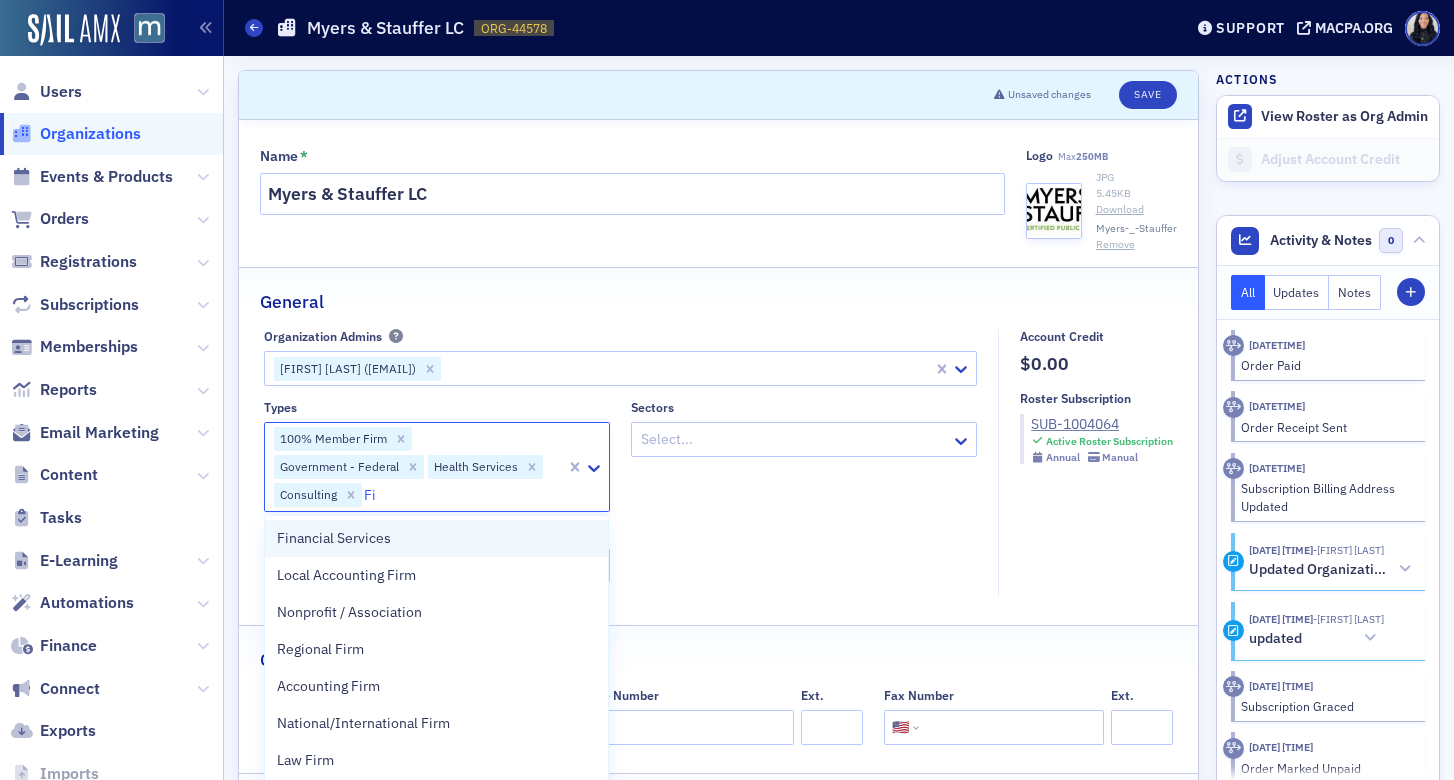 click on "Financial Services" at bounding box center [436, 538] 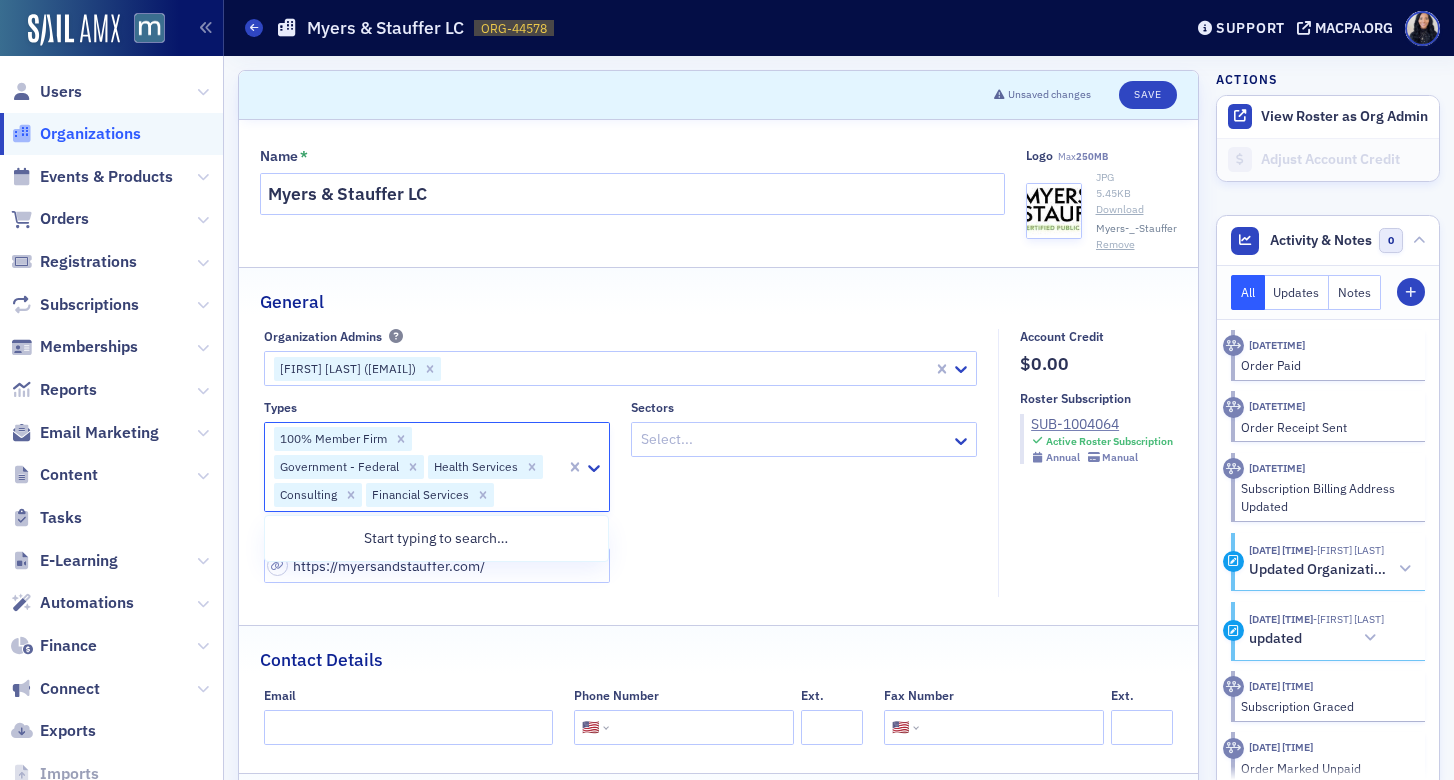 click 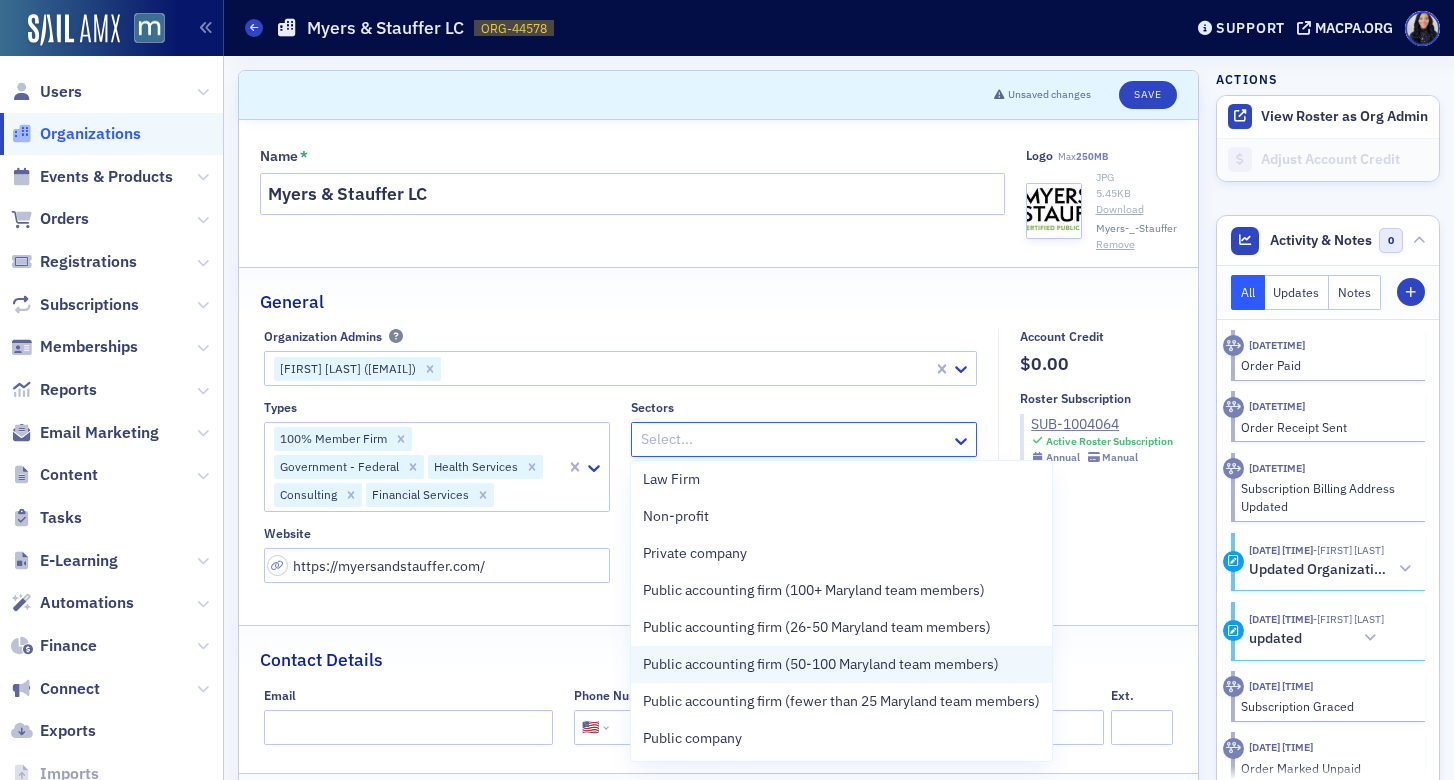 scroll, scrollTop: 0, scrollLeft: 0, axis: both 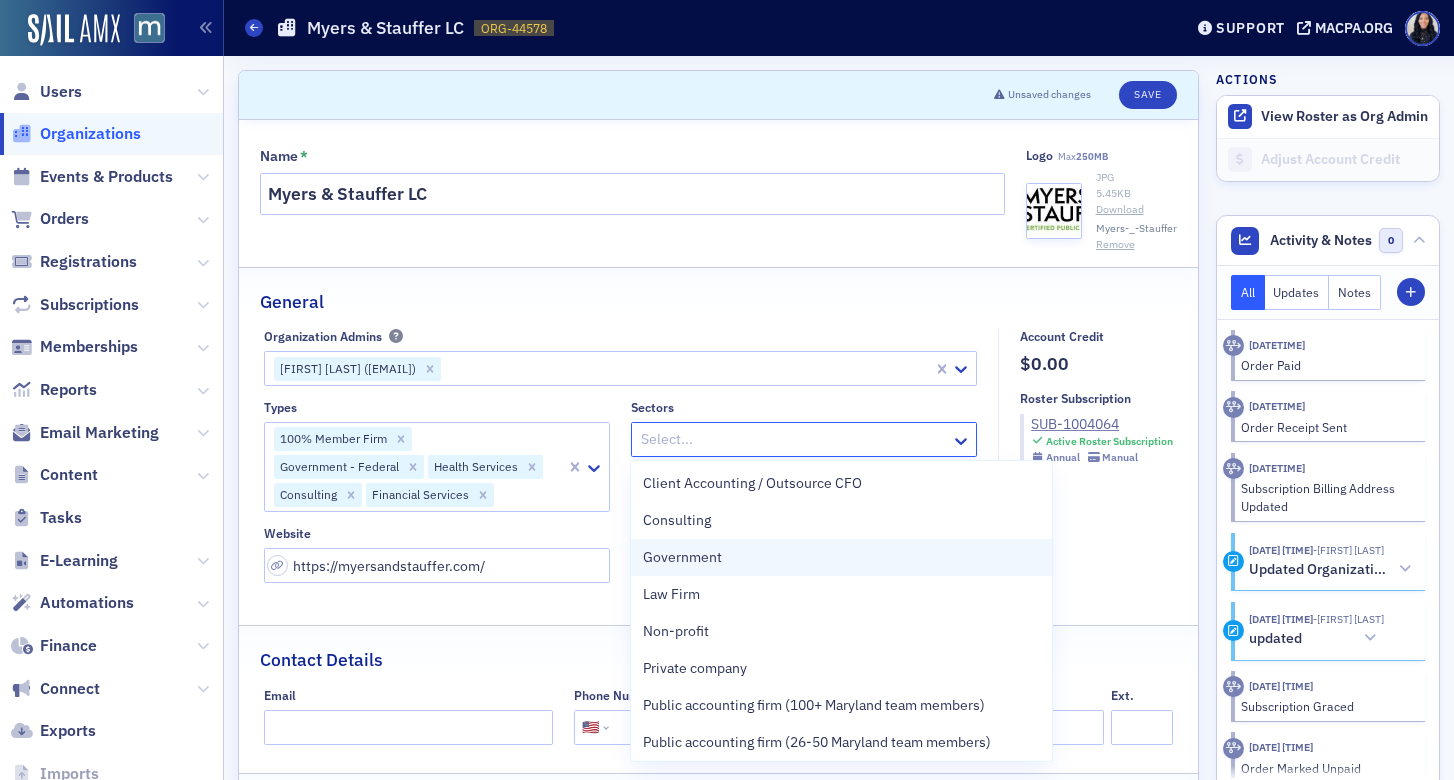 click on "Government" at bounding box center [841, 557] 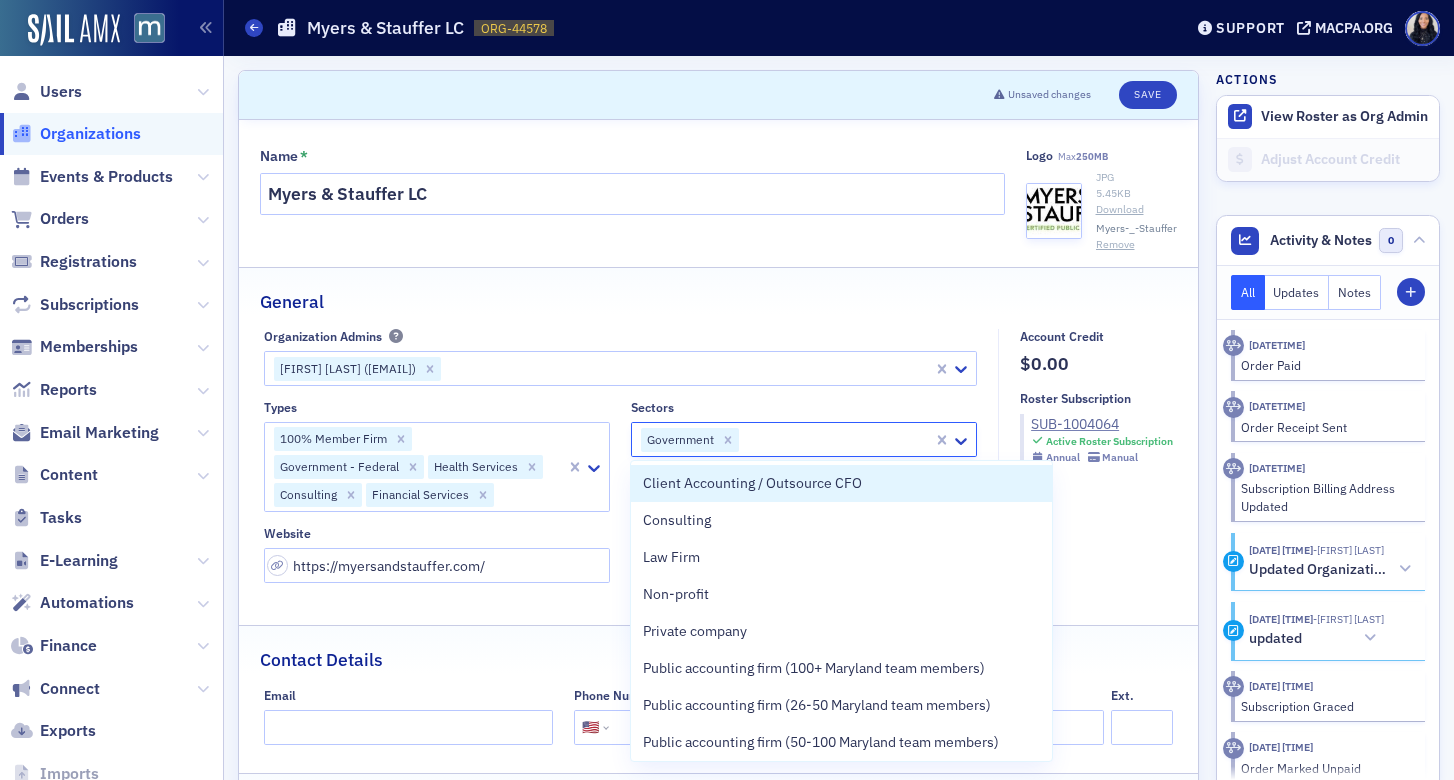 click on "Sectors" 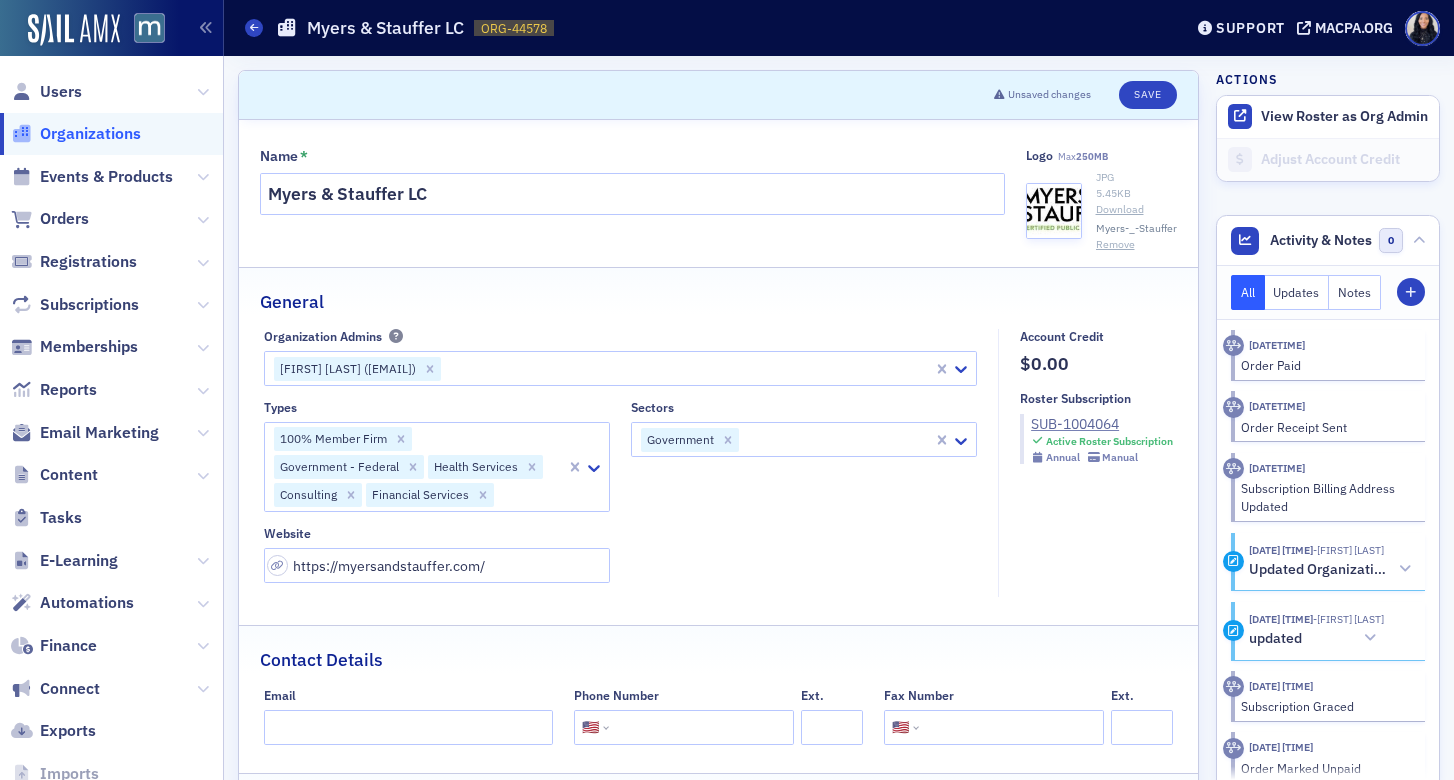 click on "100% Member Firm Government - Federal Health Services Consulting Financial Services" 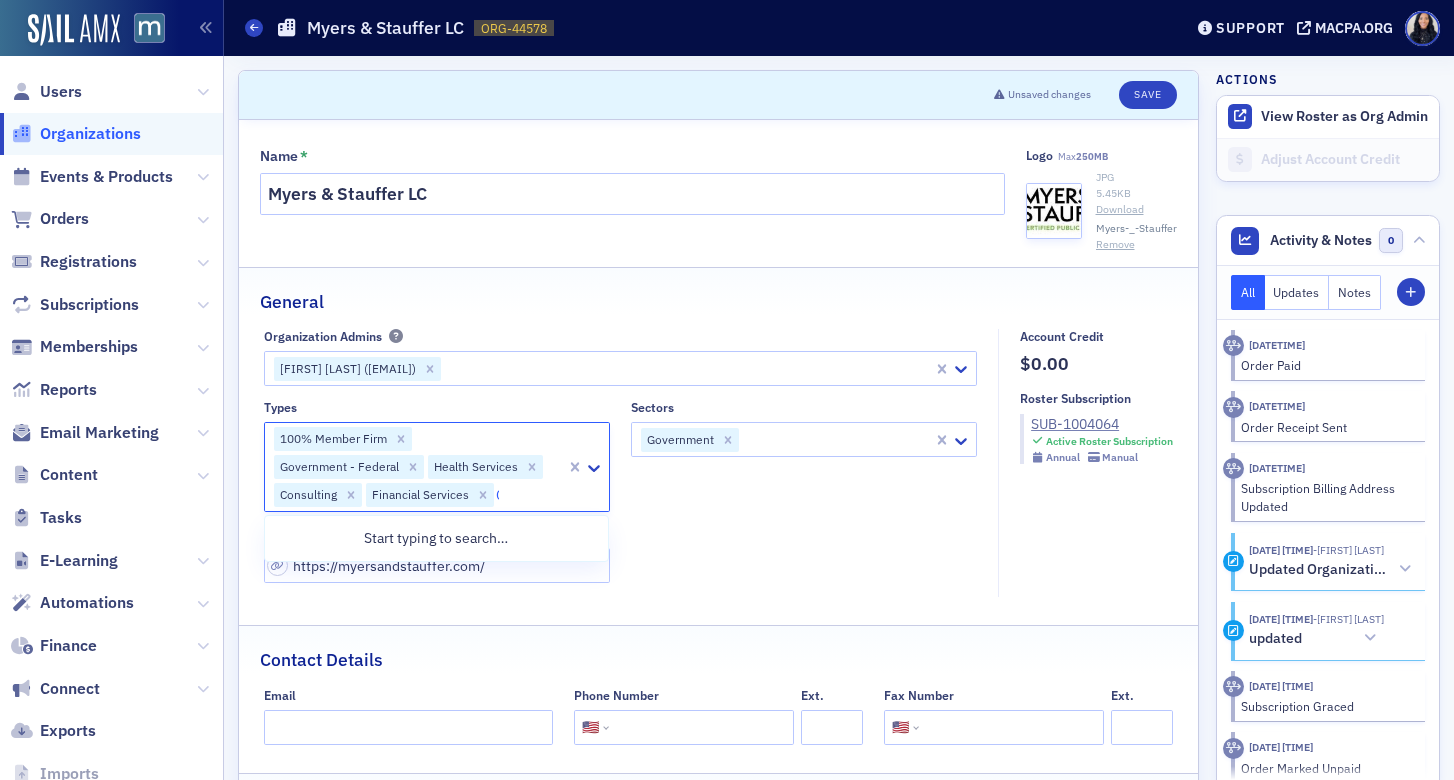 type on "Go" 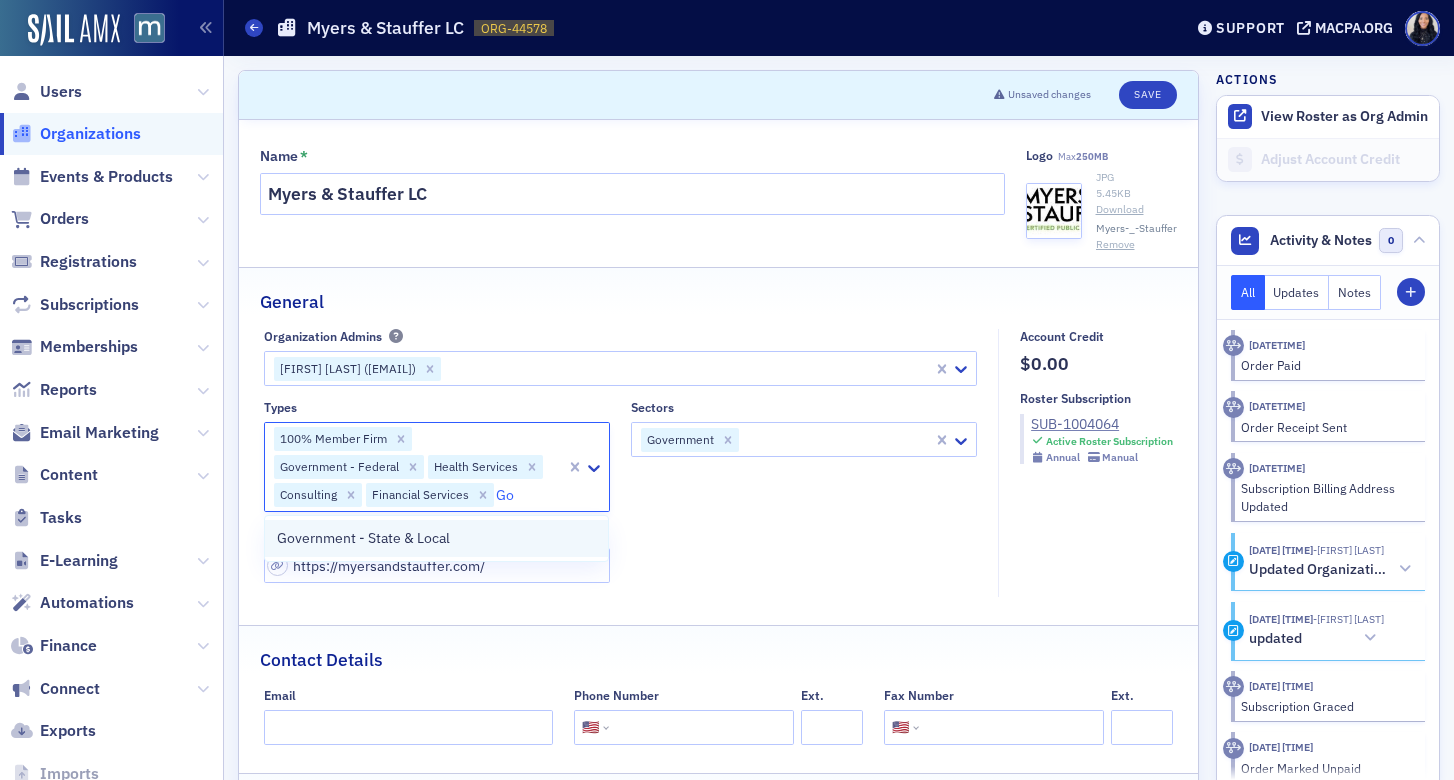 click on "Government - State & Local" at bounding box center [363, 538] 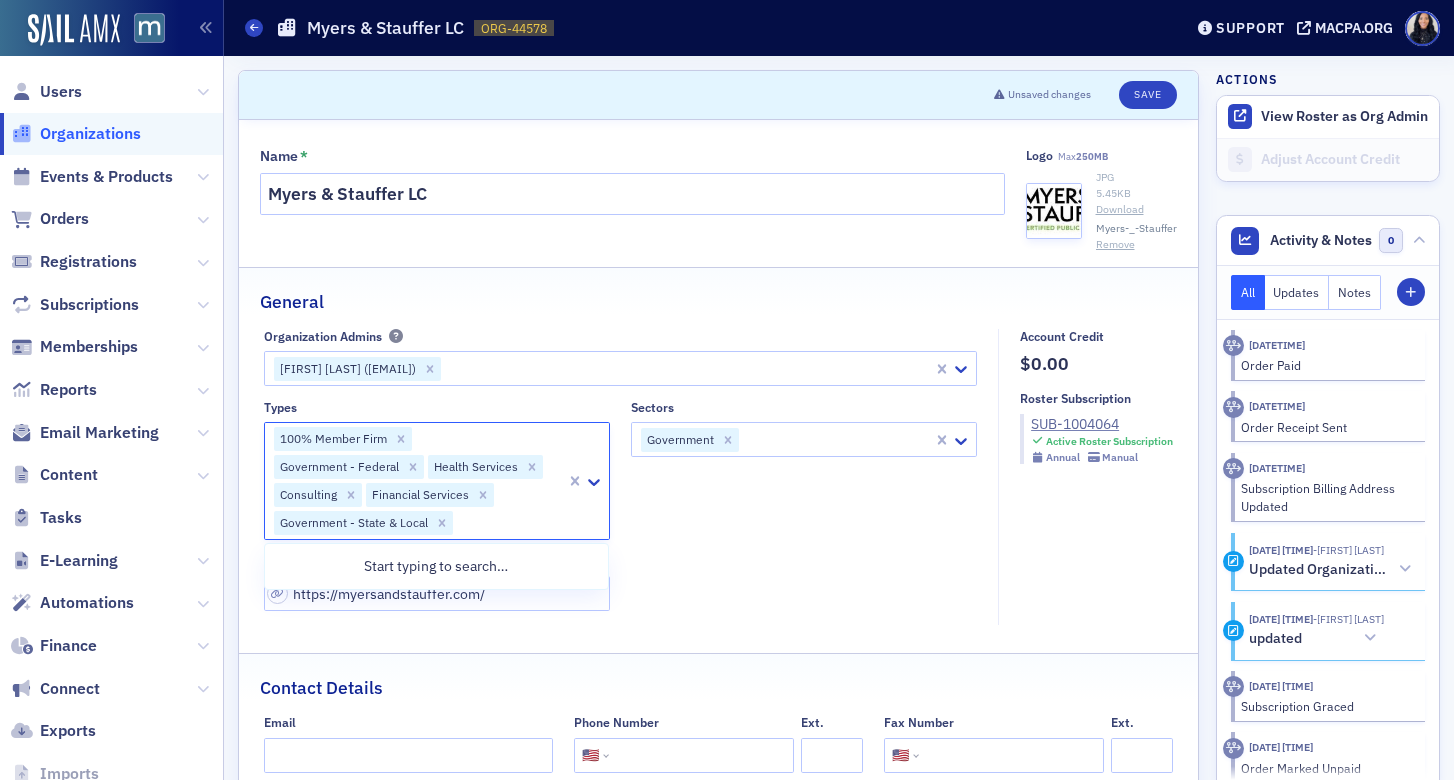 click on "Sectors Government" 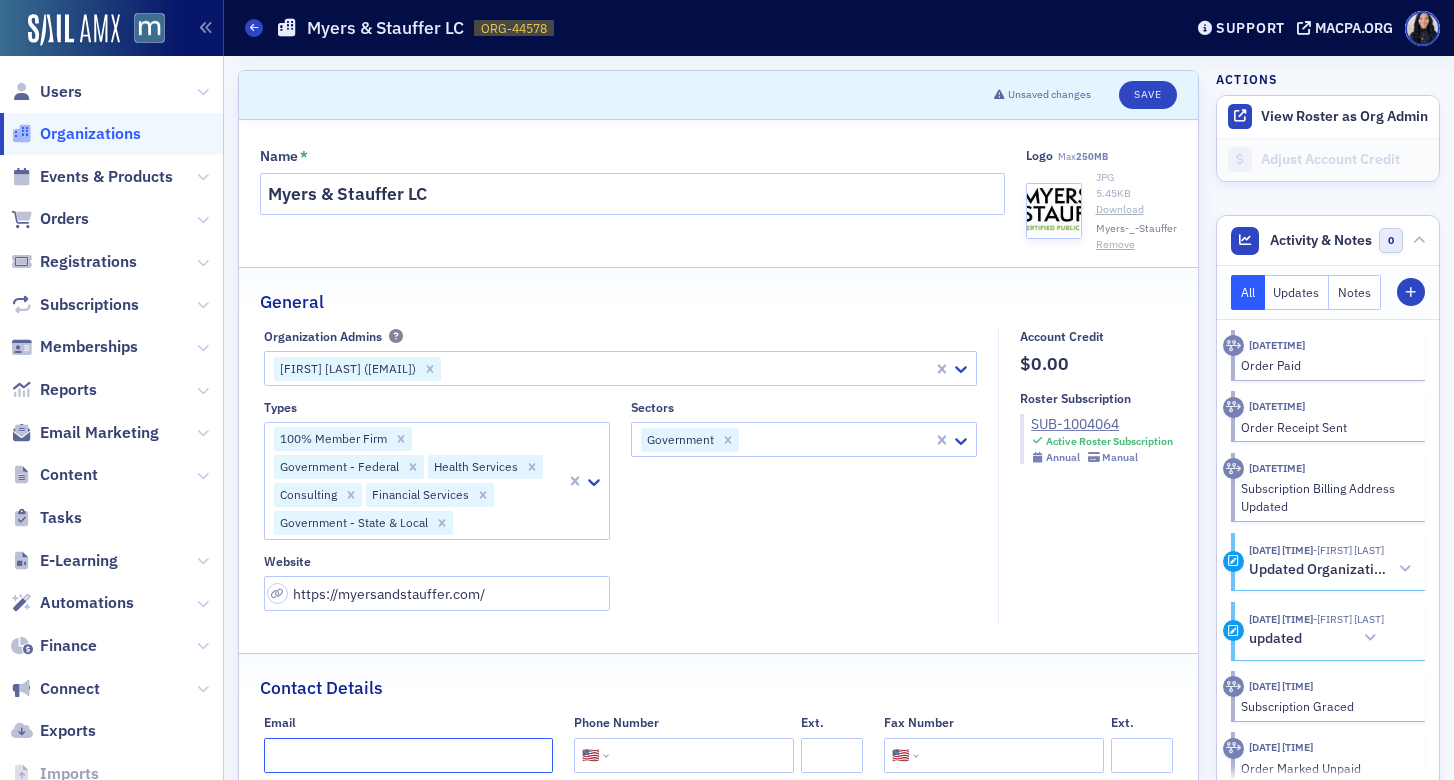 click on "Email" 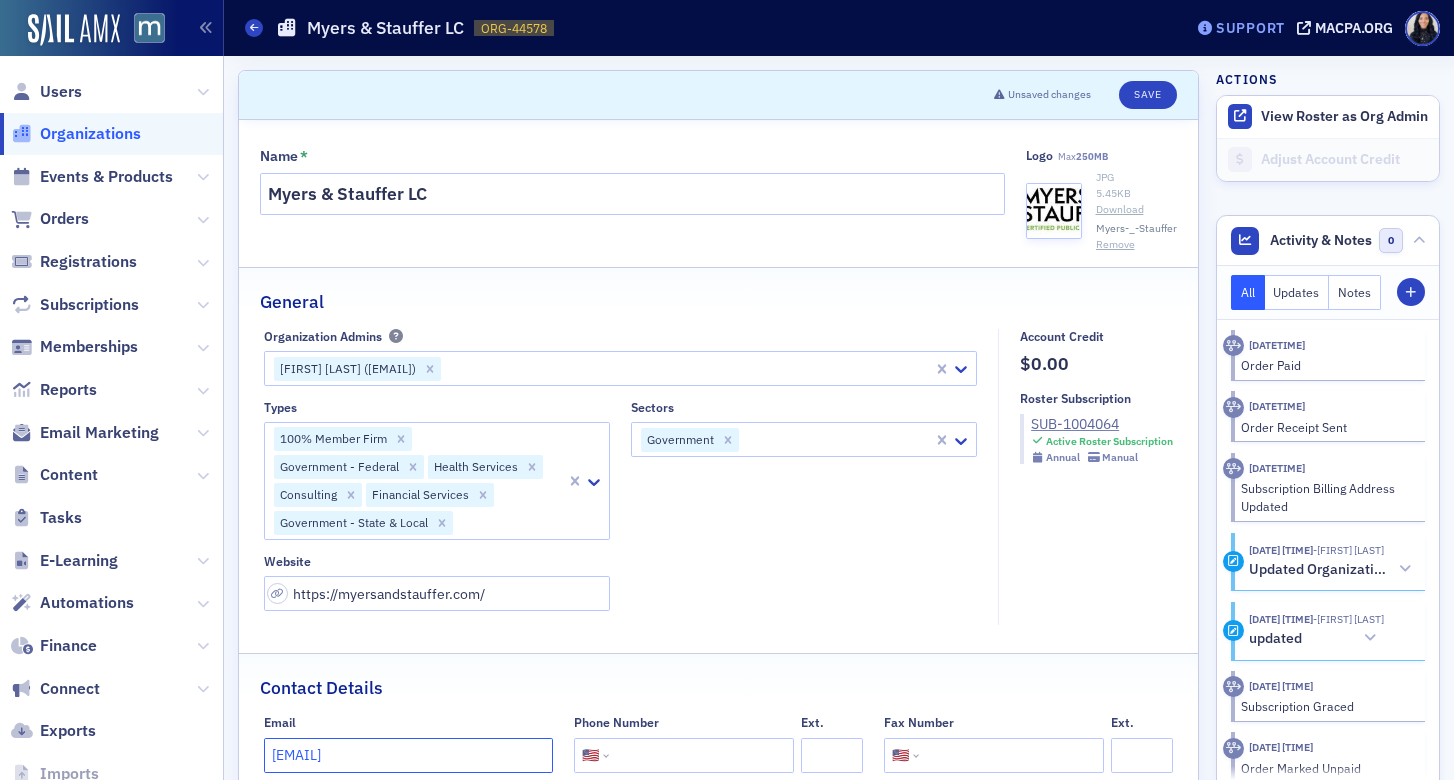 type on "info@mslc.com" 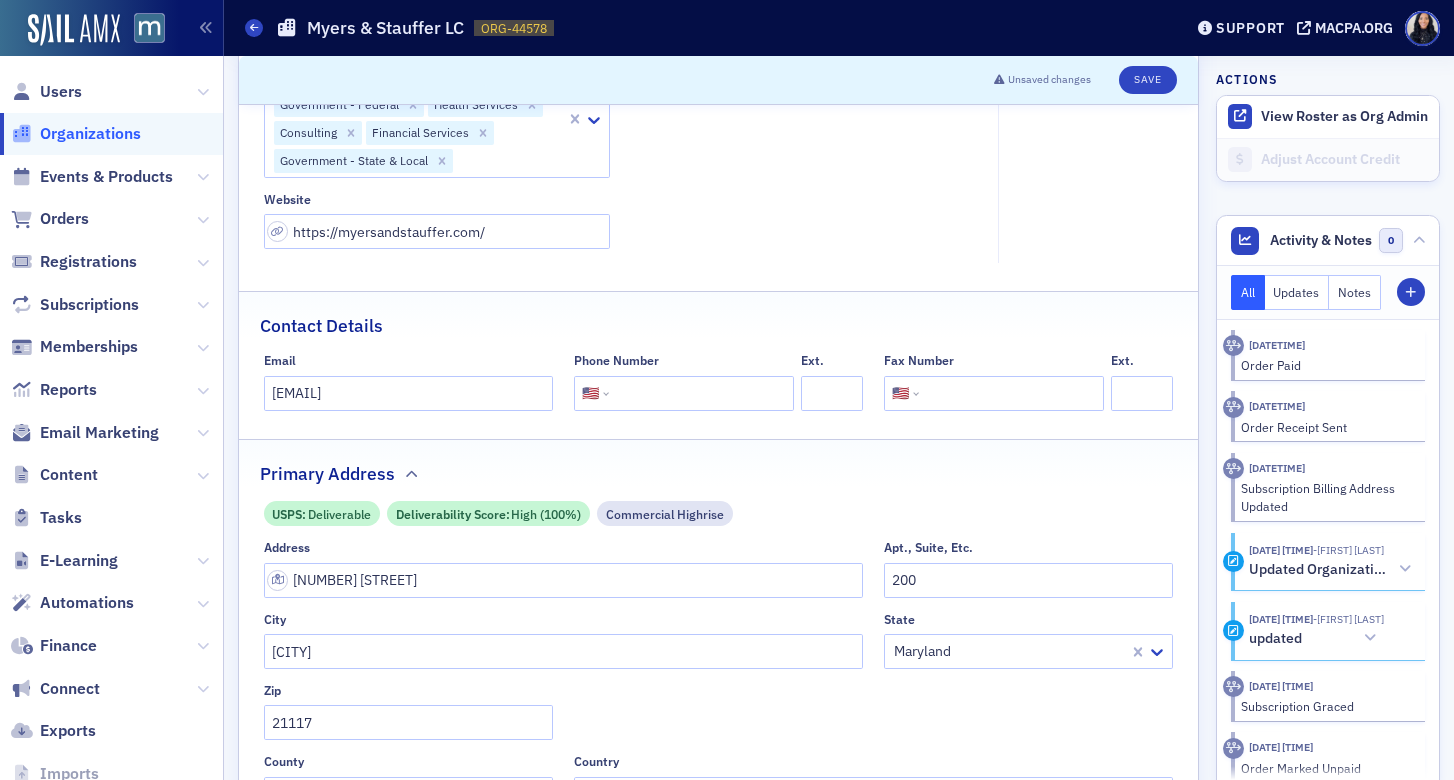 scroll, scrollTop: 458, scrollLeft: 0, axis: vertical 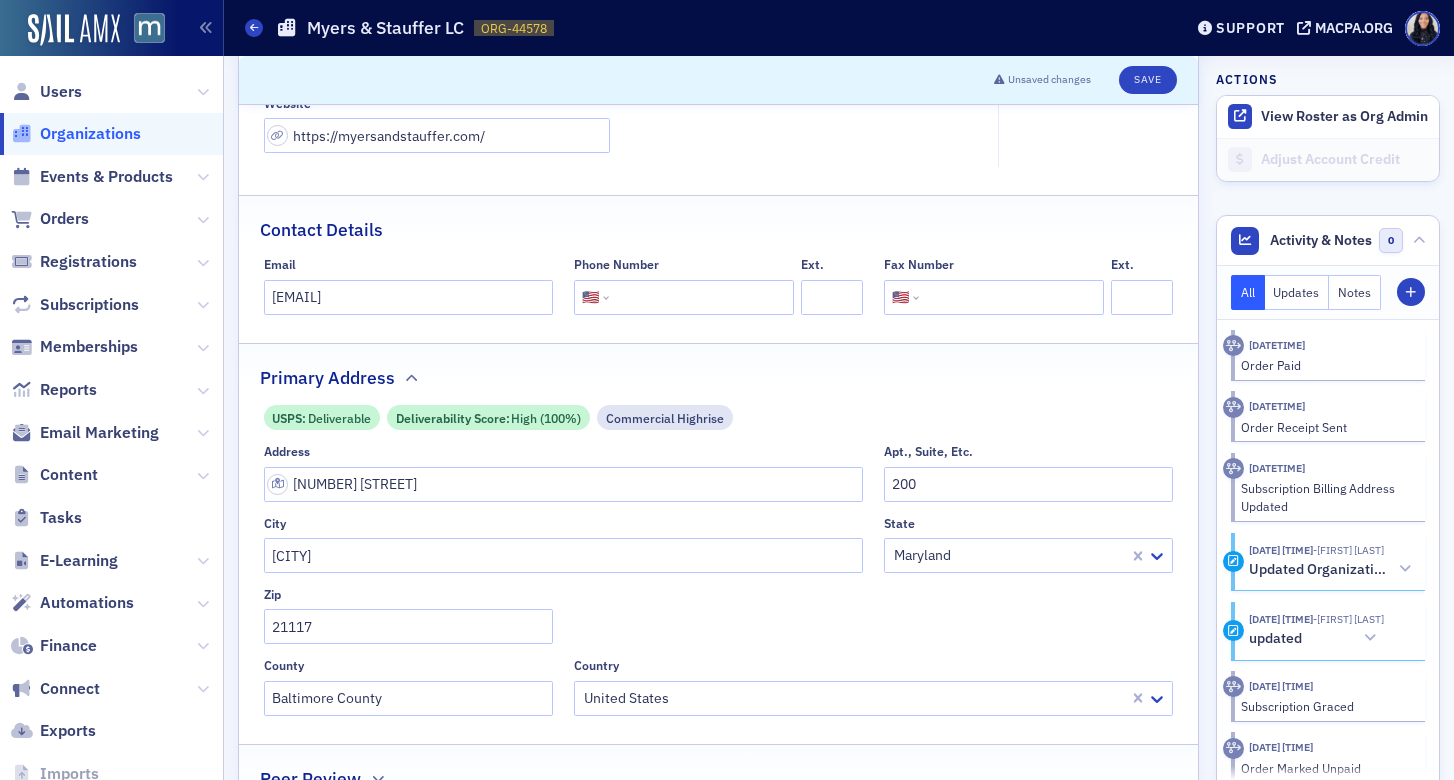 click 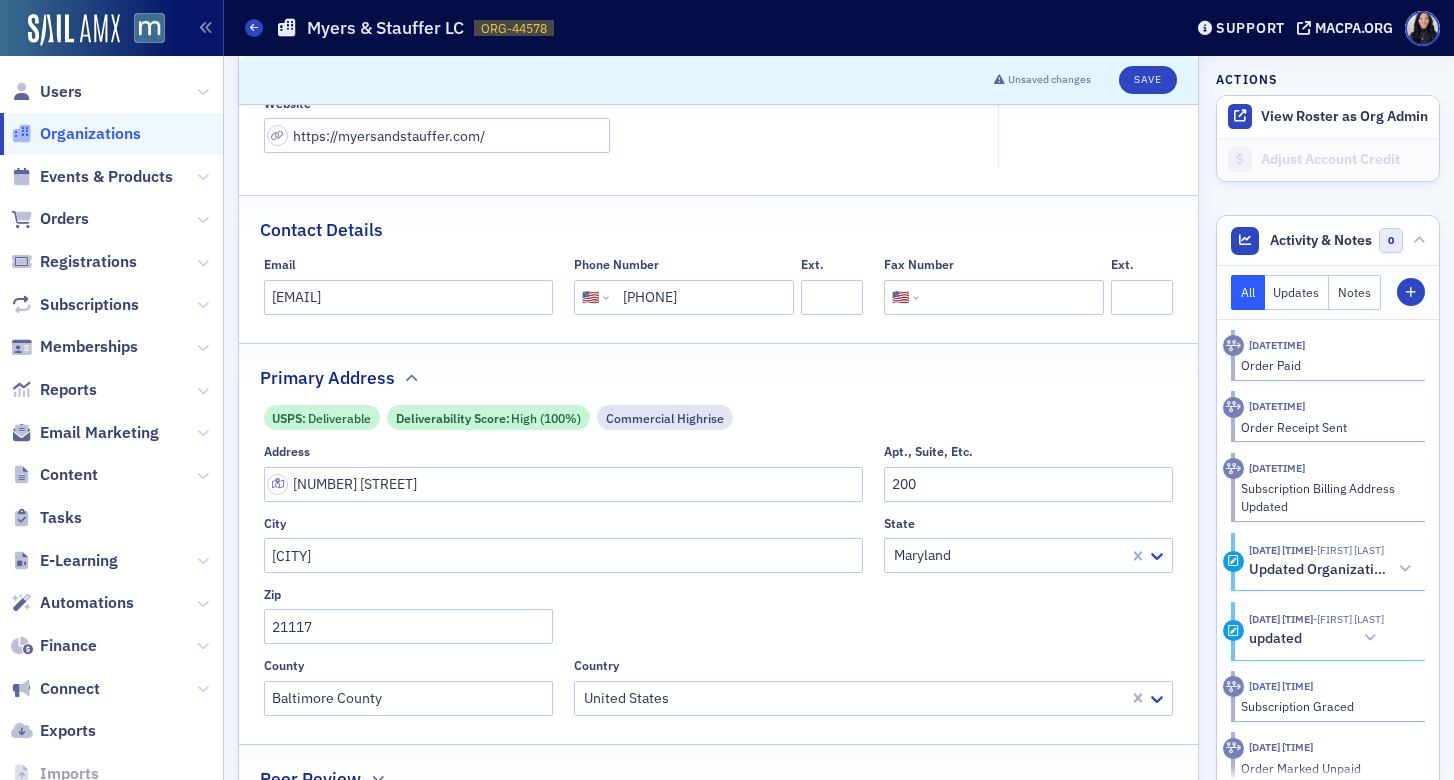 click on "(800) 374-6858" 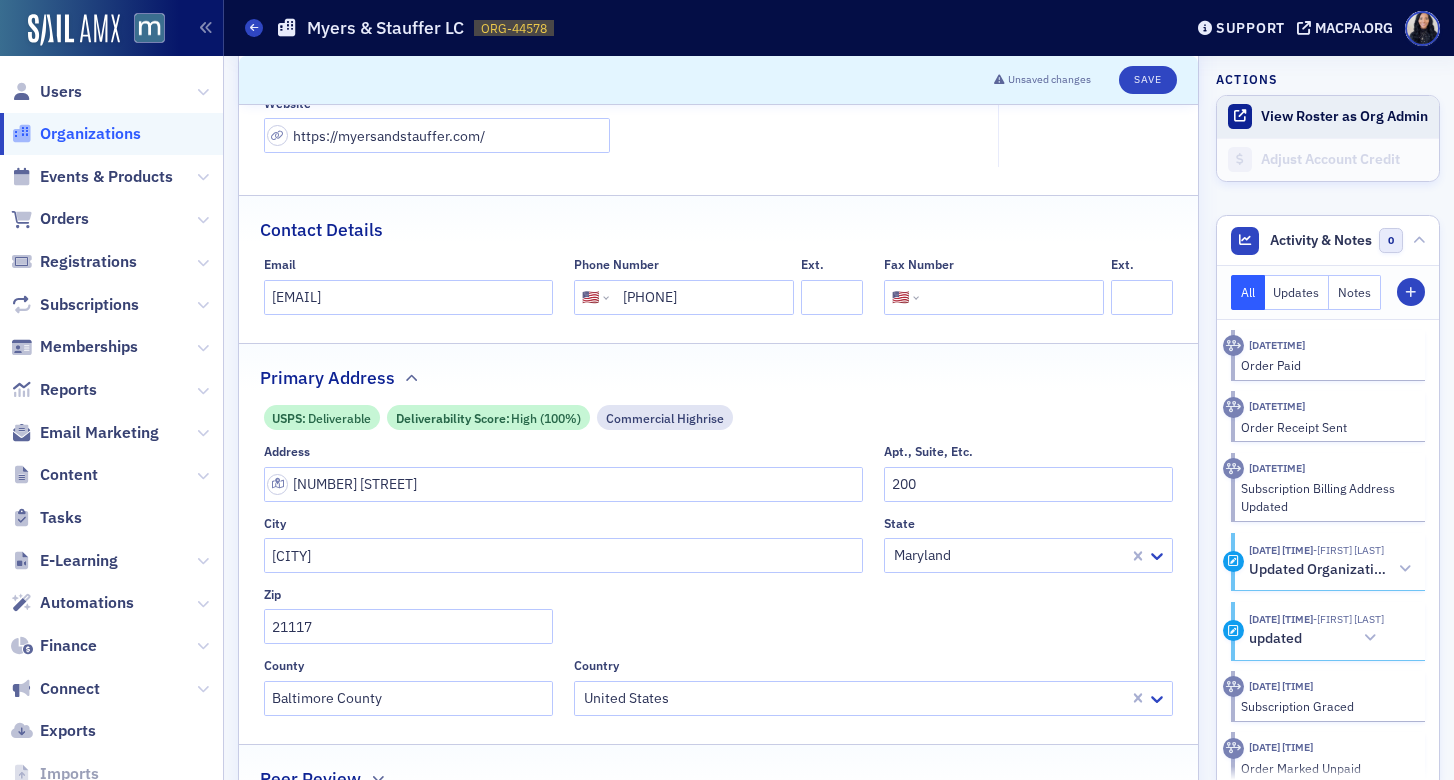 type on "(410) 356-9256" 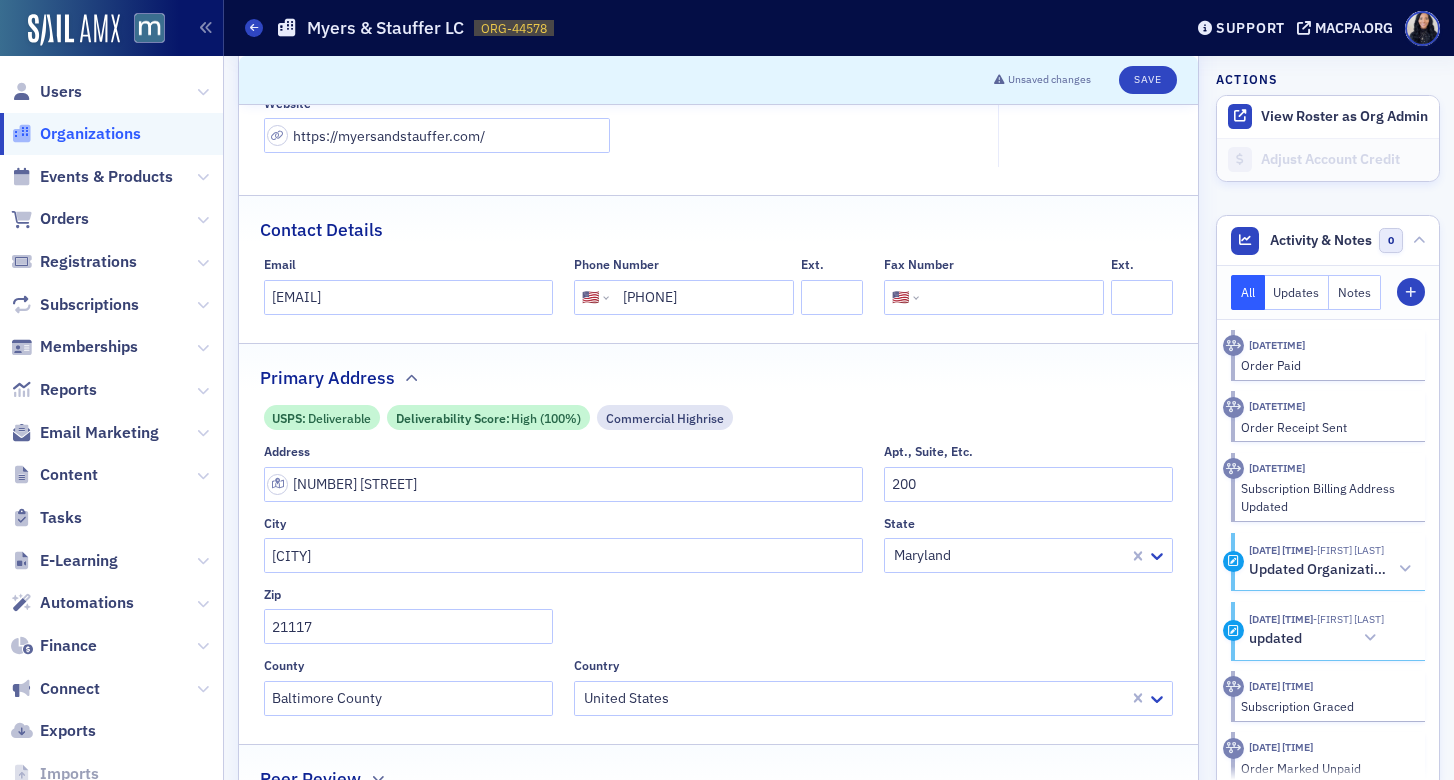 click 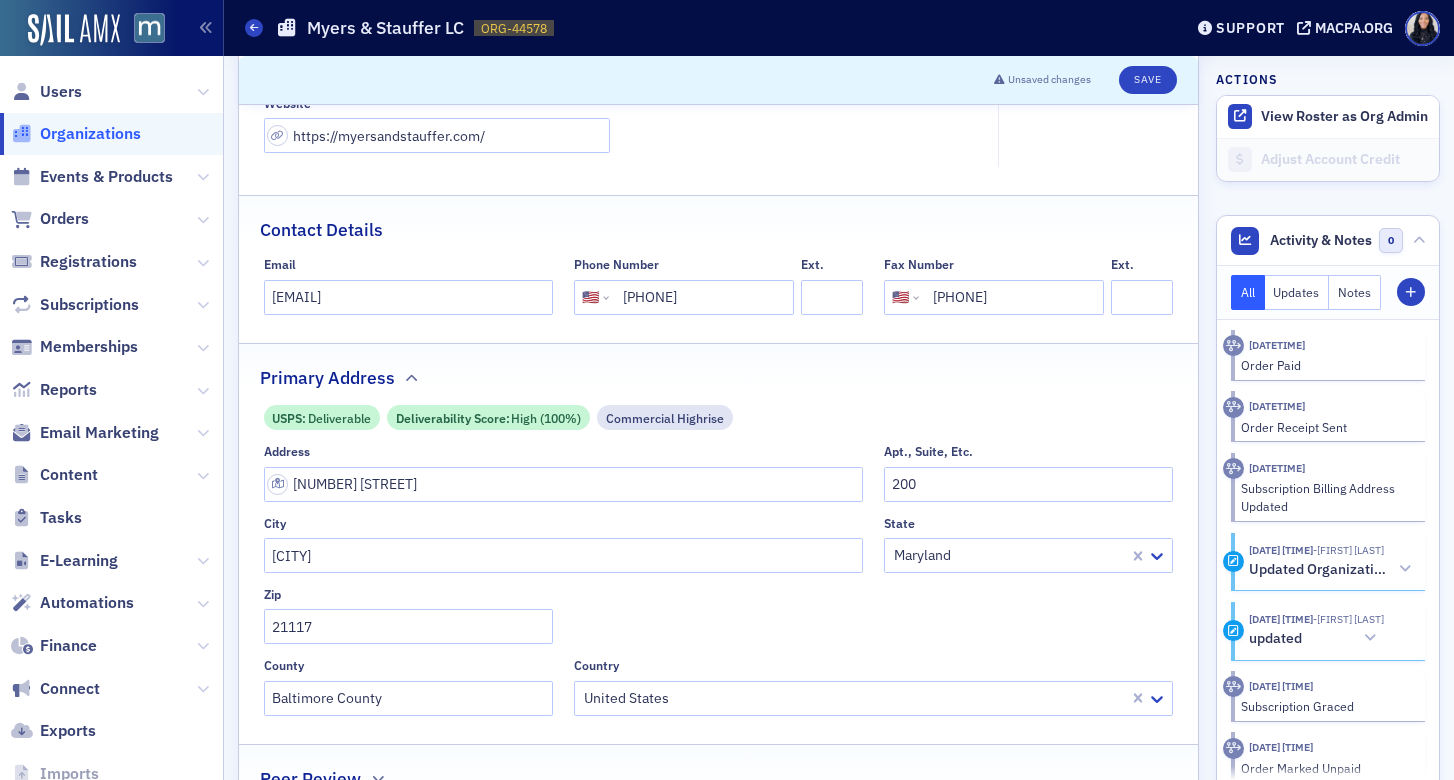 type on "(410) 356-0188" 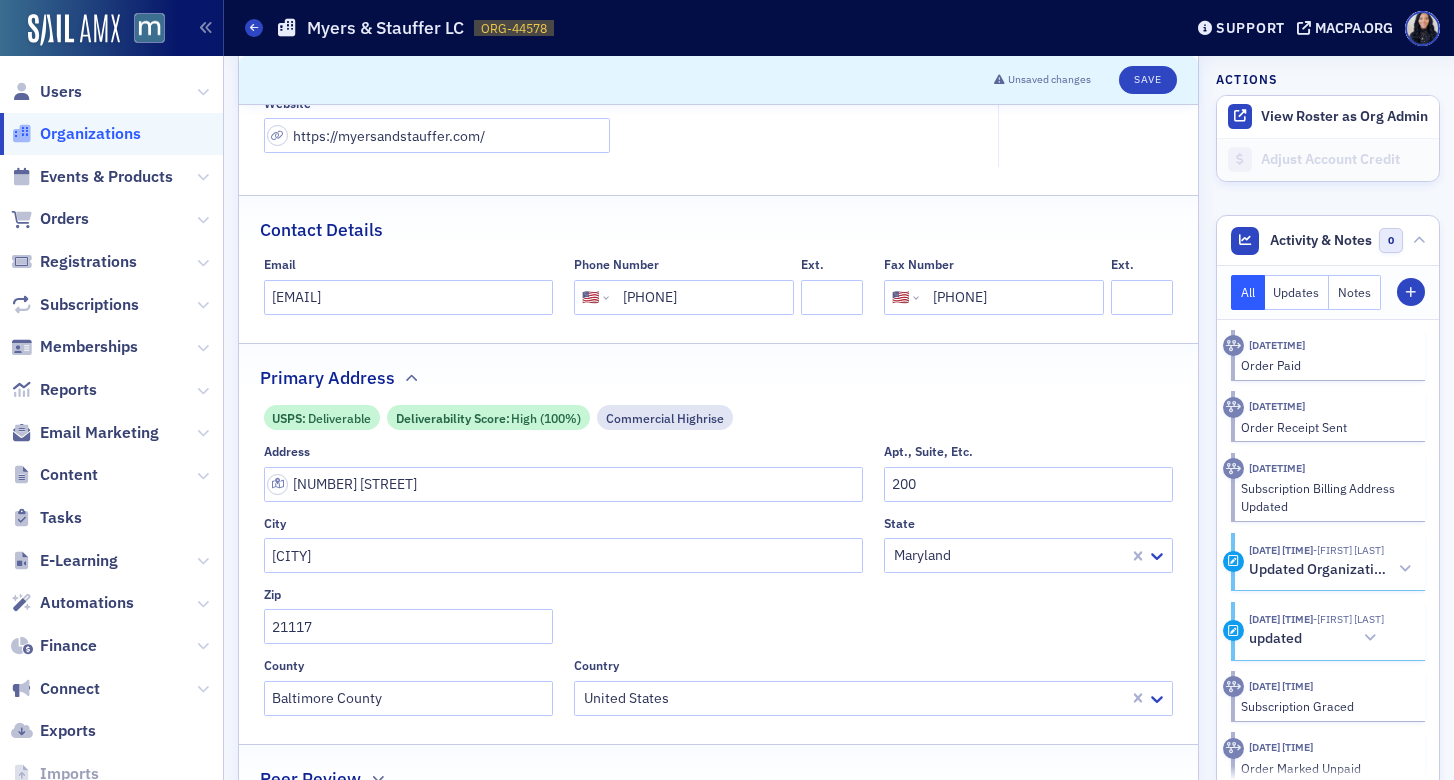 click on "Primary Address" 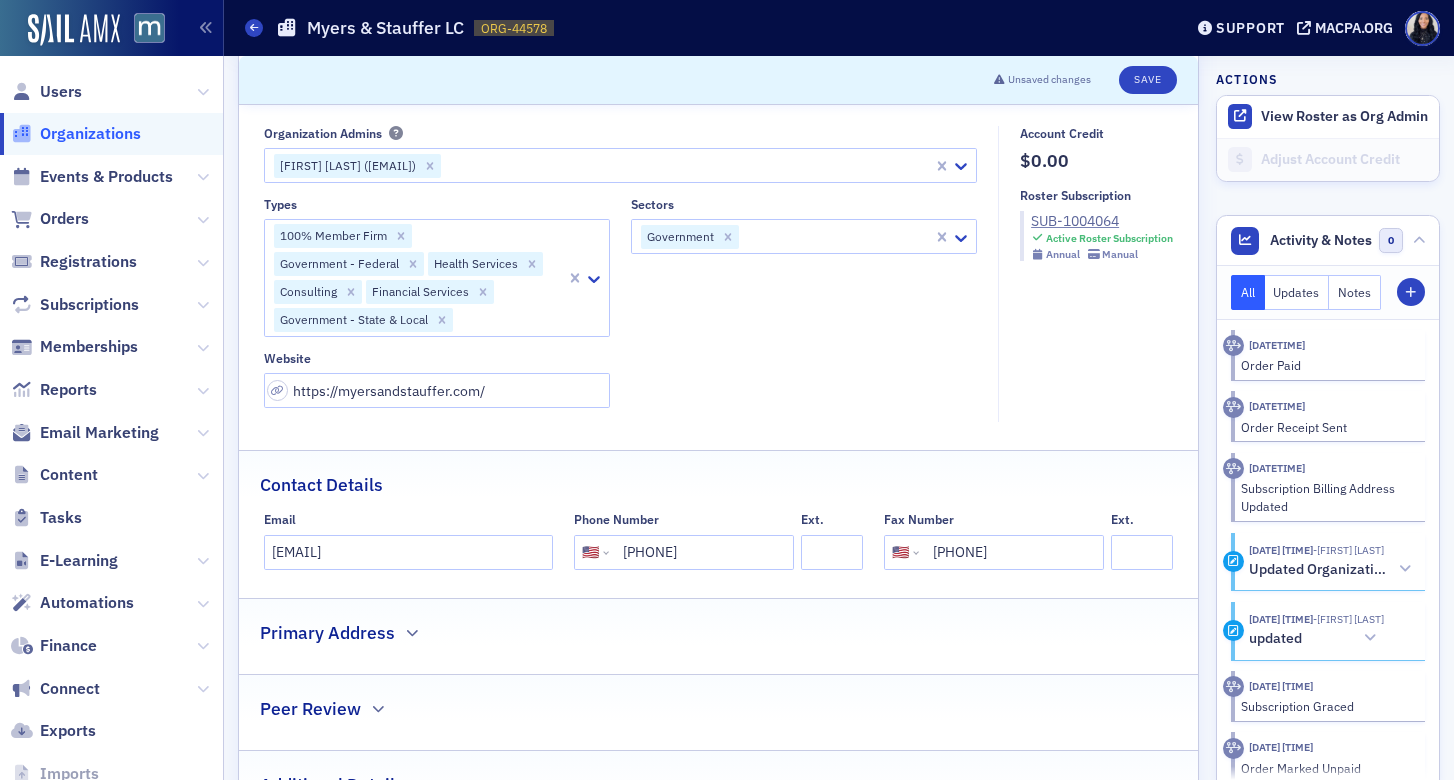scroll, scrollTop: 93, scrollLeft: 0, axis: vertical 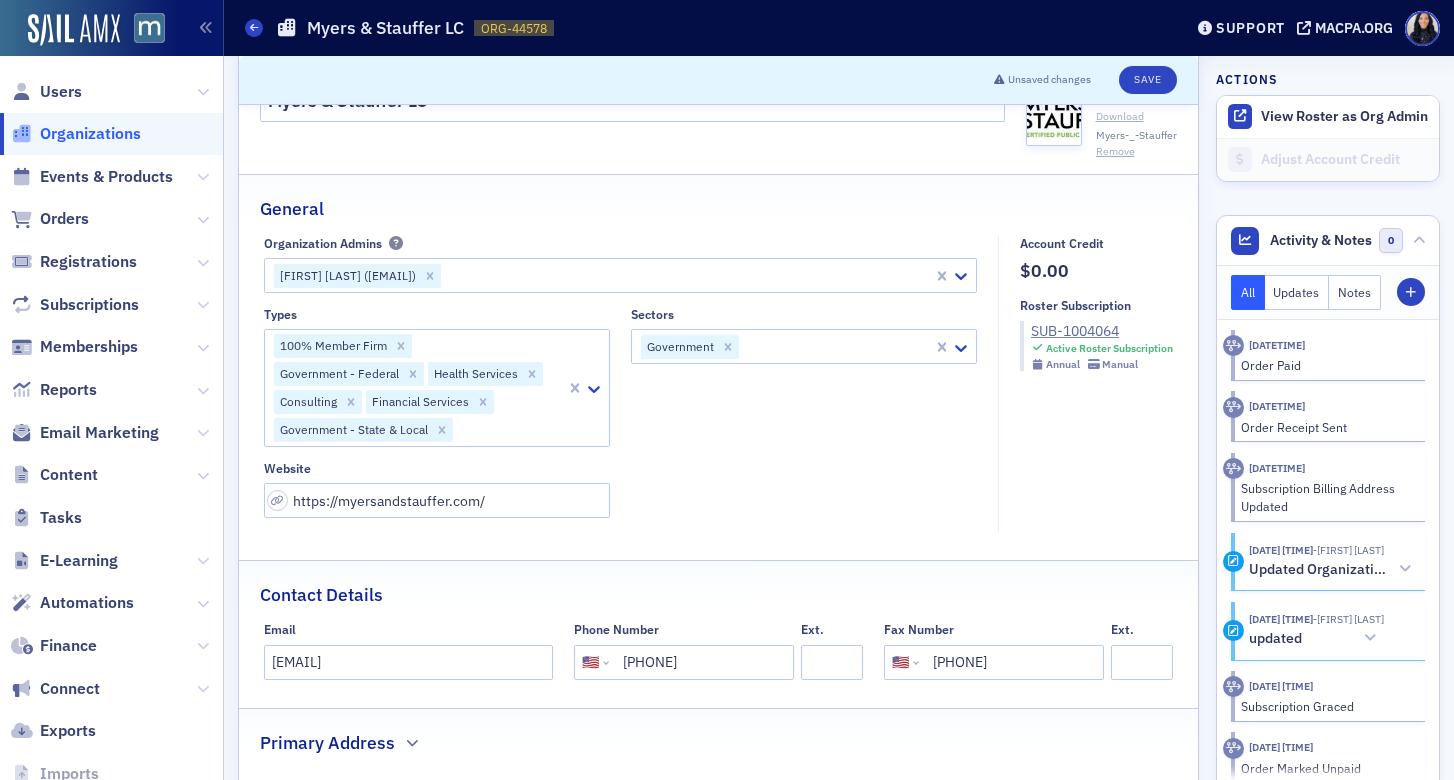 click 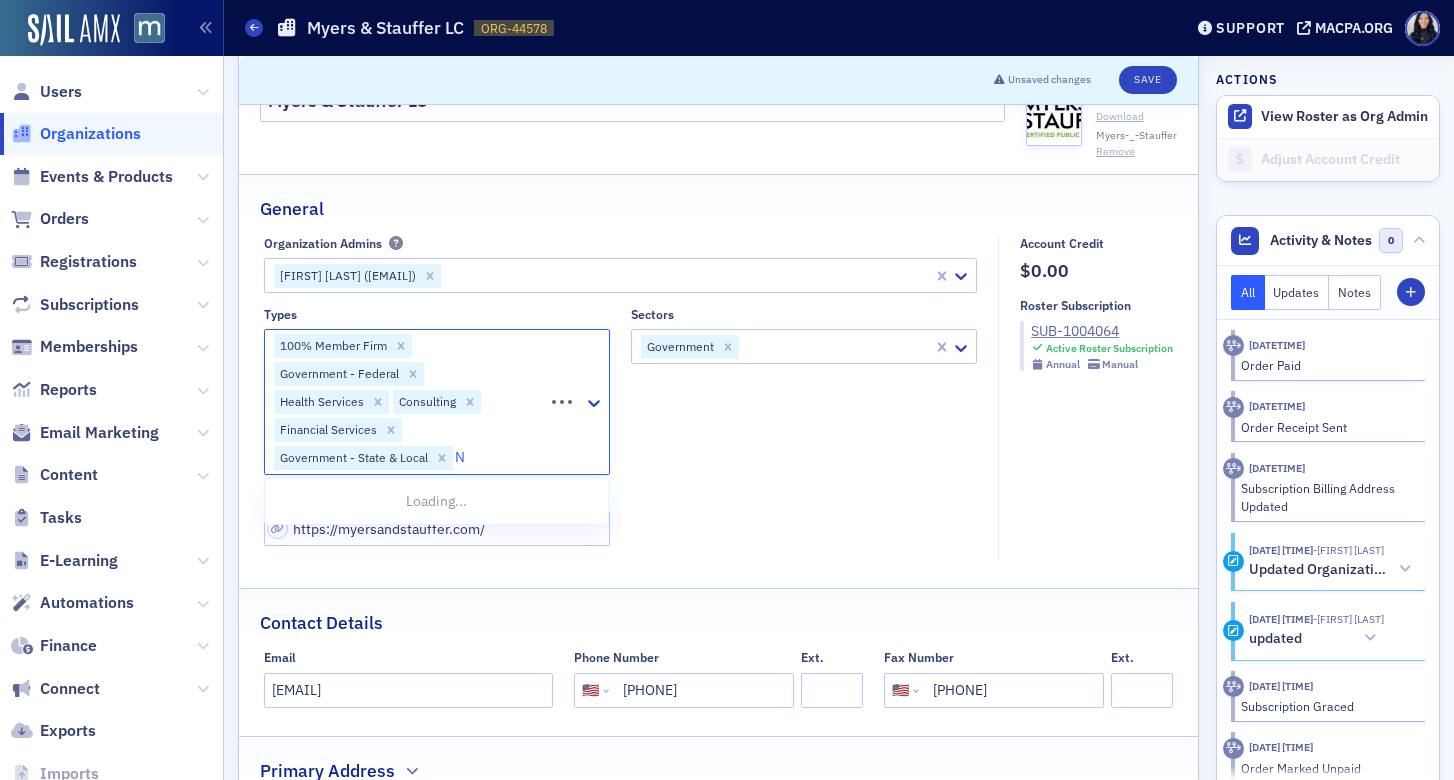 type on "Na" 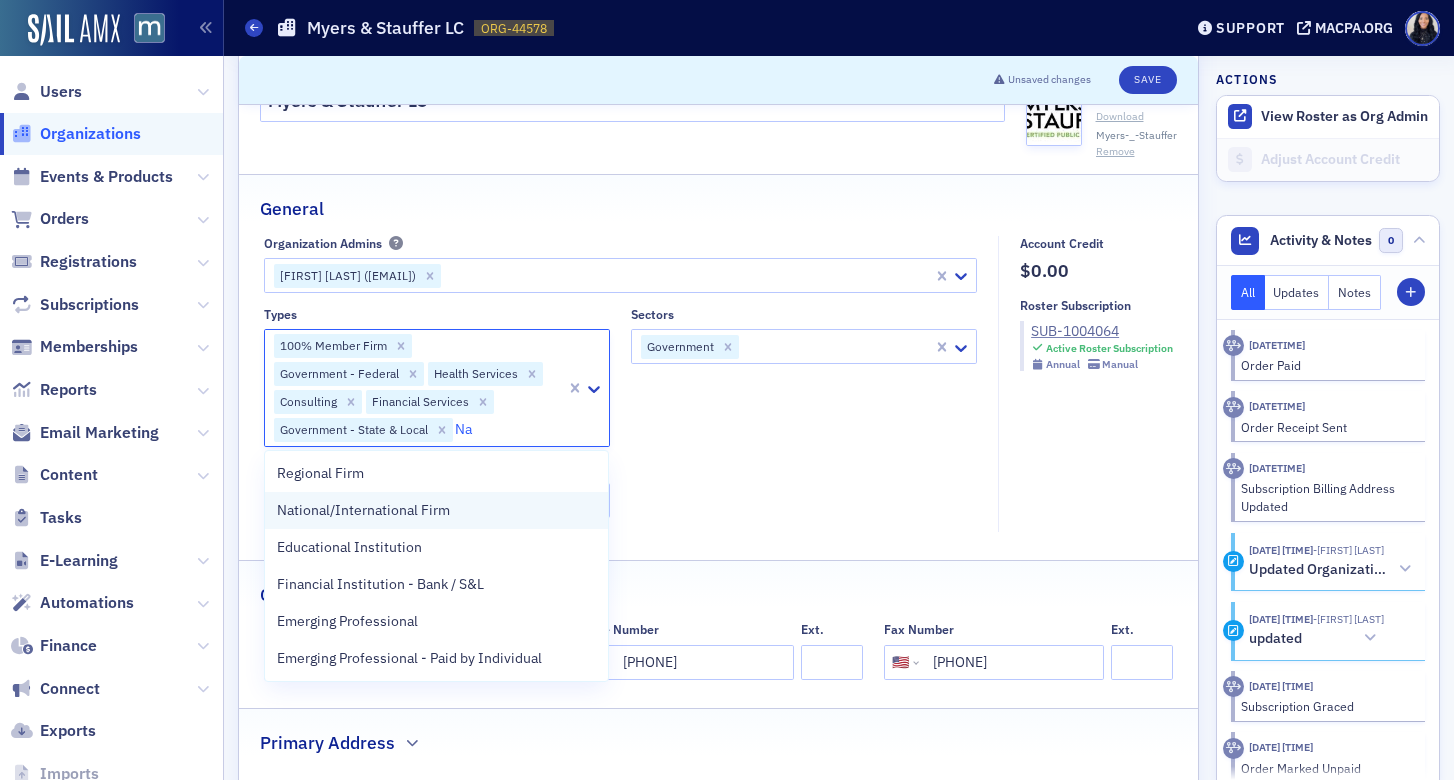 click on "National/International Firm" at bounding box center [363, 510] 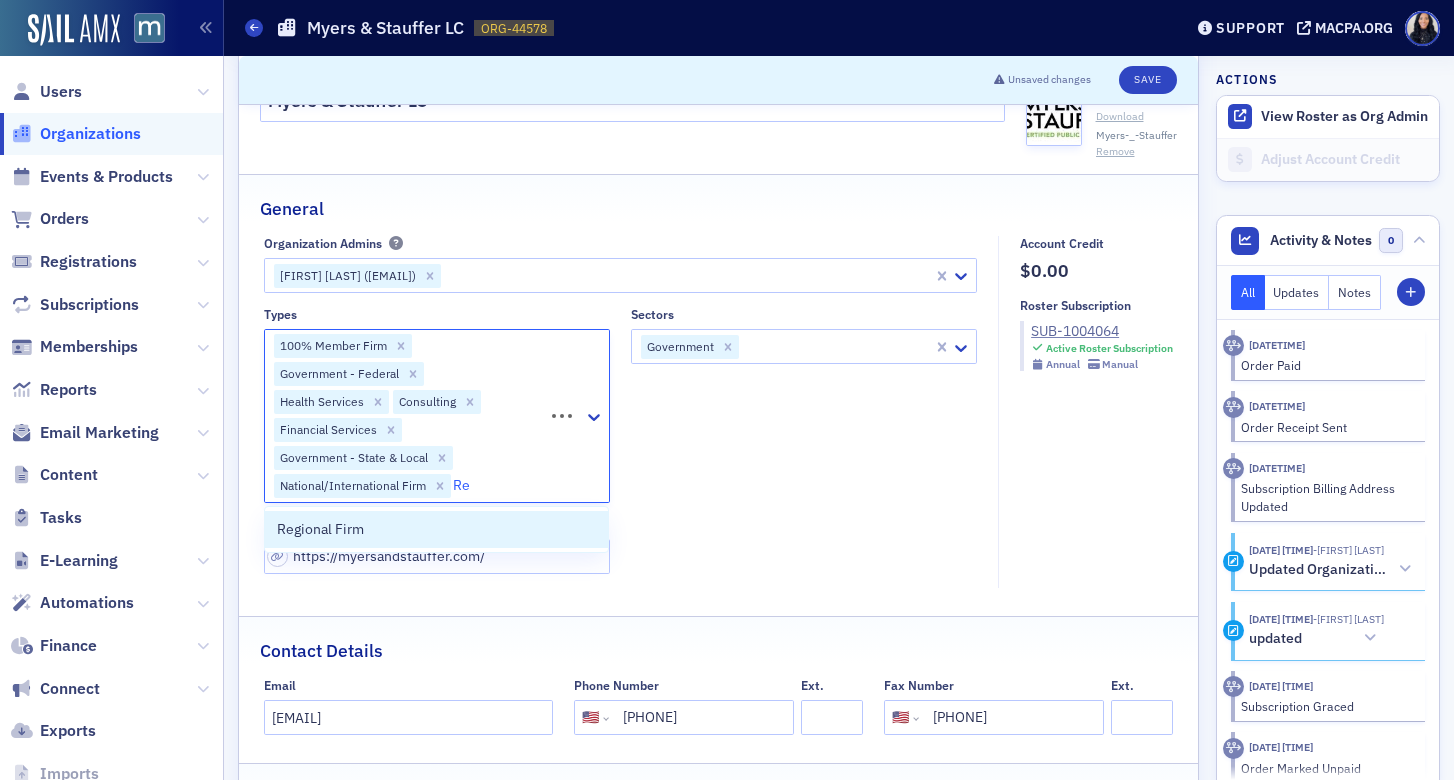 type on "R" 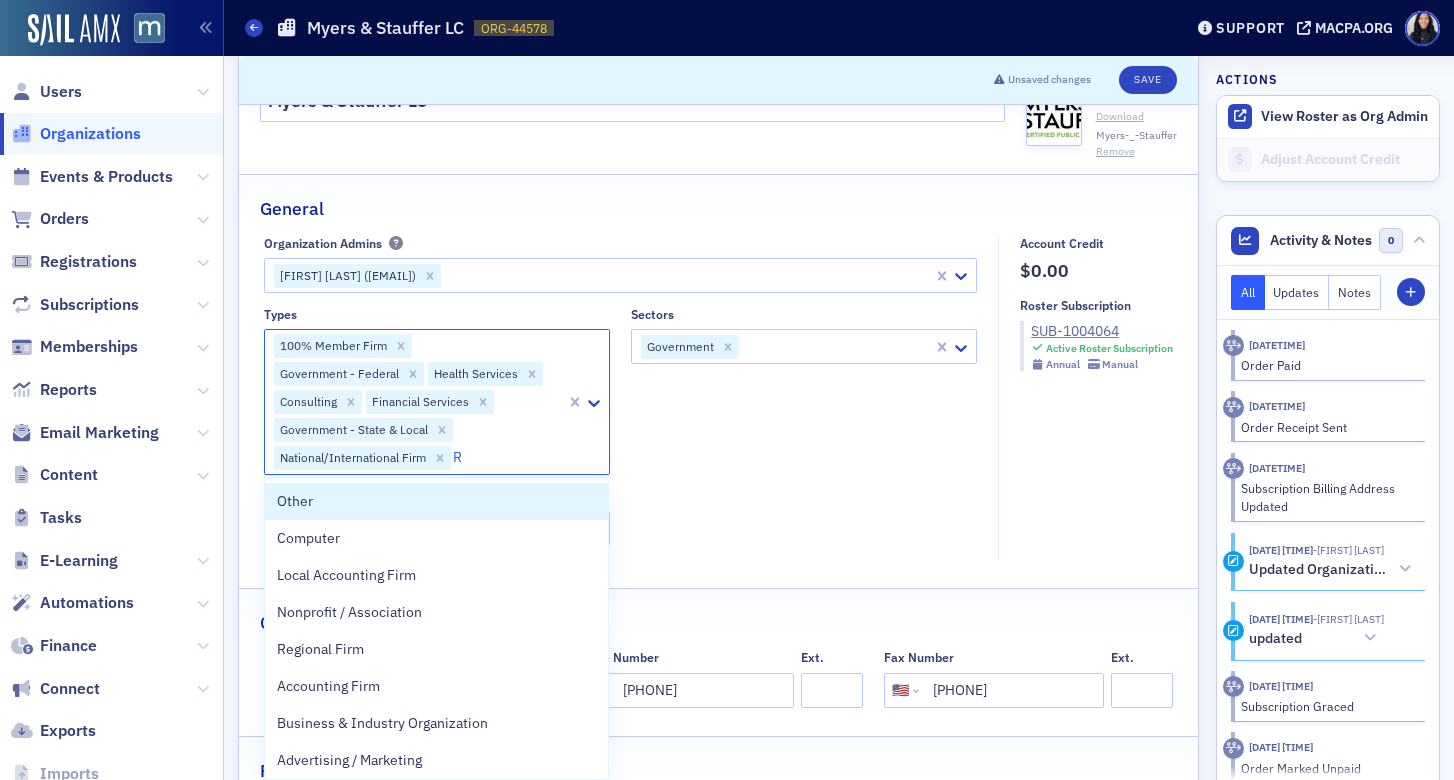 type 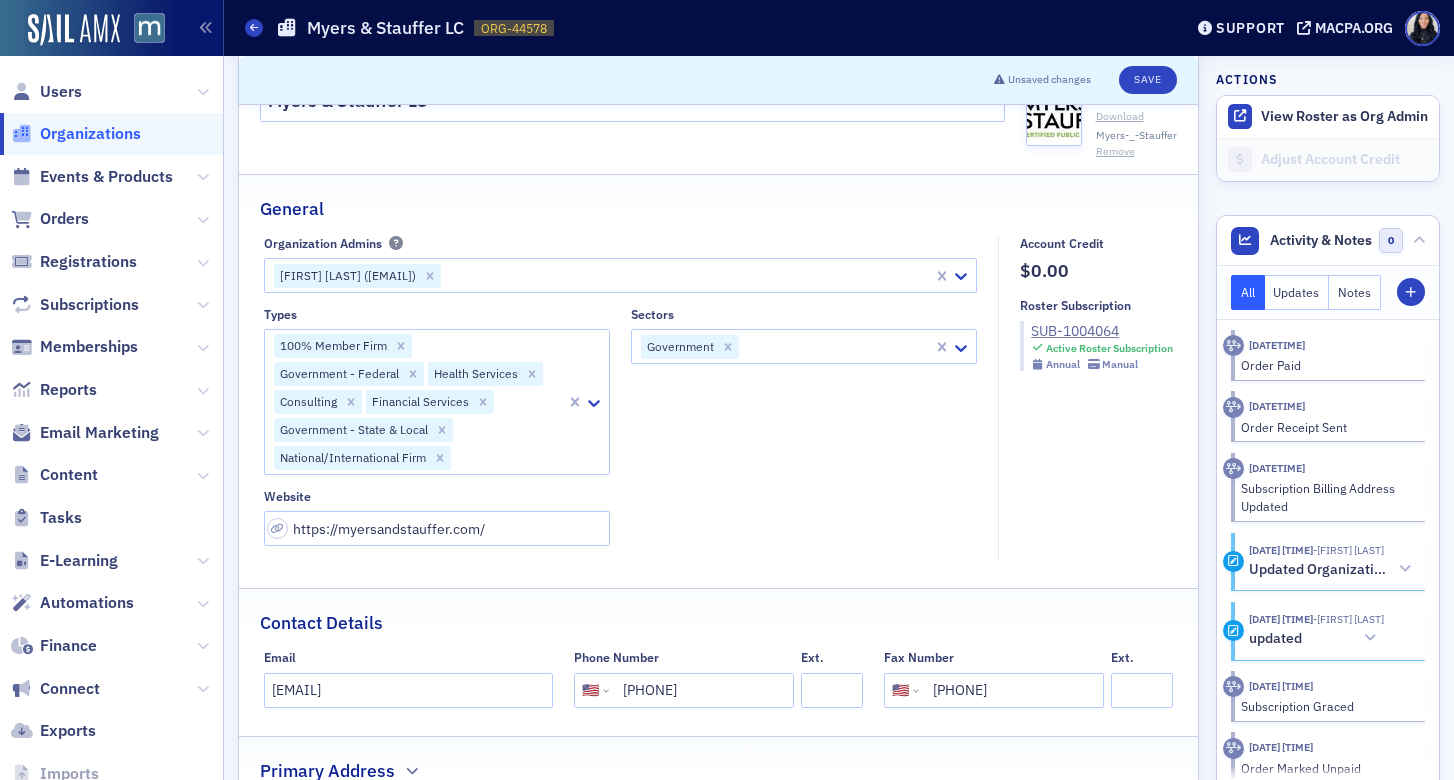 click on "Types 100% Member Firm Government - Federal Health Services Consulting Financial Services Government - State & Local National/International Firm Sectors Government Website https://myersandstauffer.com/" 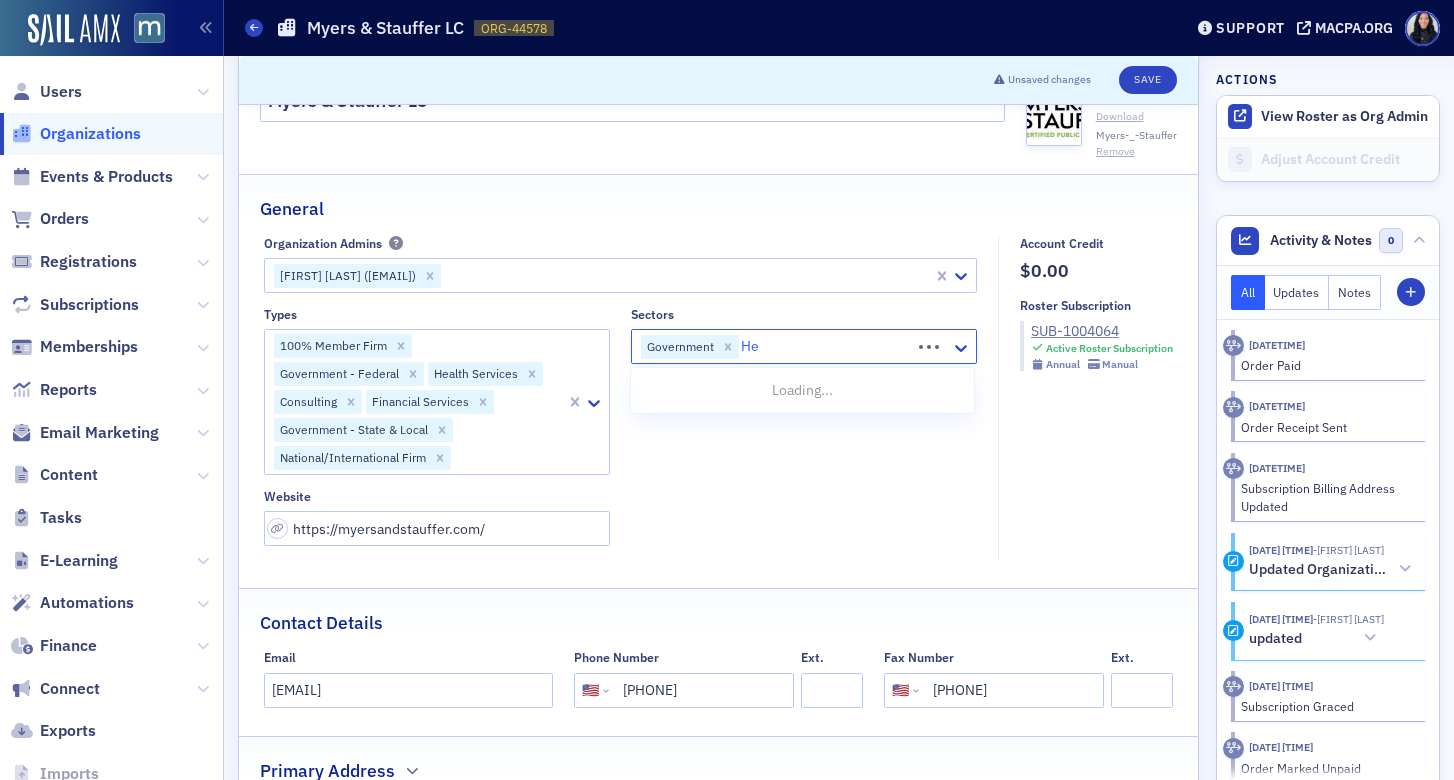 type on "H" 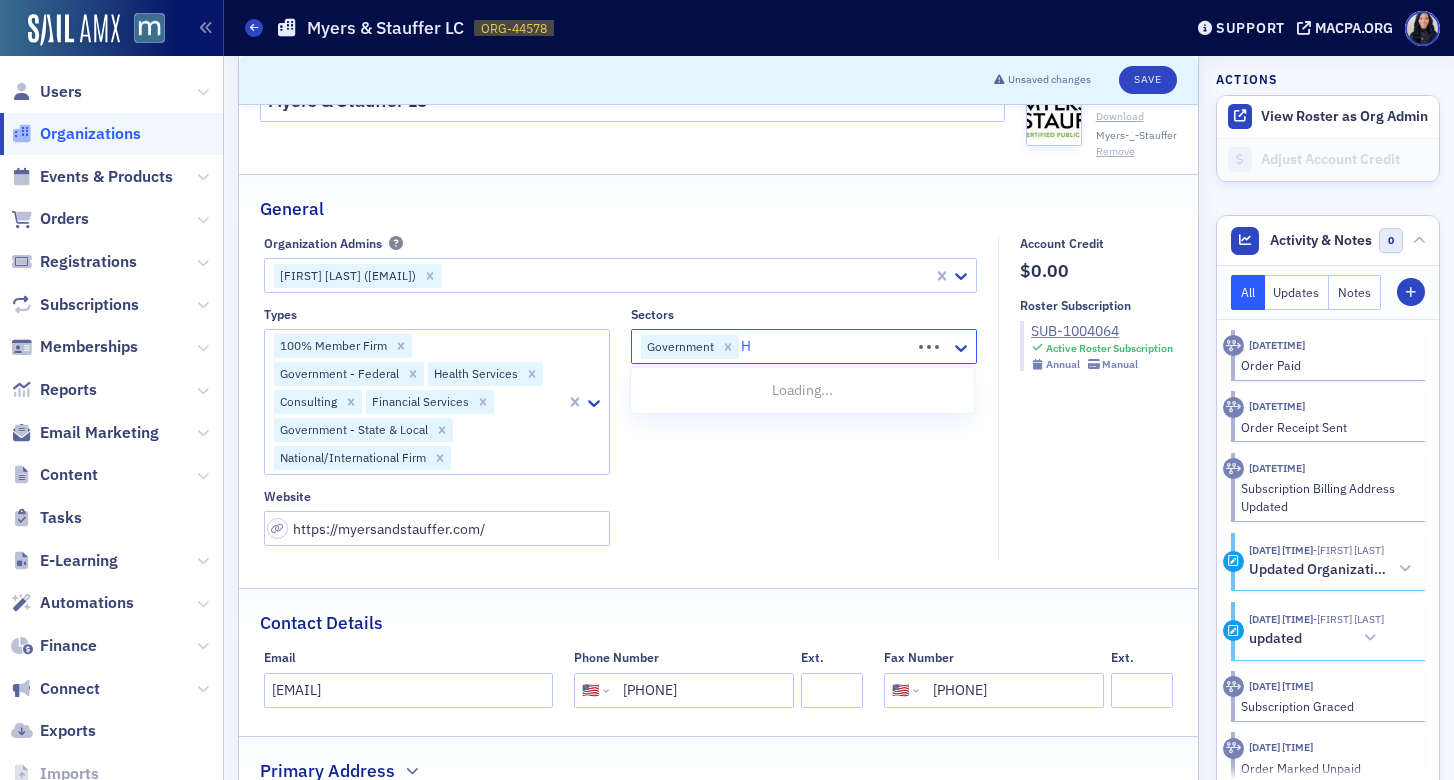 type 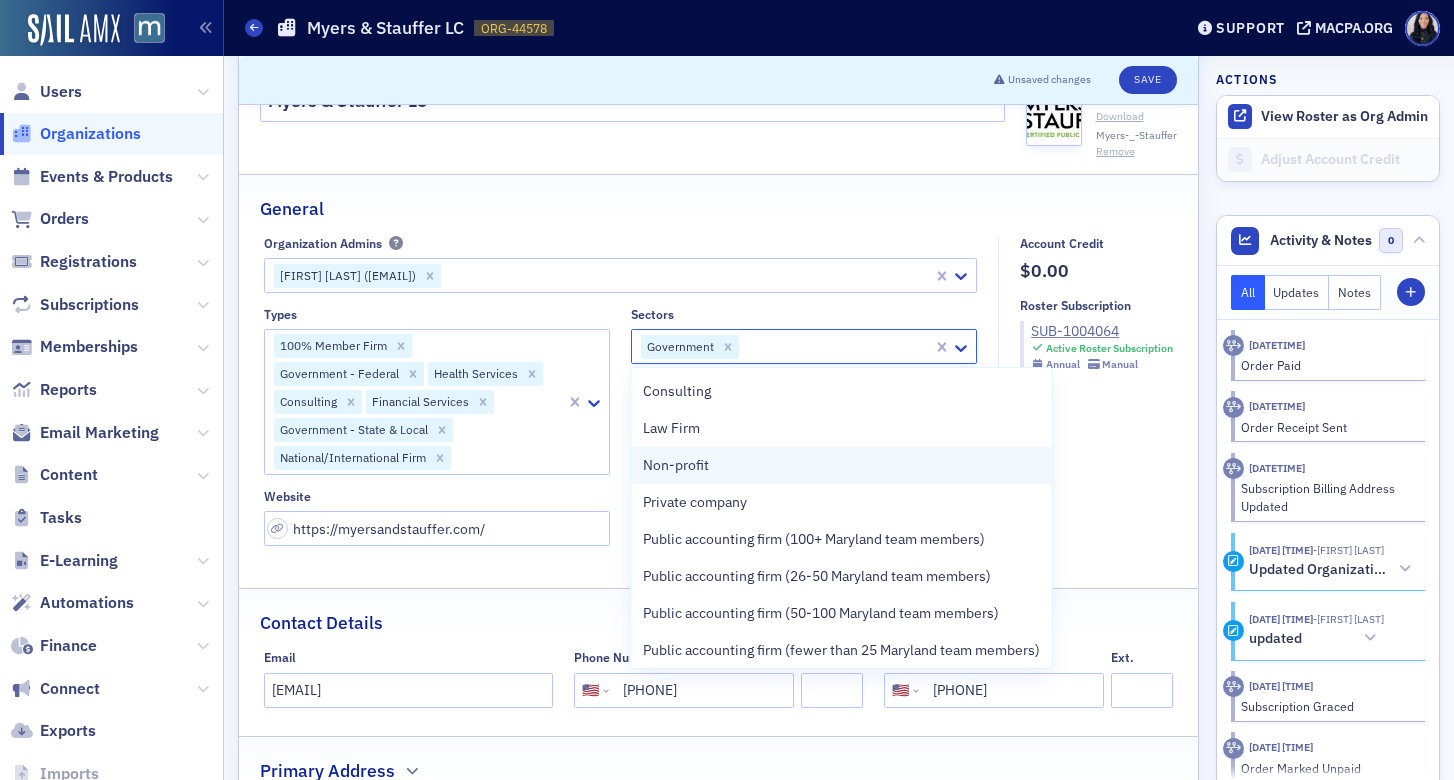scroll, scrollTop: 189, scrollLeft: 0, axis: vertical 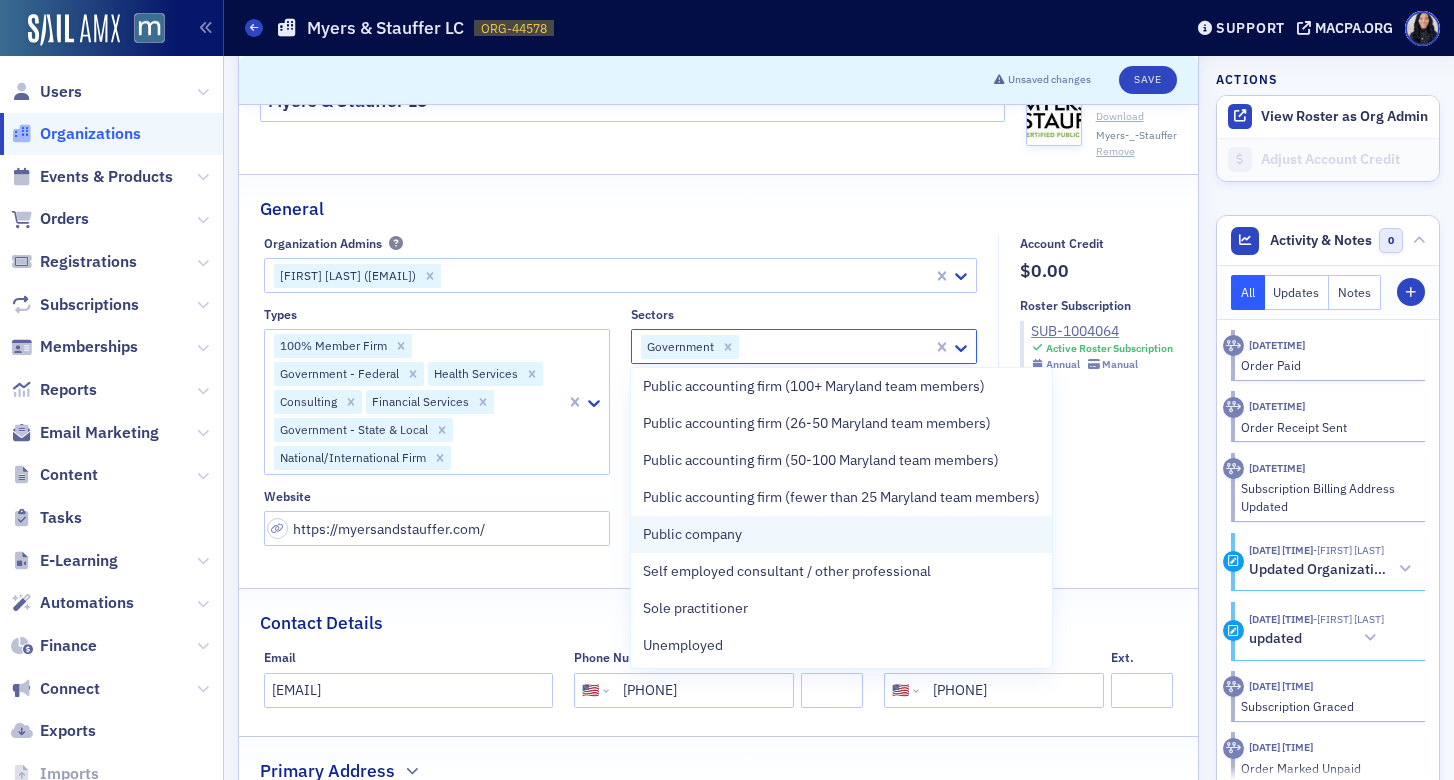 click on "Public company" at bounding box center [692, 534] 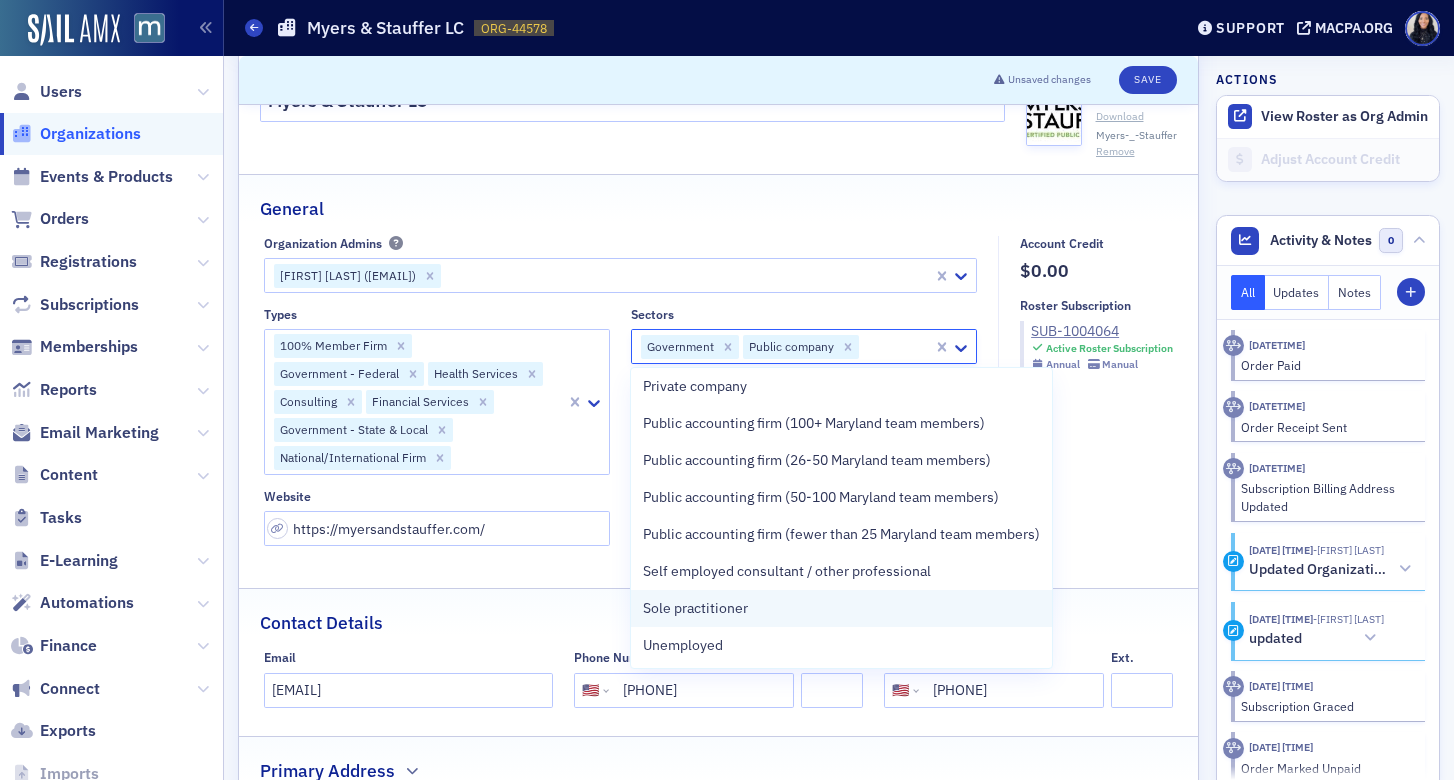 scroll, scrollTop: 0, scrollLeft: 0, axis: both 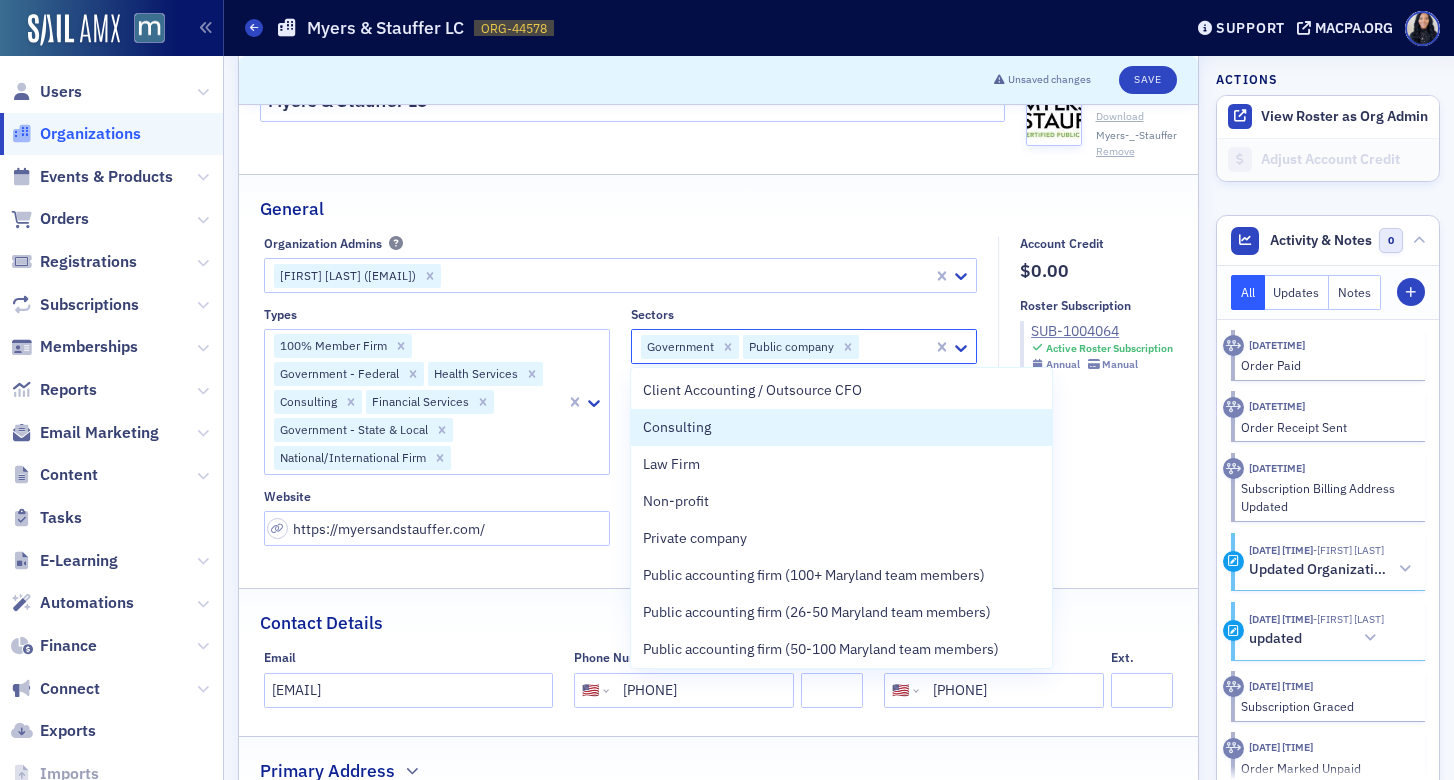 click on "General" 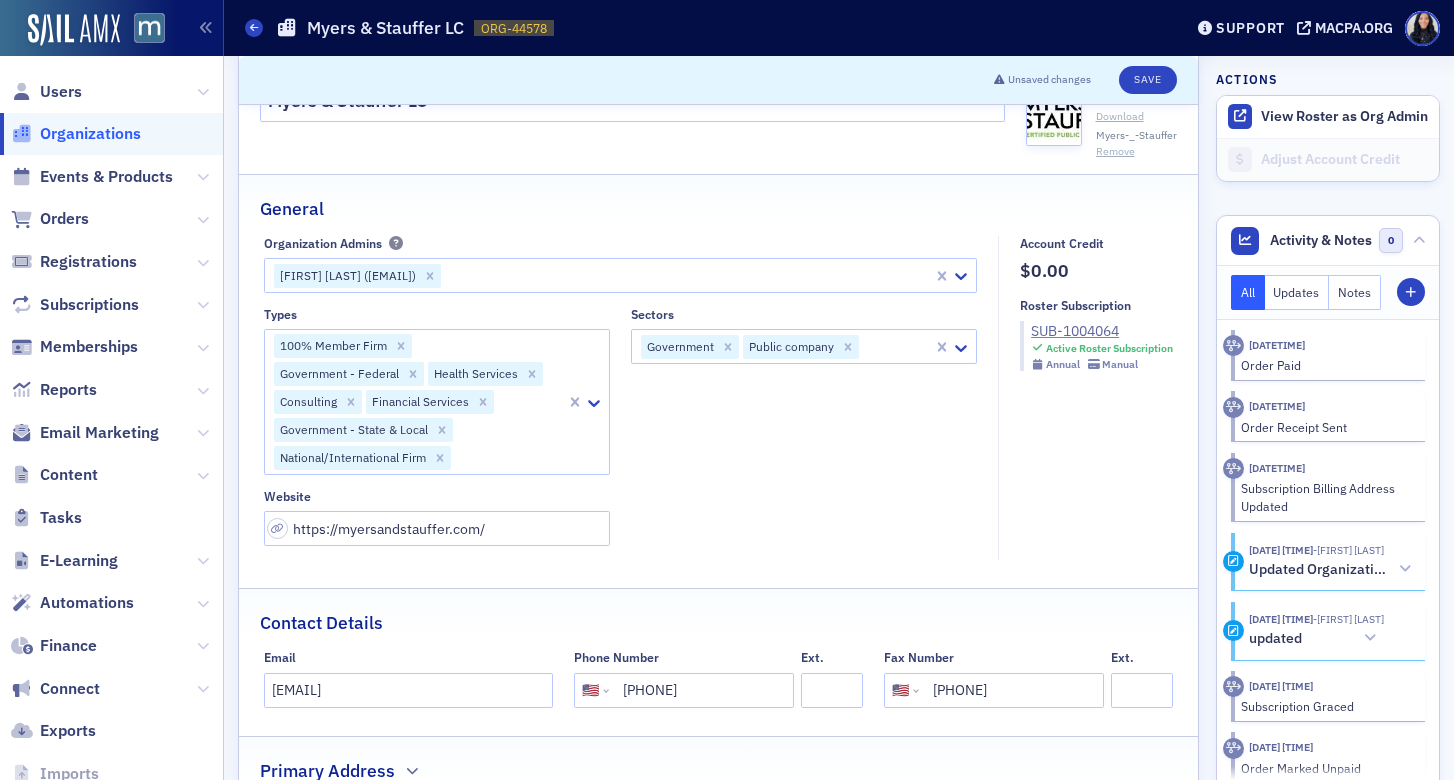 click 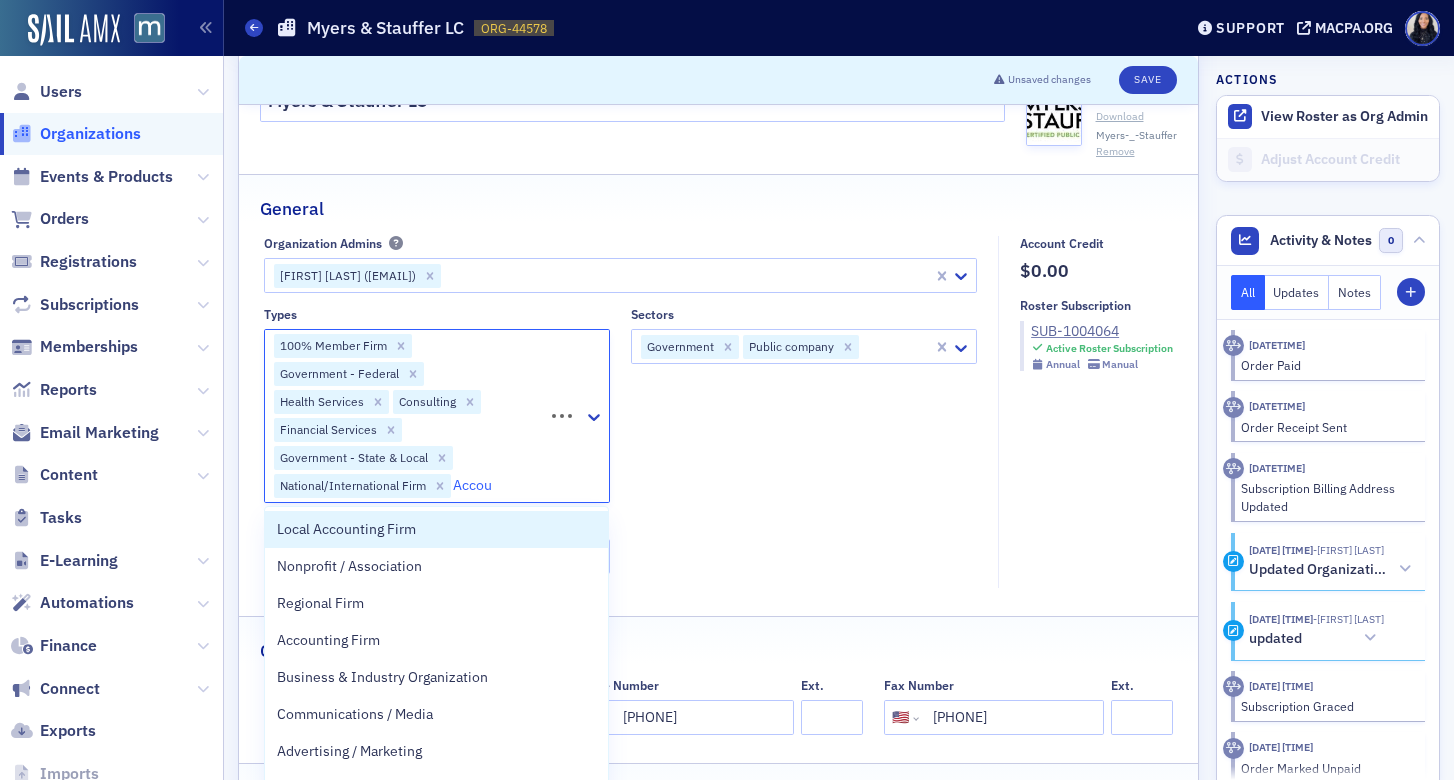 type on "Accoun" 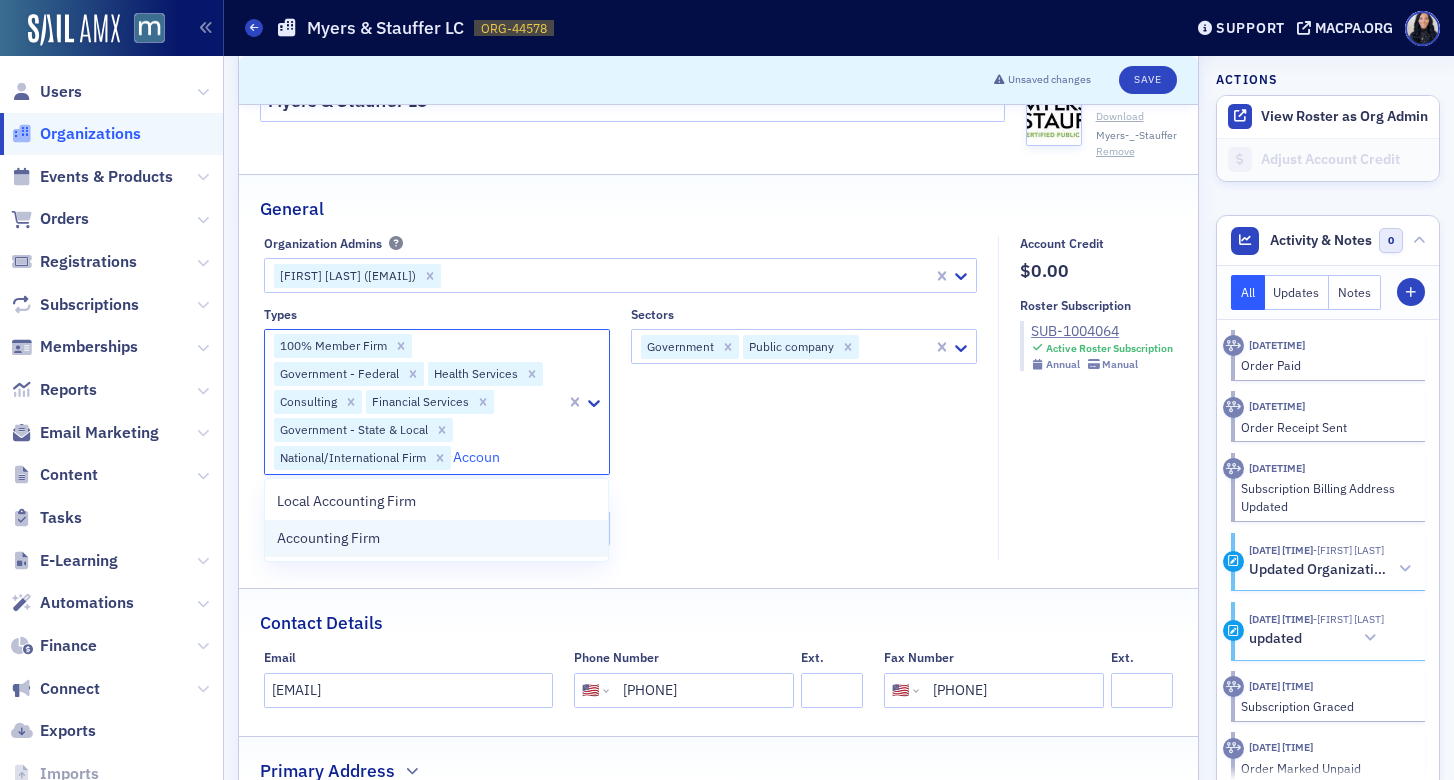 click on "Accounting Firm" at bounding box center (328, 538) 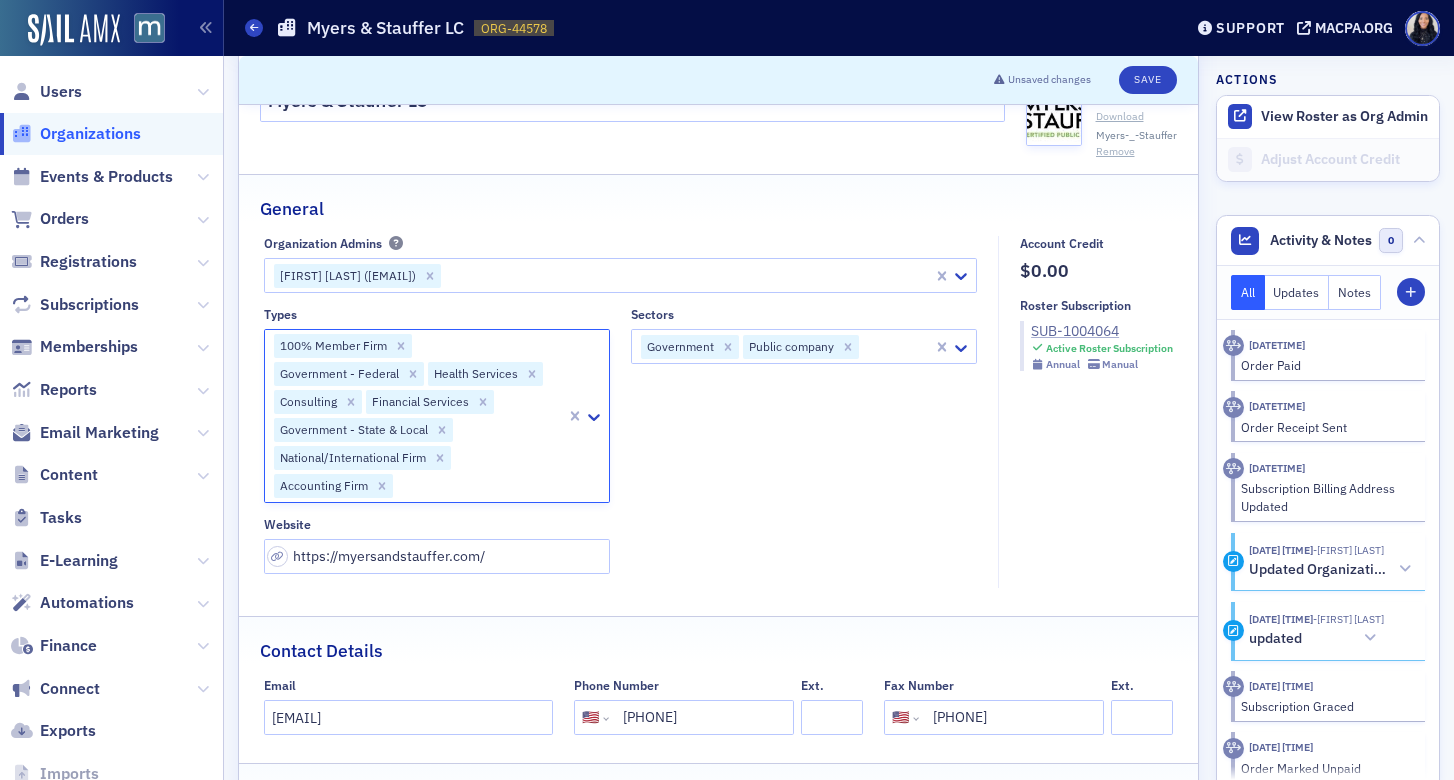 click on "SUB-1004064" 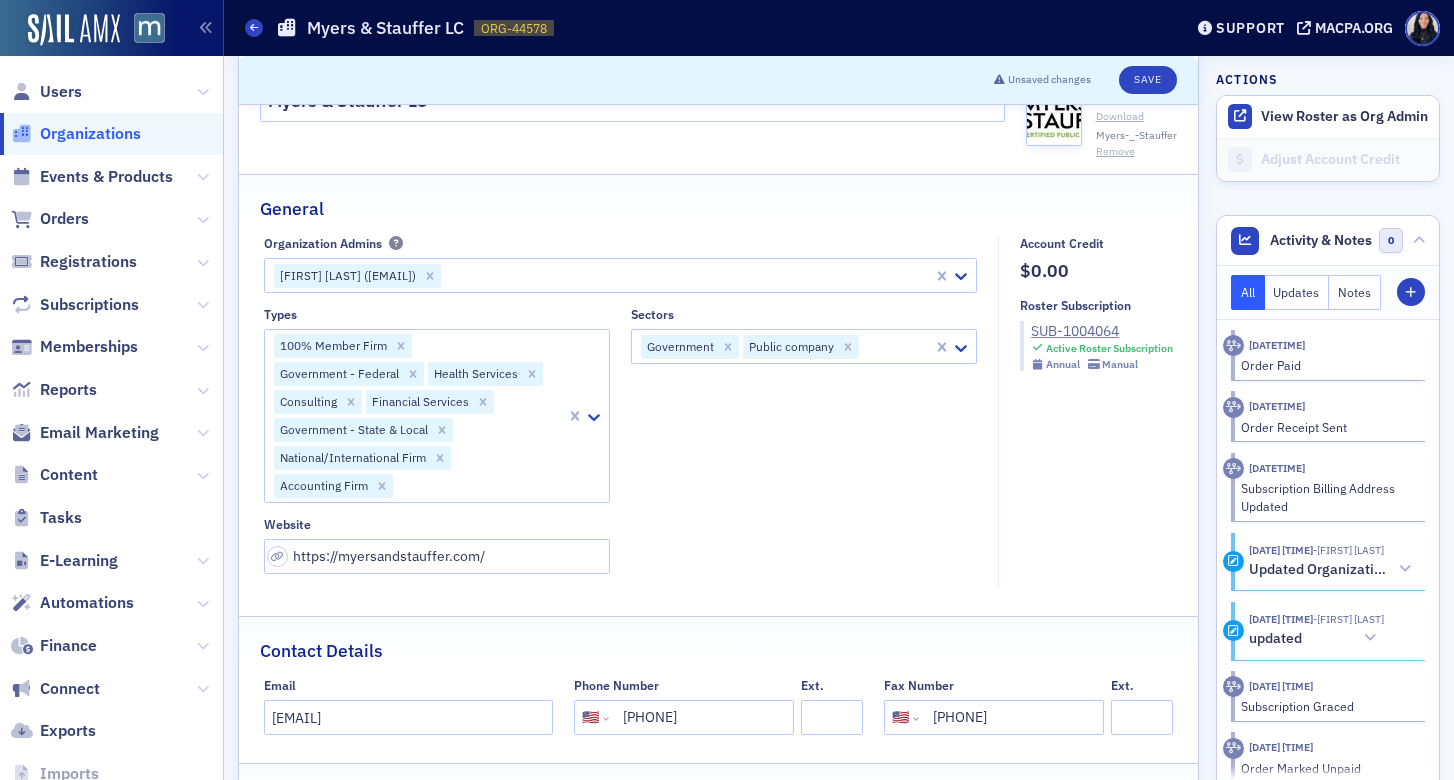 scroll, scrollTop: 0, scrollLeft: 0, axis: both 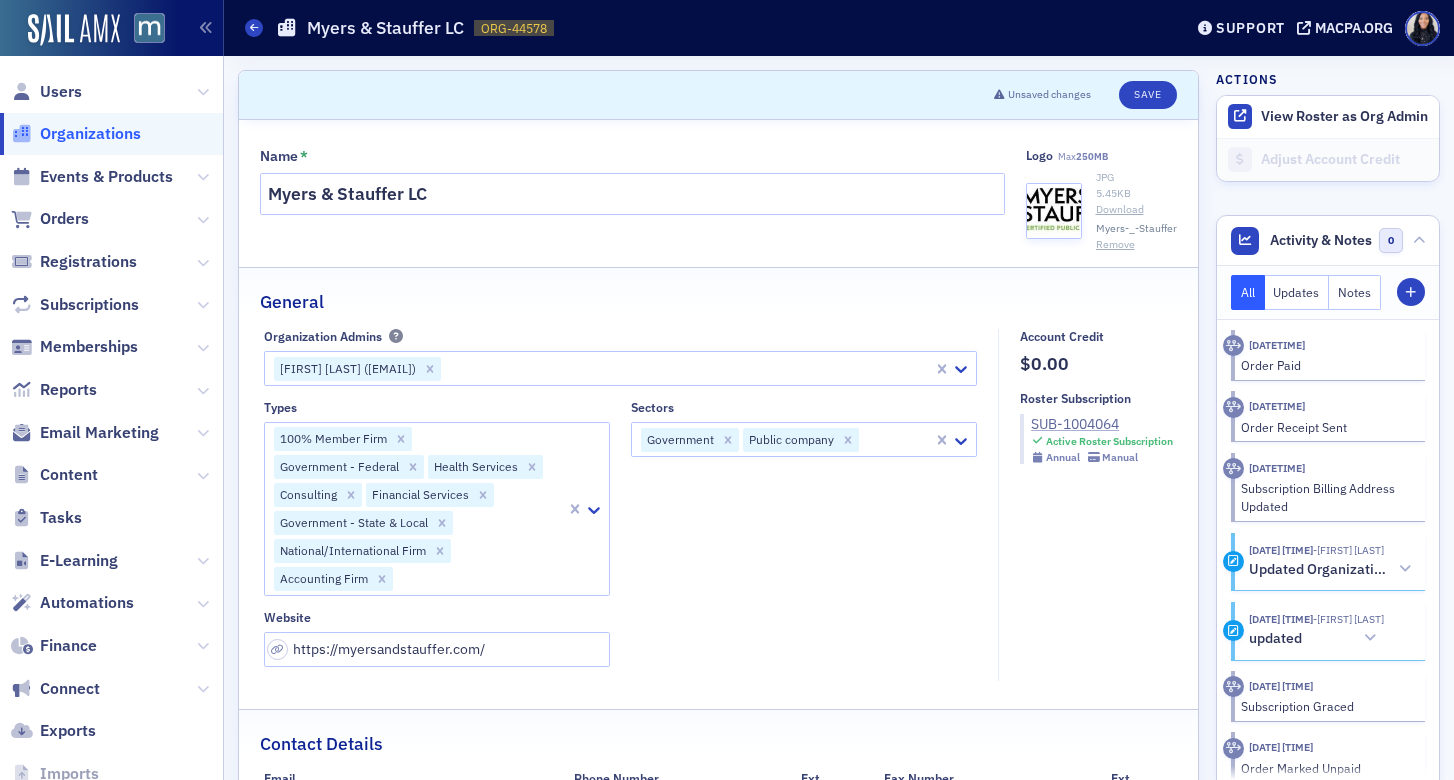 click on "SUB-1004064" 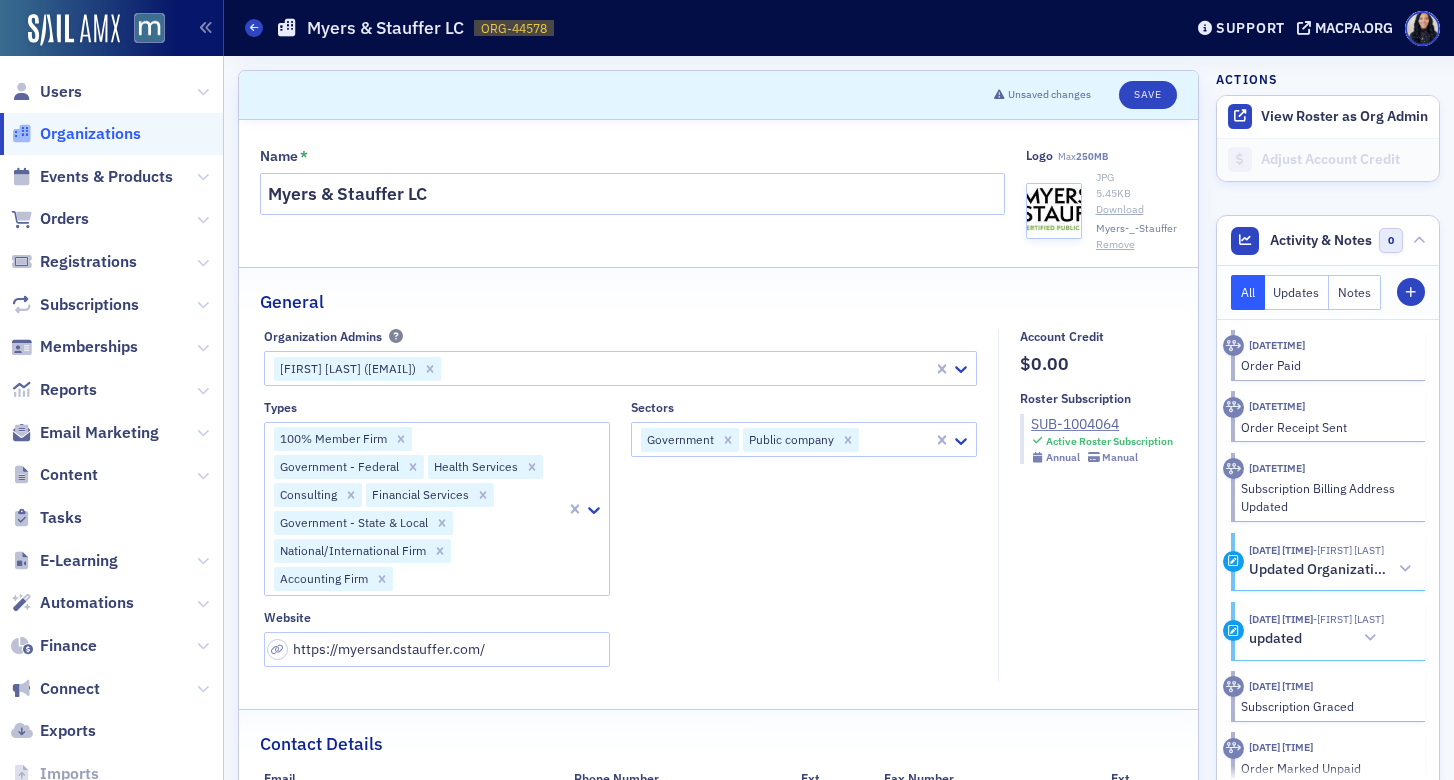 click 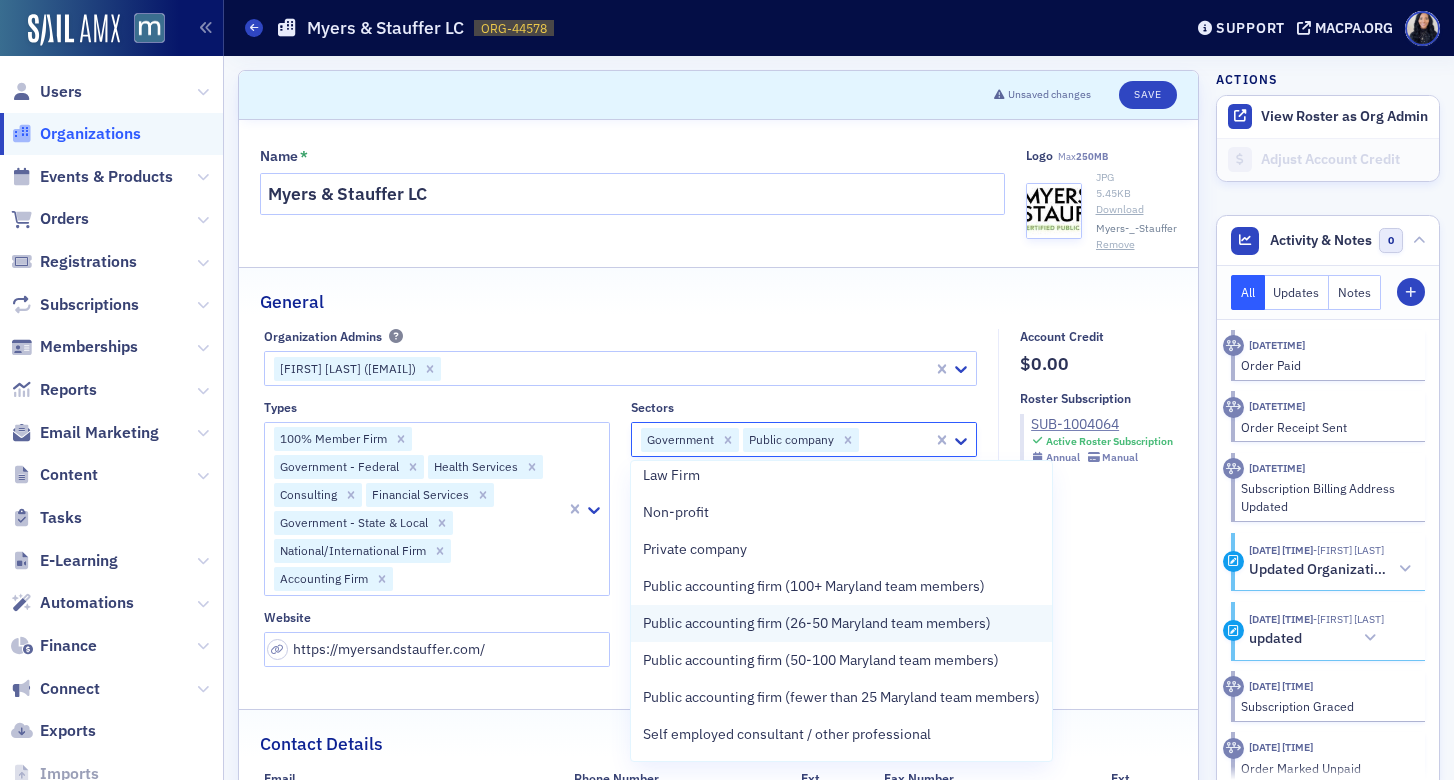 scroll, scrollTop: 85, scrollLeft: 0, axis: vertical 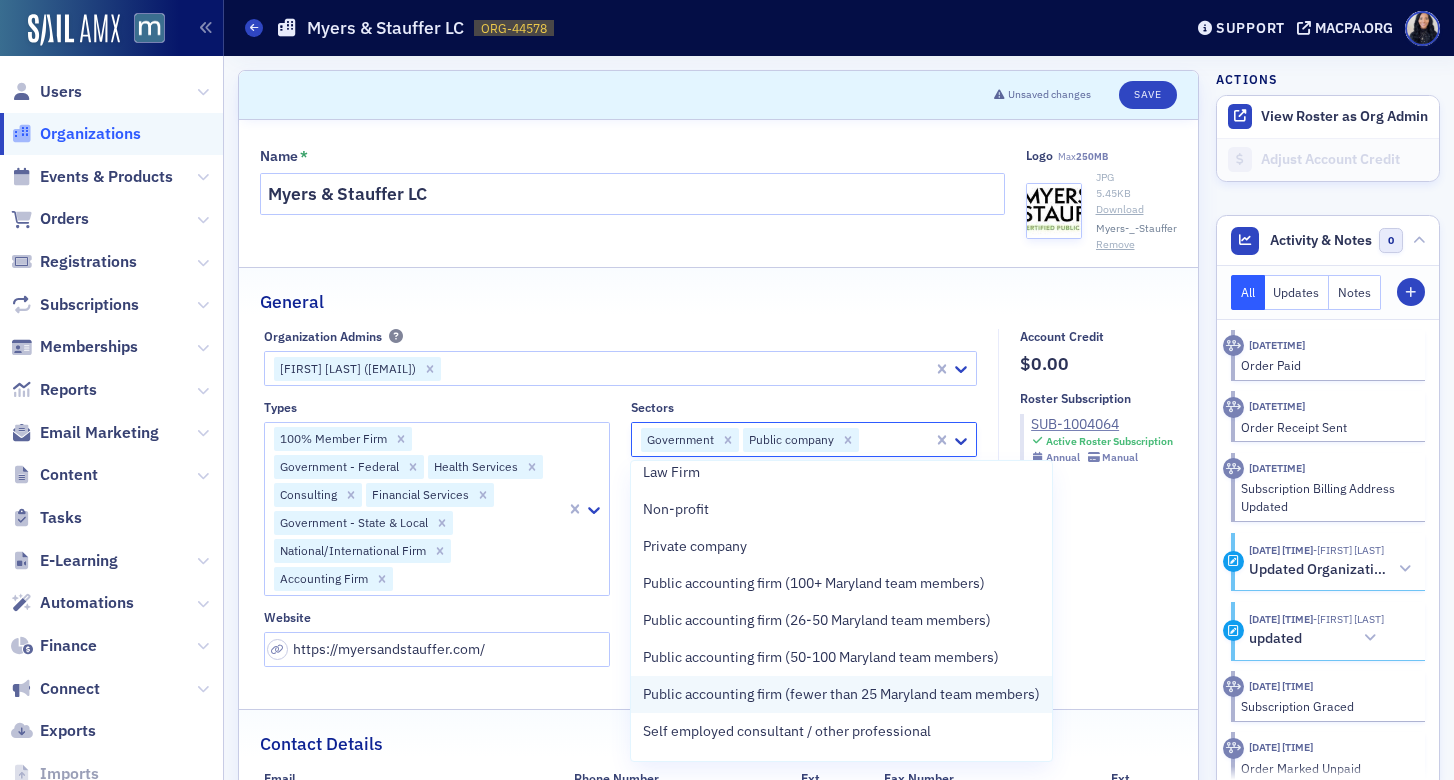 click on "Public accounting firm (fewer than 25 Maryland team members)" at bounding box center (841, 694) 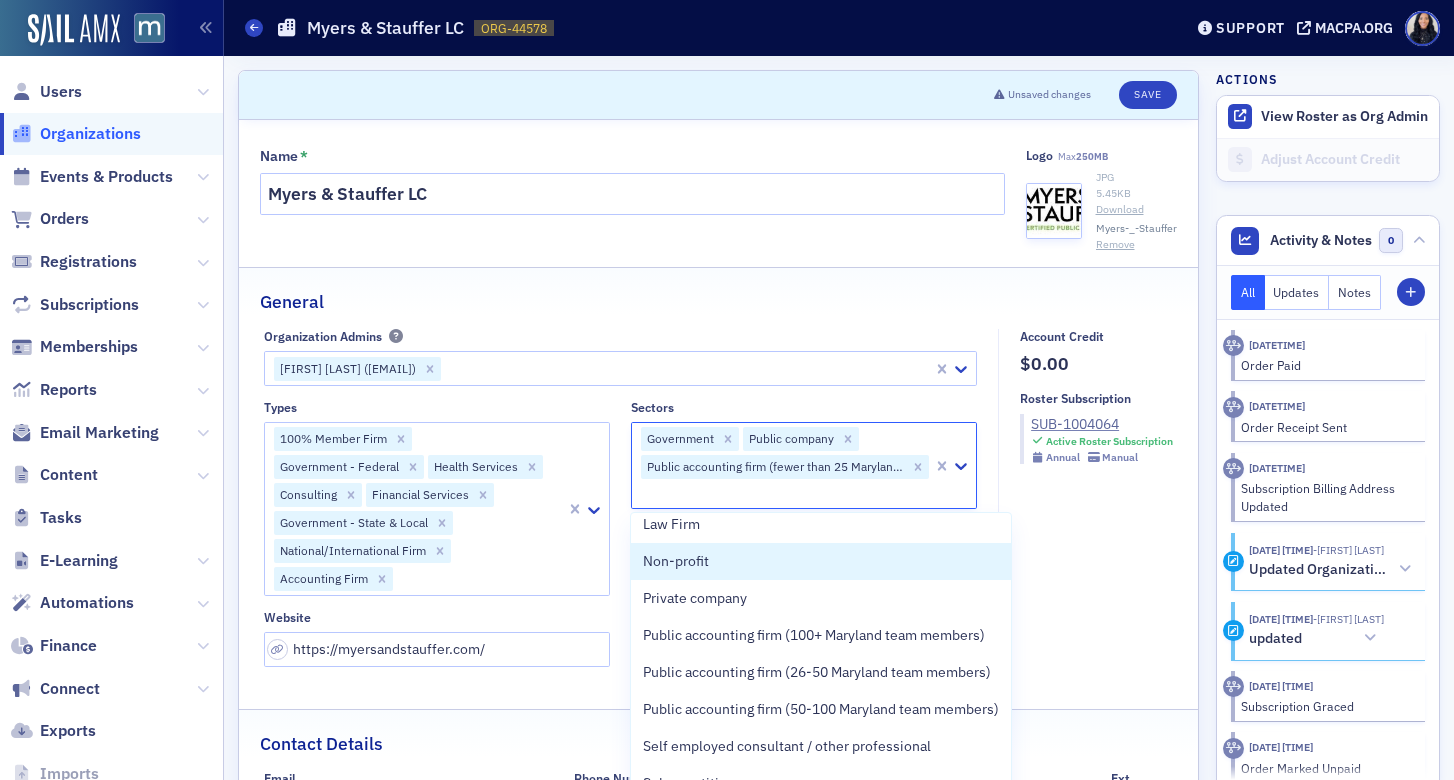 click on "Account Credit $0.00 Roster Subscription SUB-1004064 Active Roster Subscription Annual   Manual" 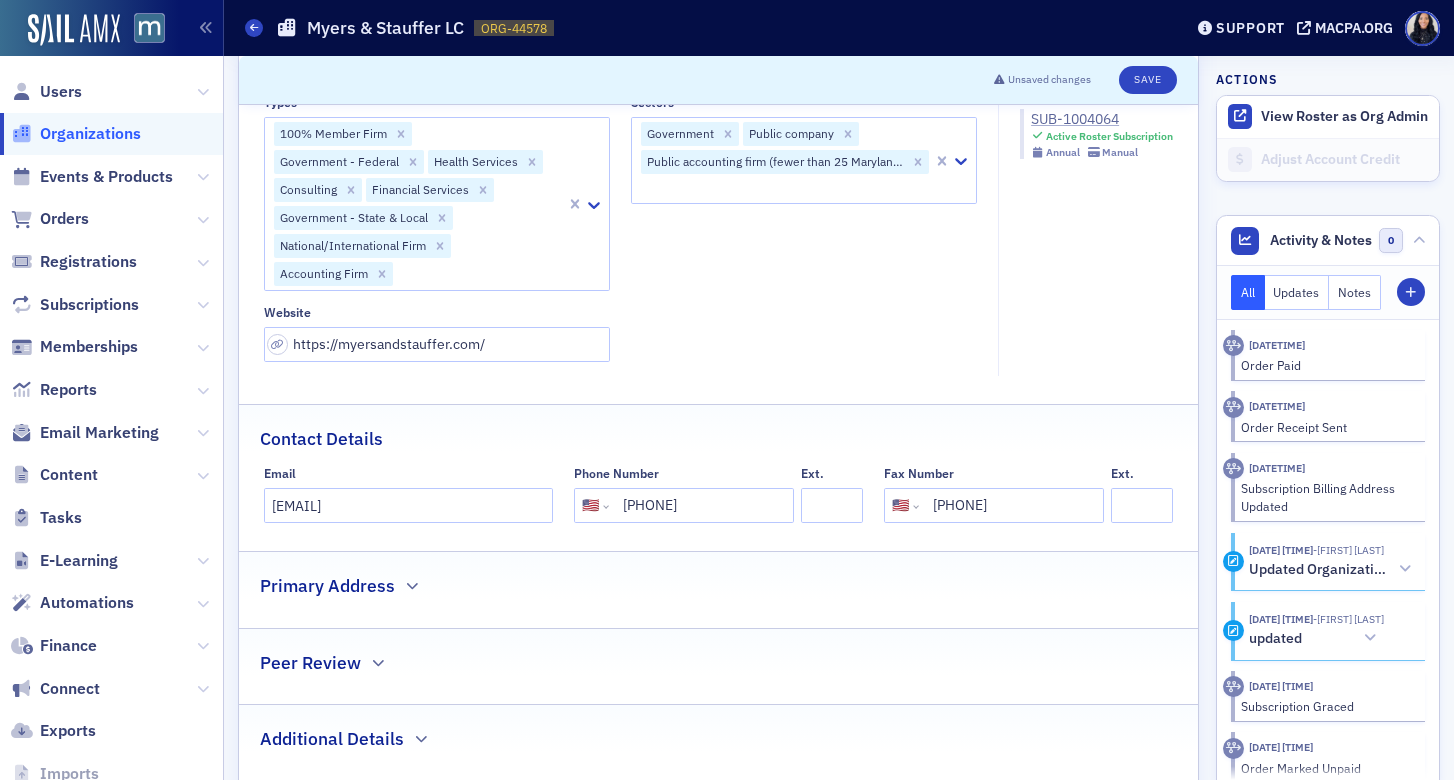 scroll, scrollTop: 299, scrollLeft: 0, axis: vertical 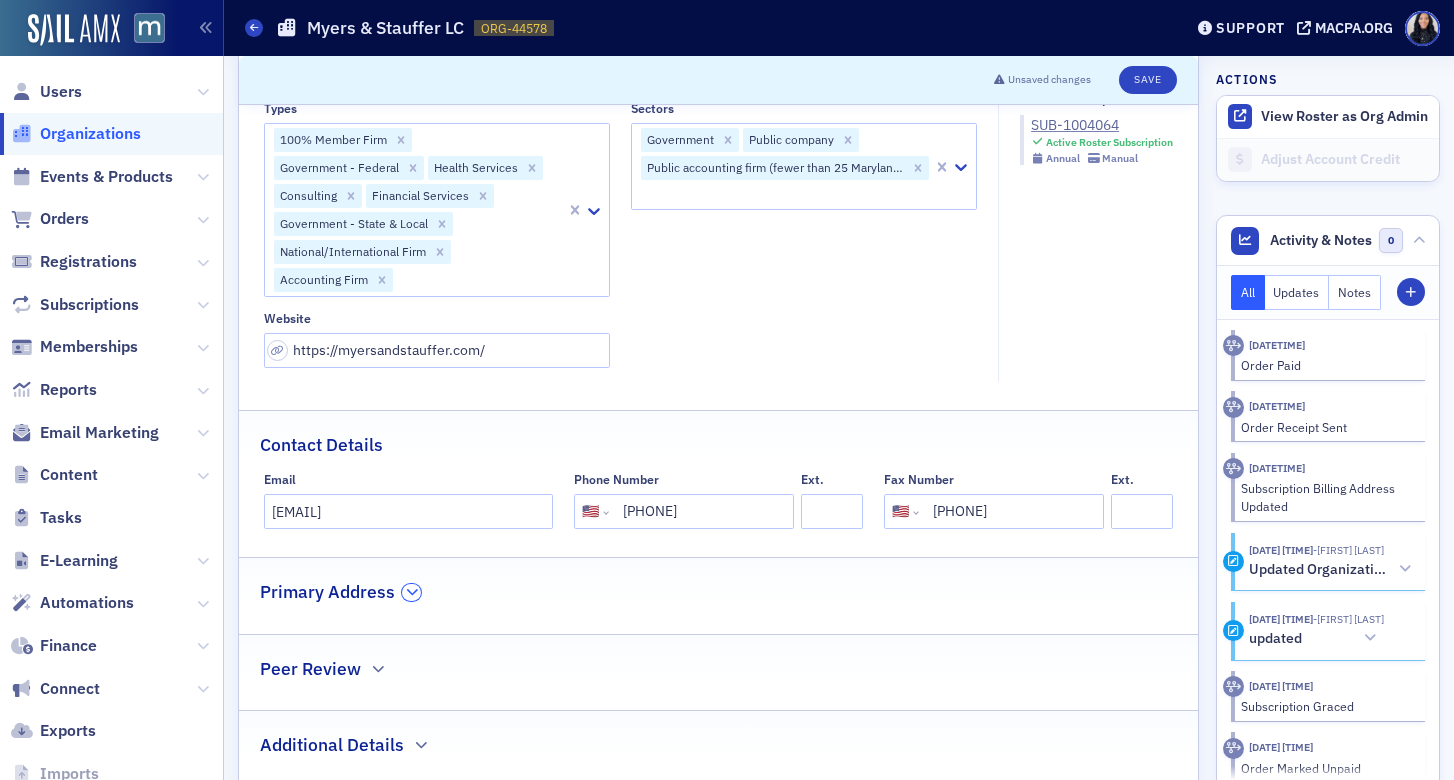 click 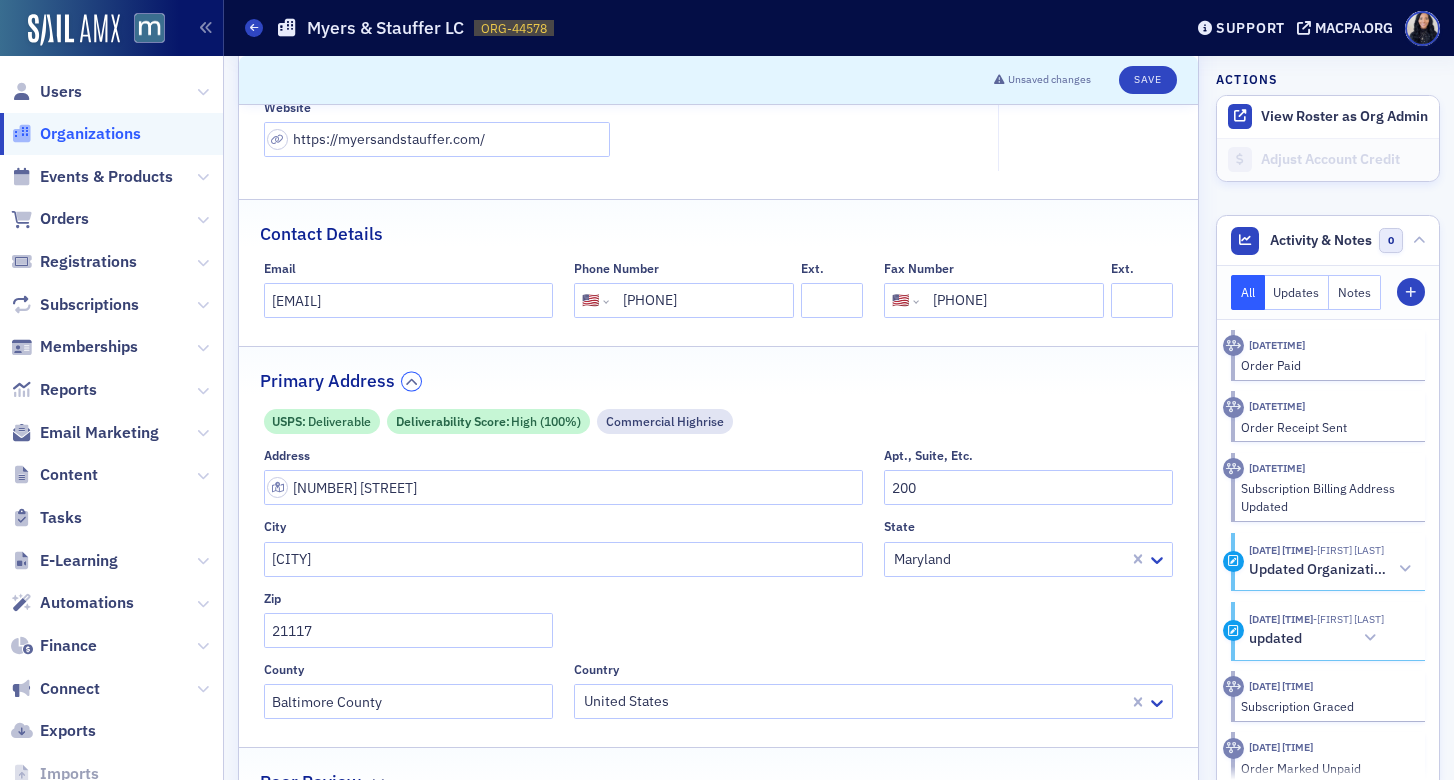 scroll, scrollTop: 395, scrollLeft: 0, axis: vertical 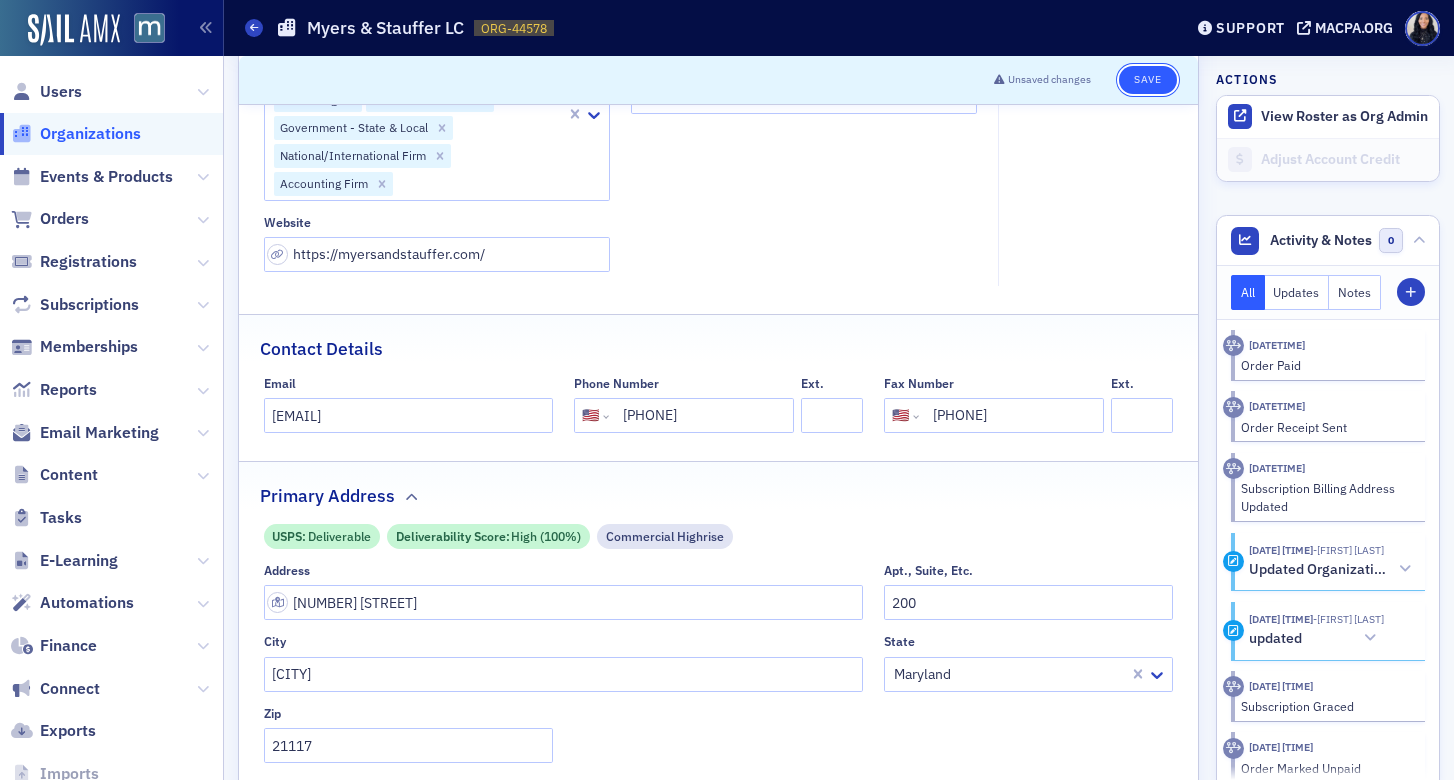 click on "Save" 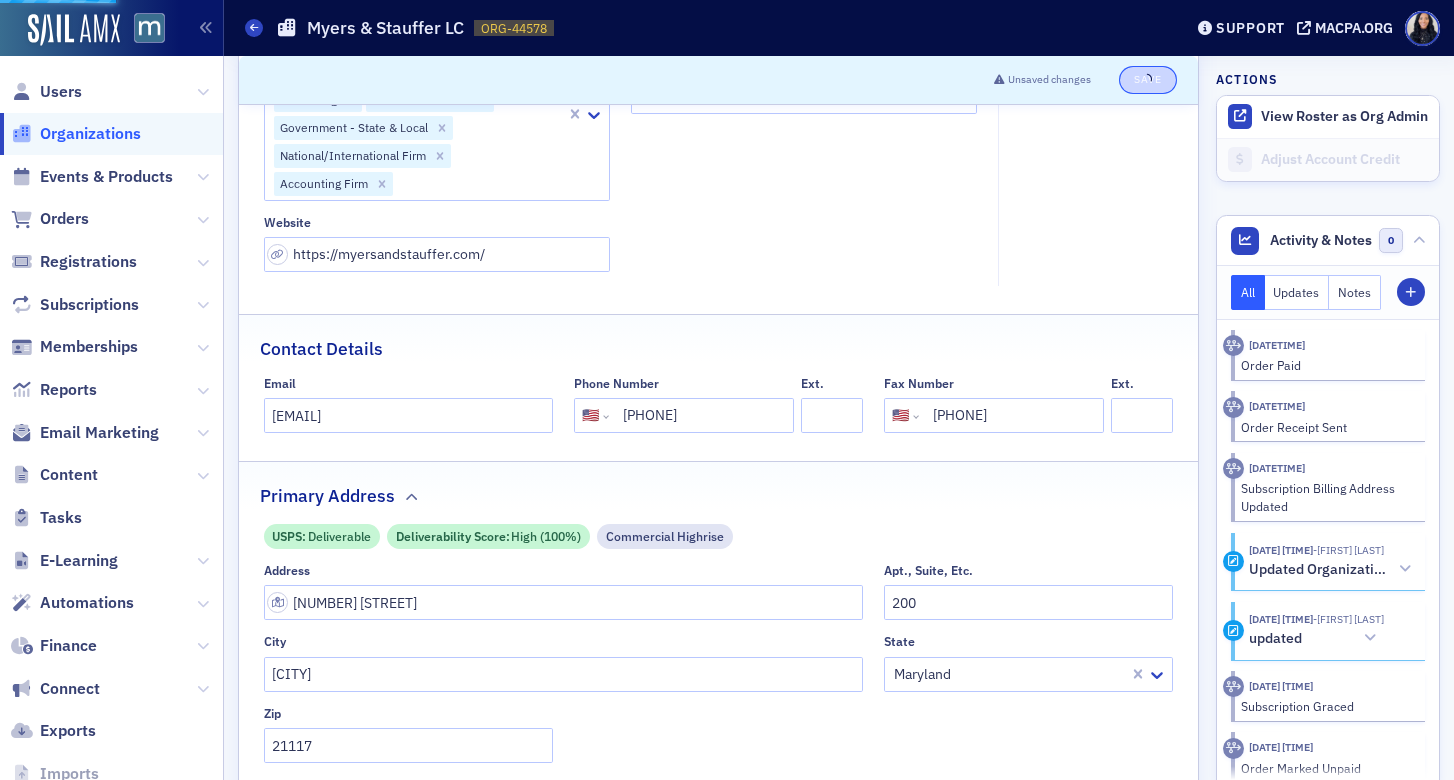 select on "US" 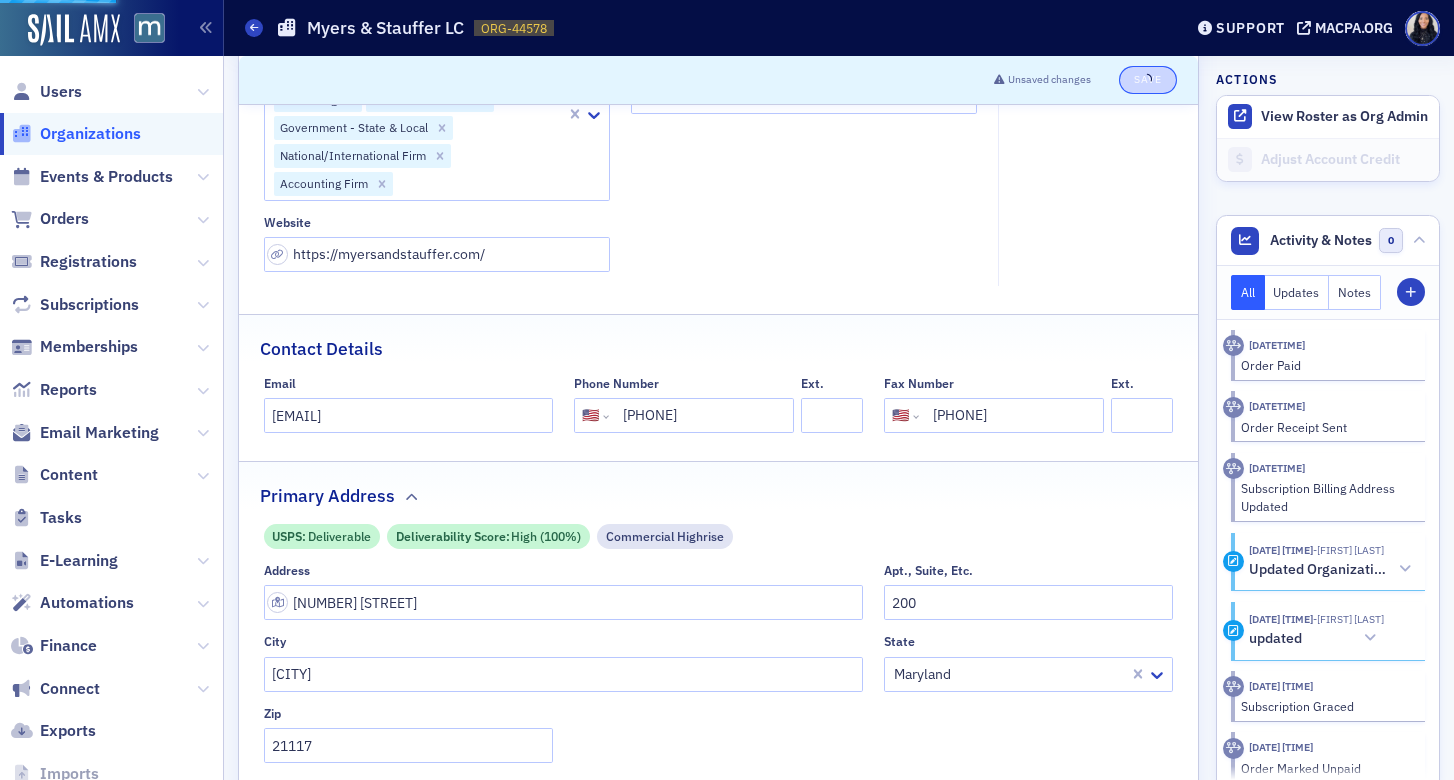select on "US" 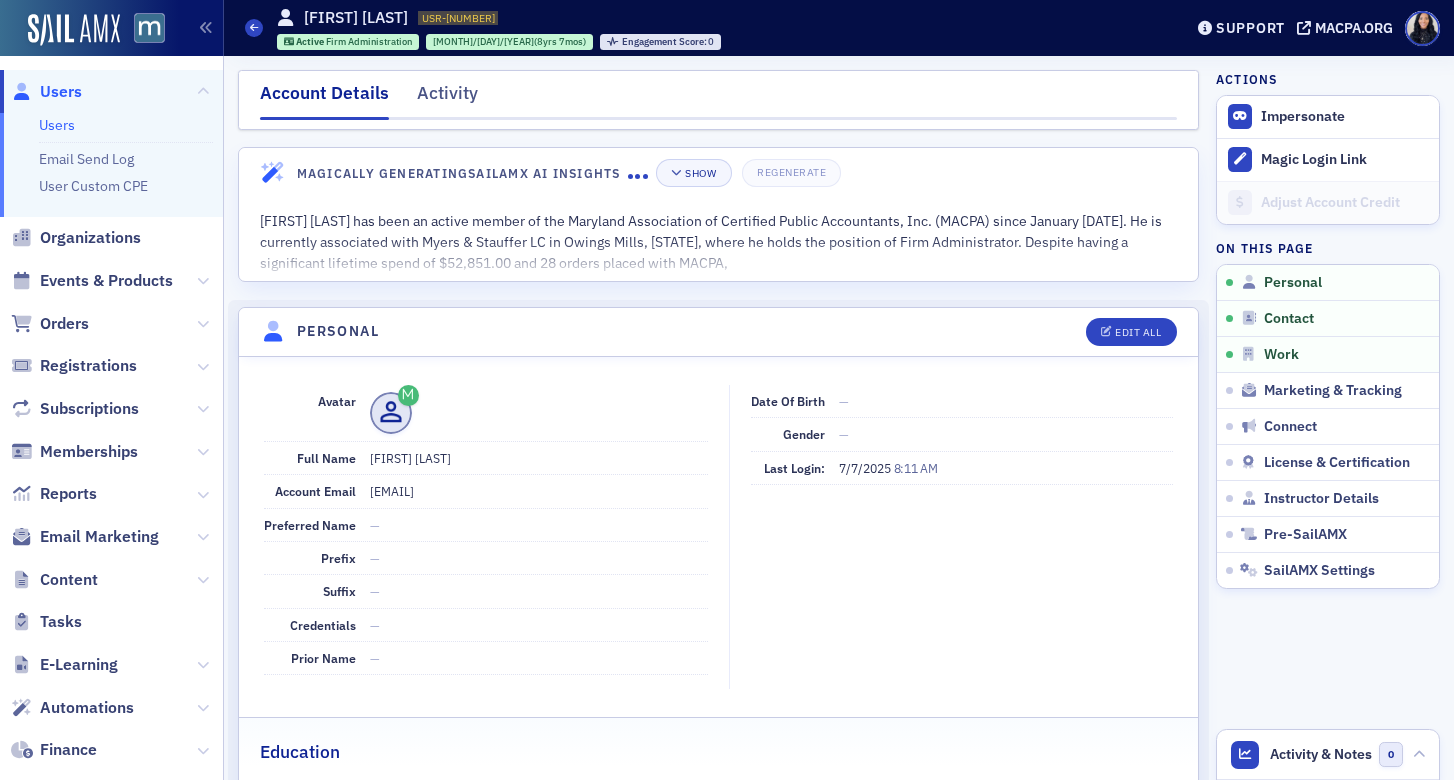 scroll, scrollTop: 0, scrollLeft: 0, axis: both 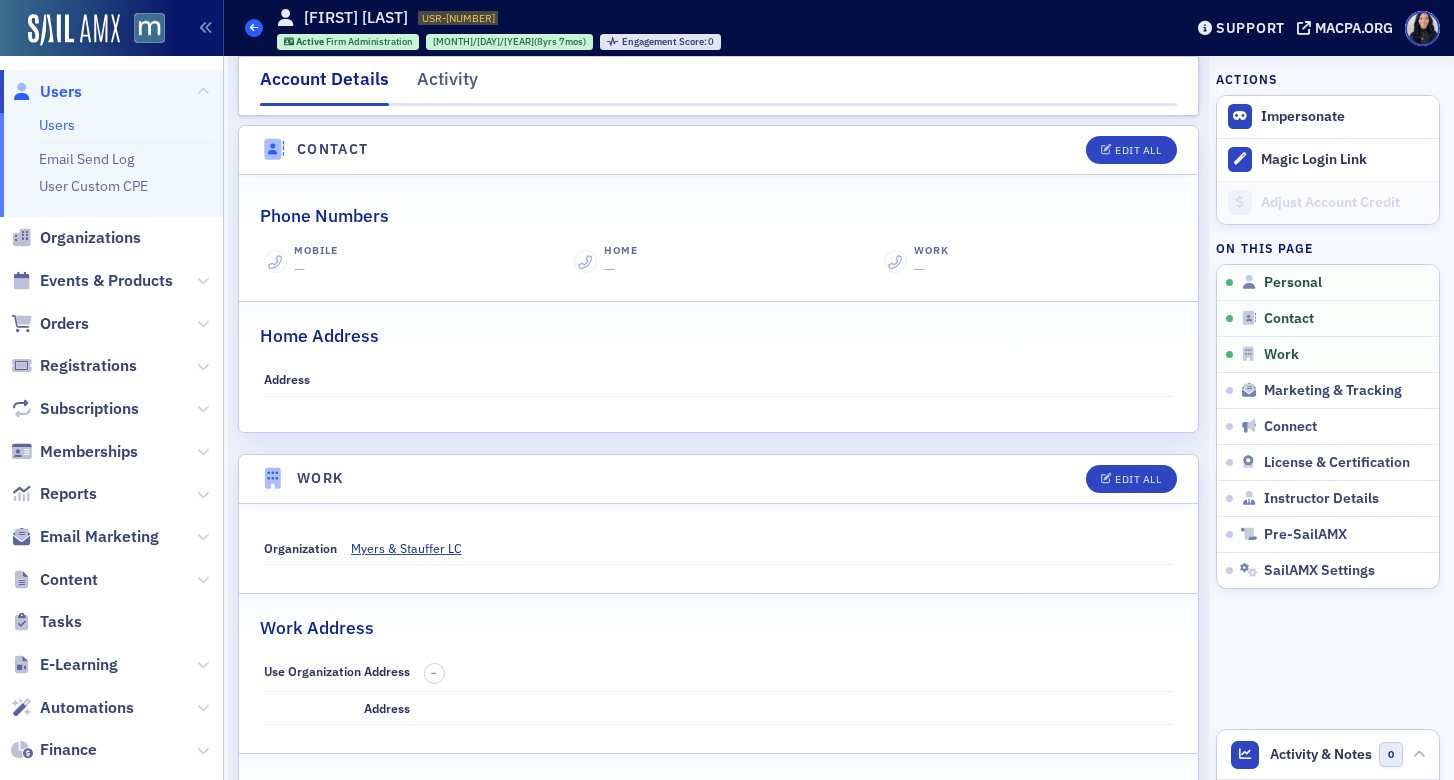 click 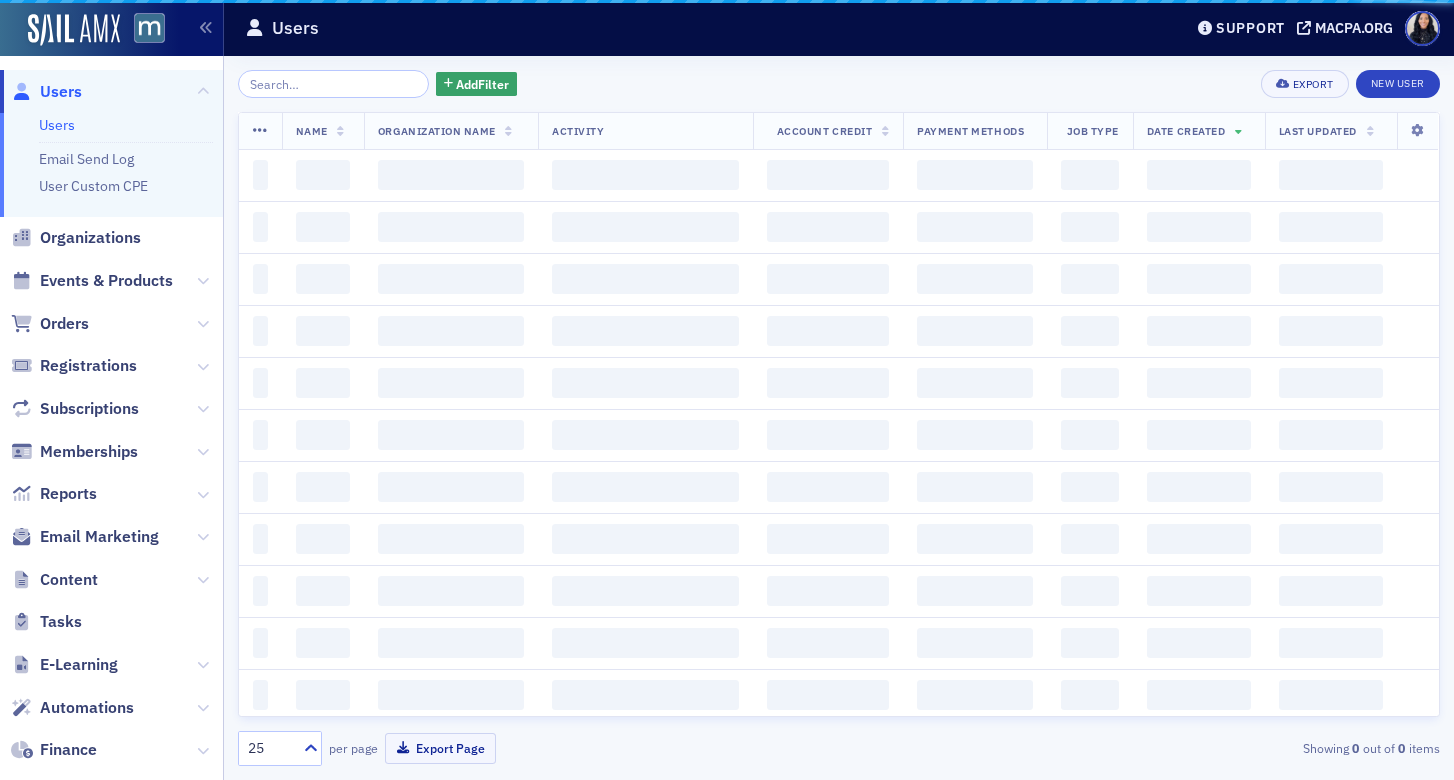 scroll, scrollTop: 0, scrollLeft: 0, axis: both 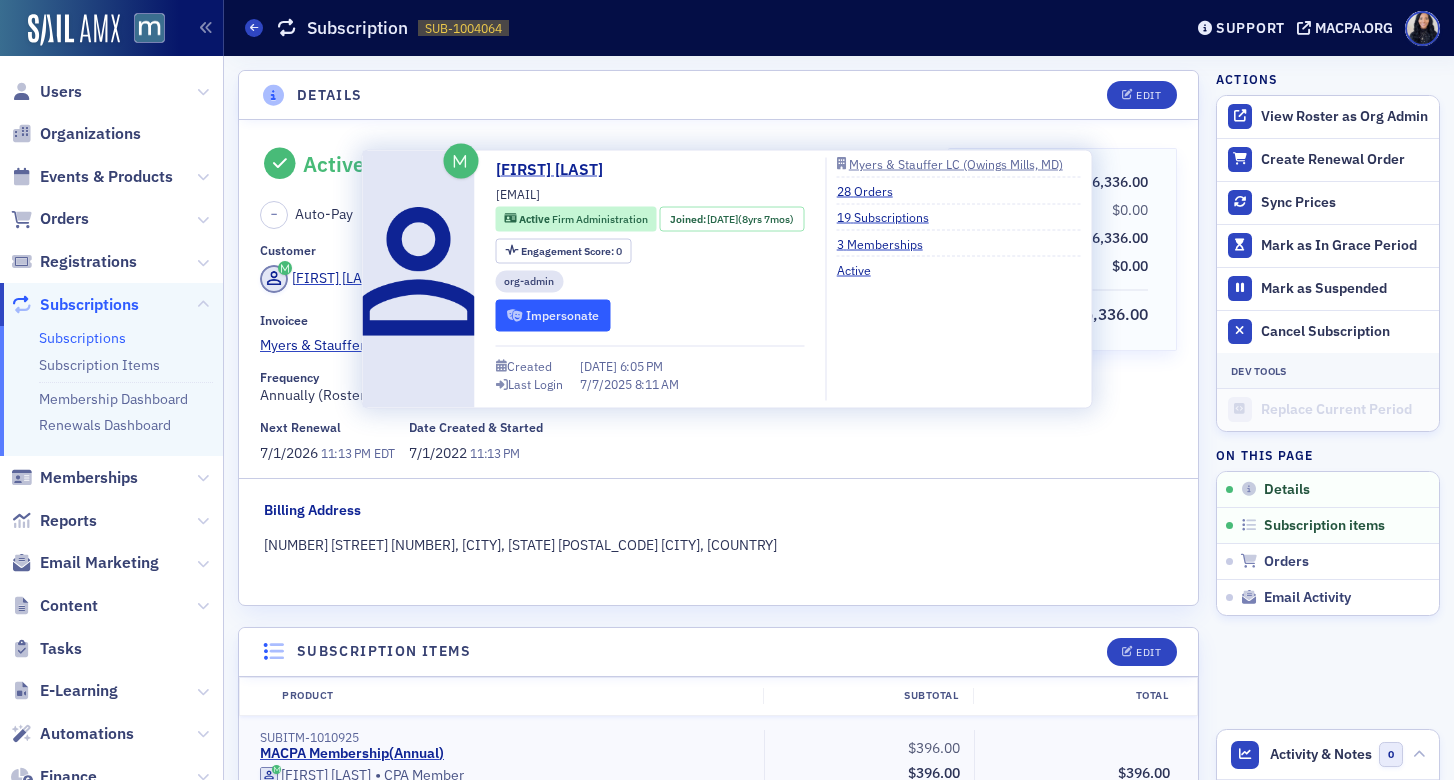 click on "Impersonate" at bounding box center (553, 315) 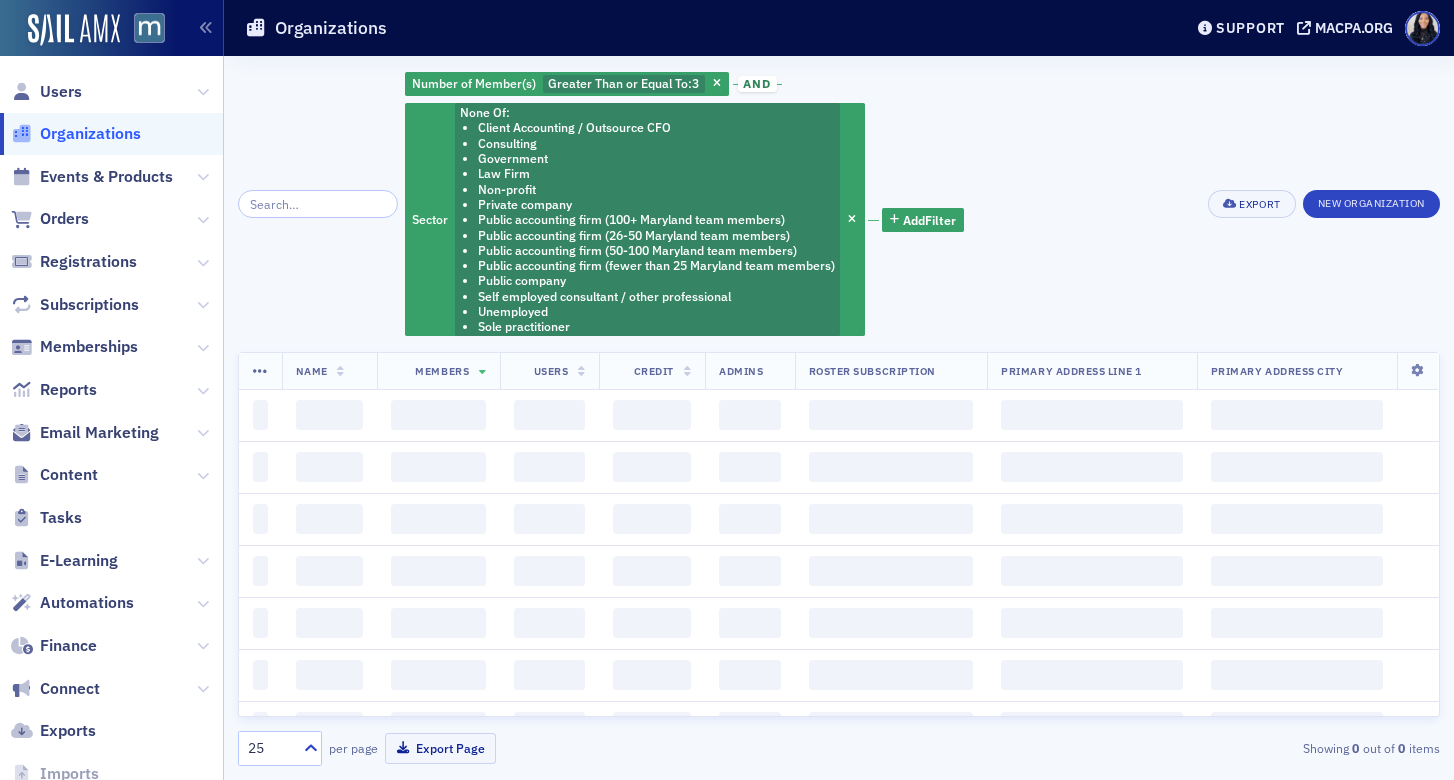 scroll, scrollTop: 0, scrollLeft: 0, axis: both 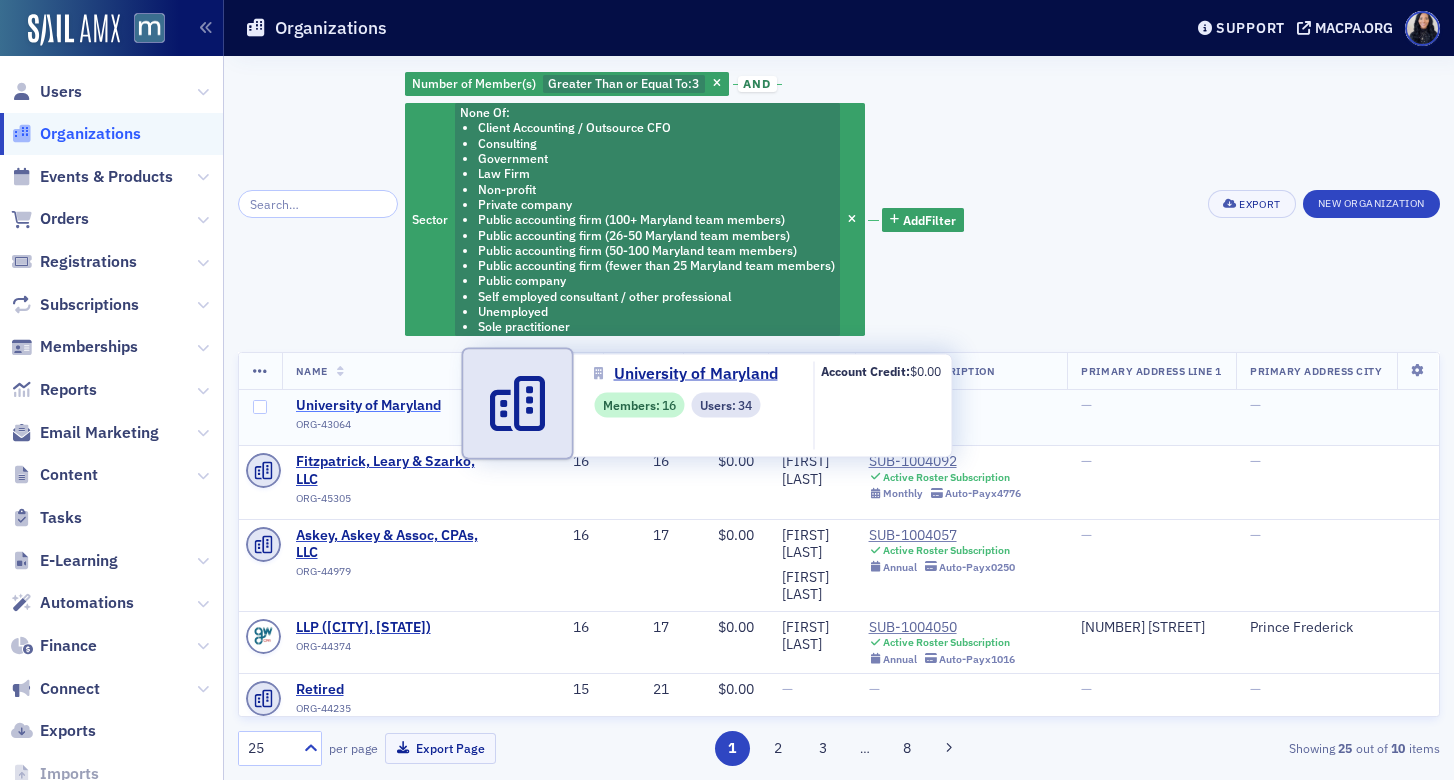 click on "University of Maryland" 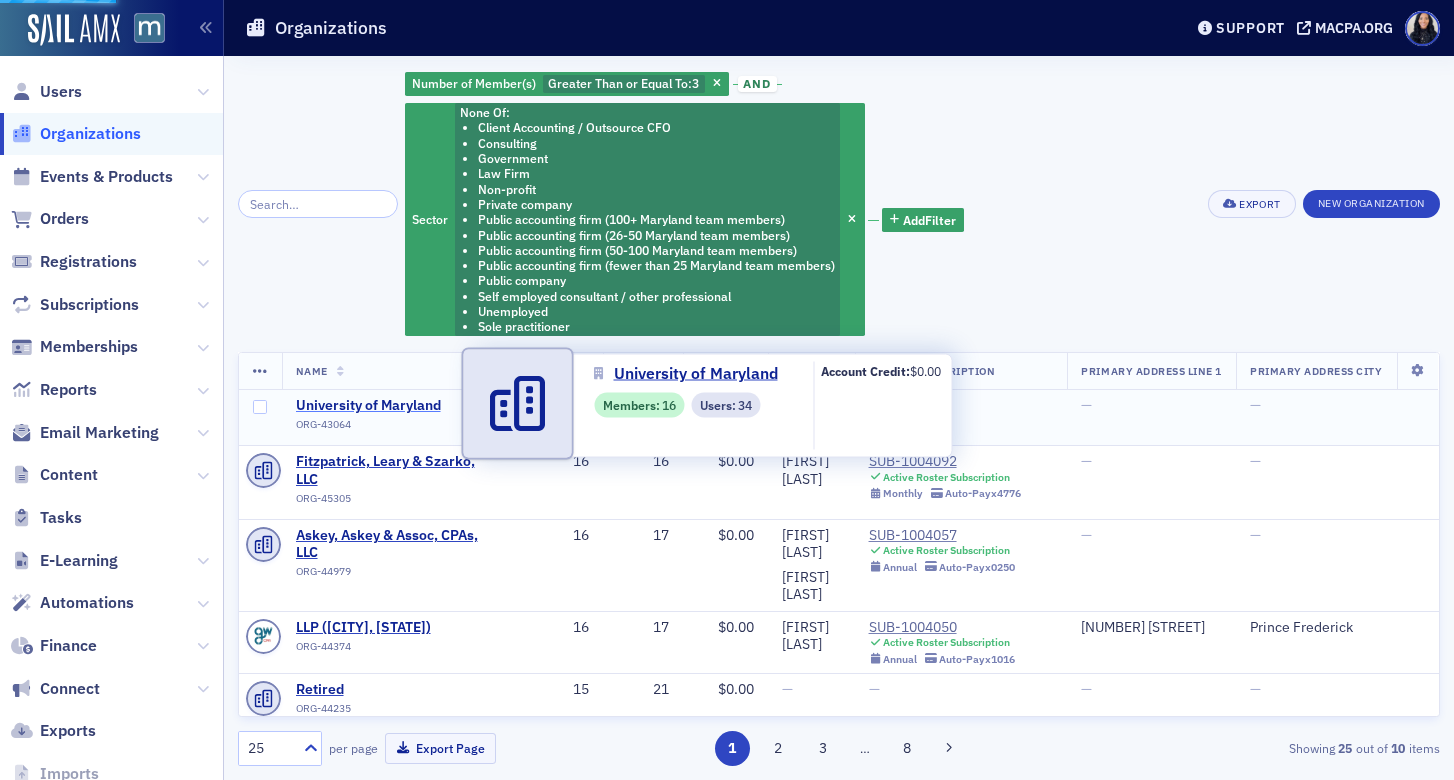 select on "US" 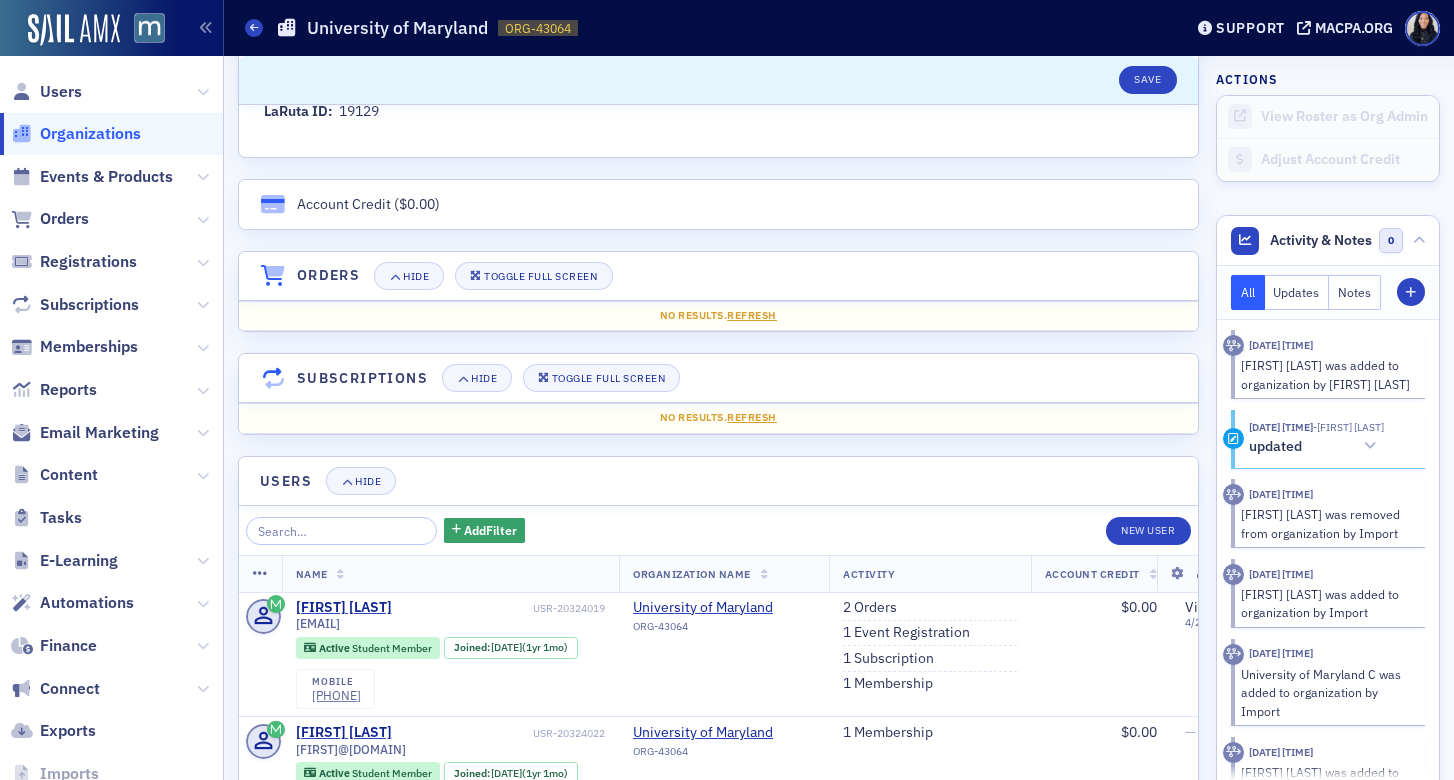 scroll, scrollTop: 1262, scrollLeft: 0, axis: vertical 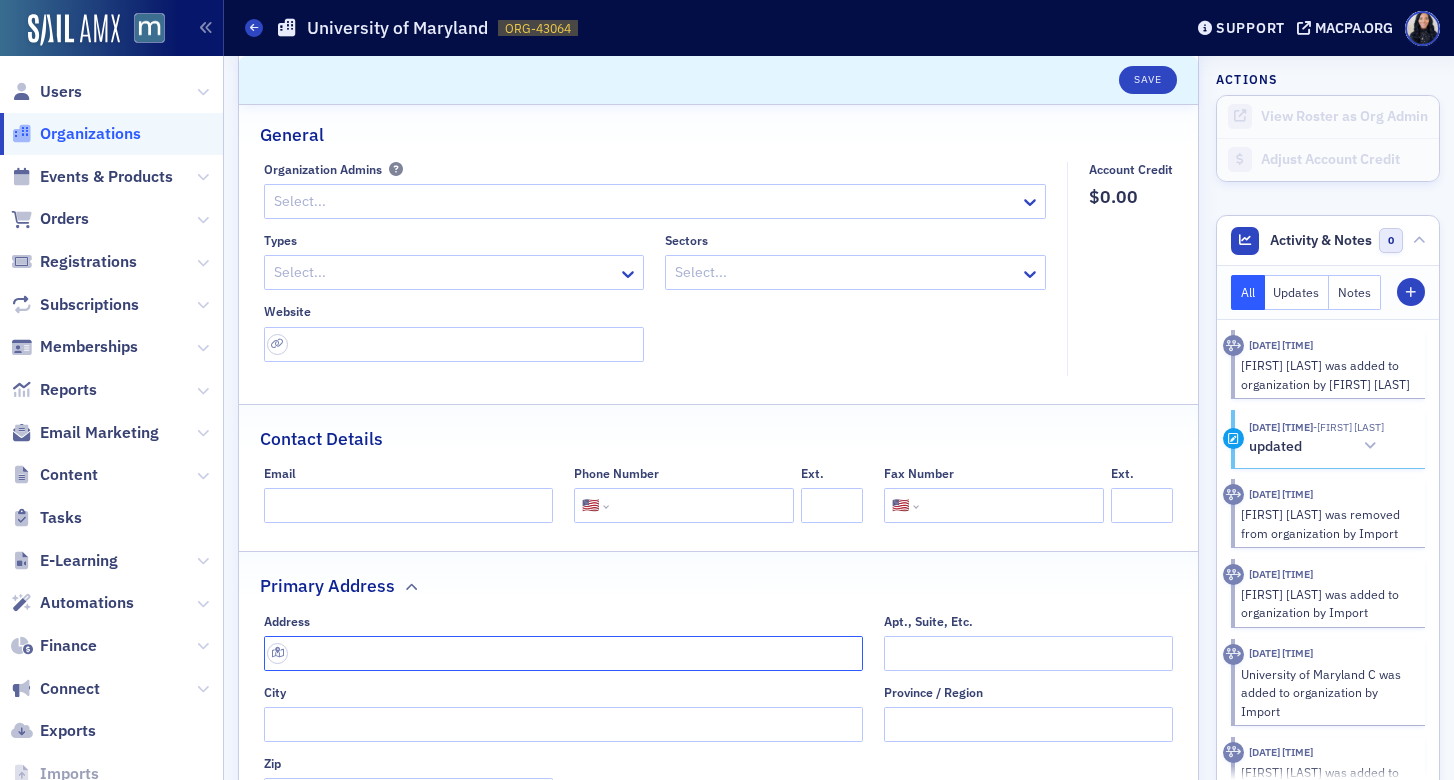 click 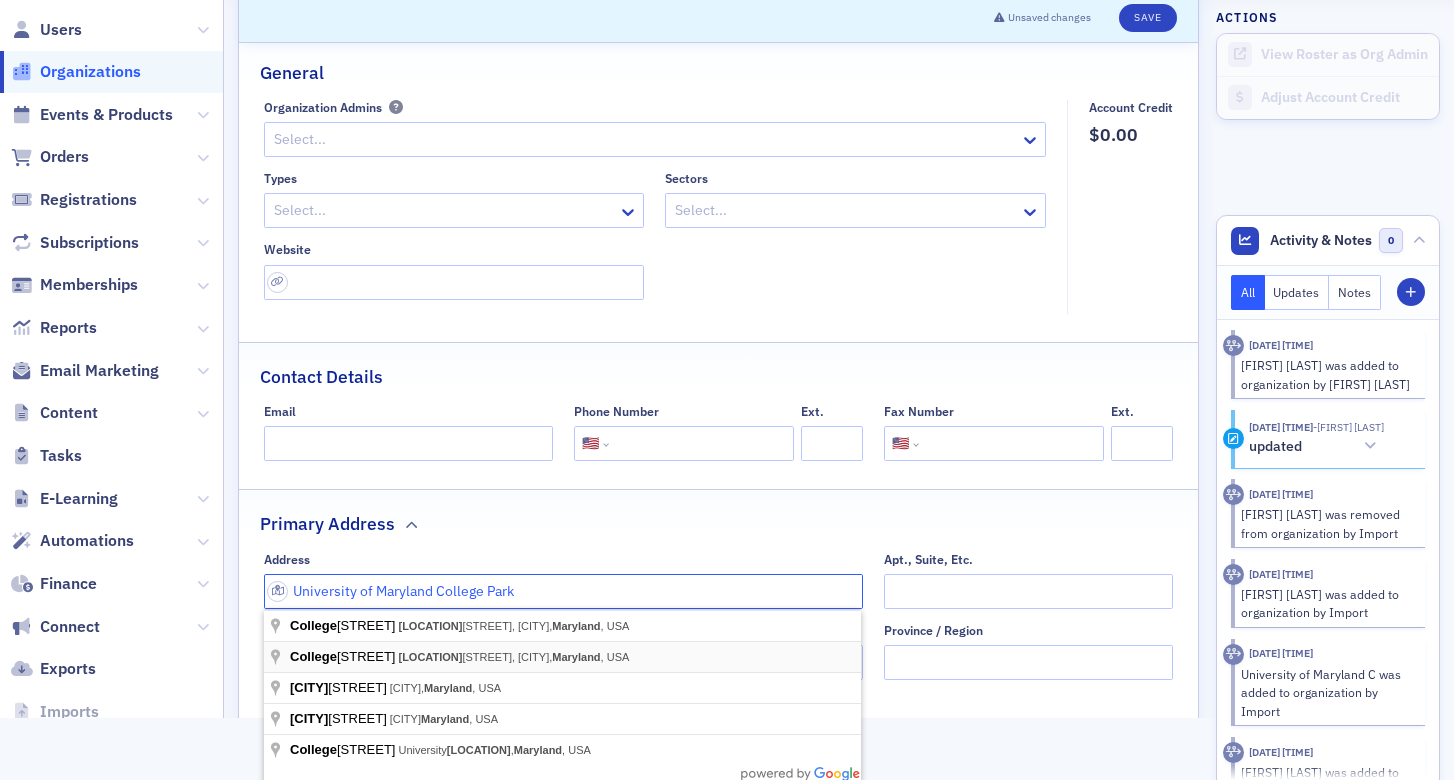 scroll, scrollTop: 70, scrollLeft: 0, axis: vertical 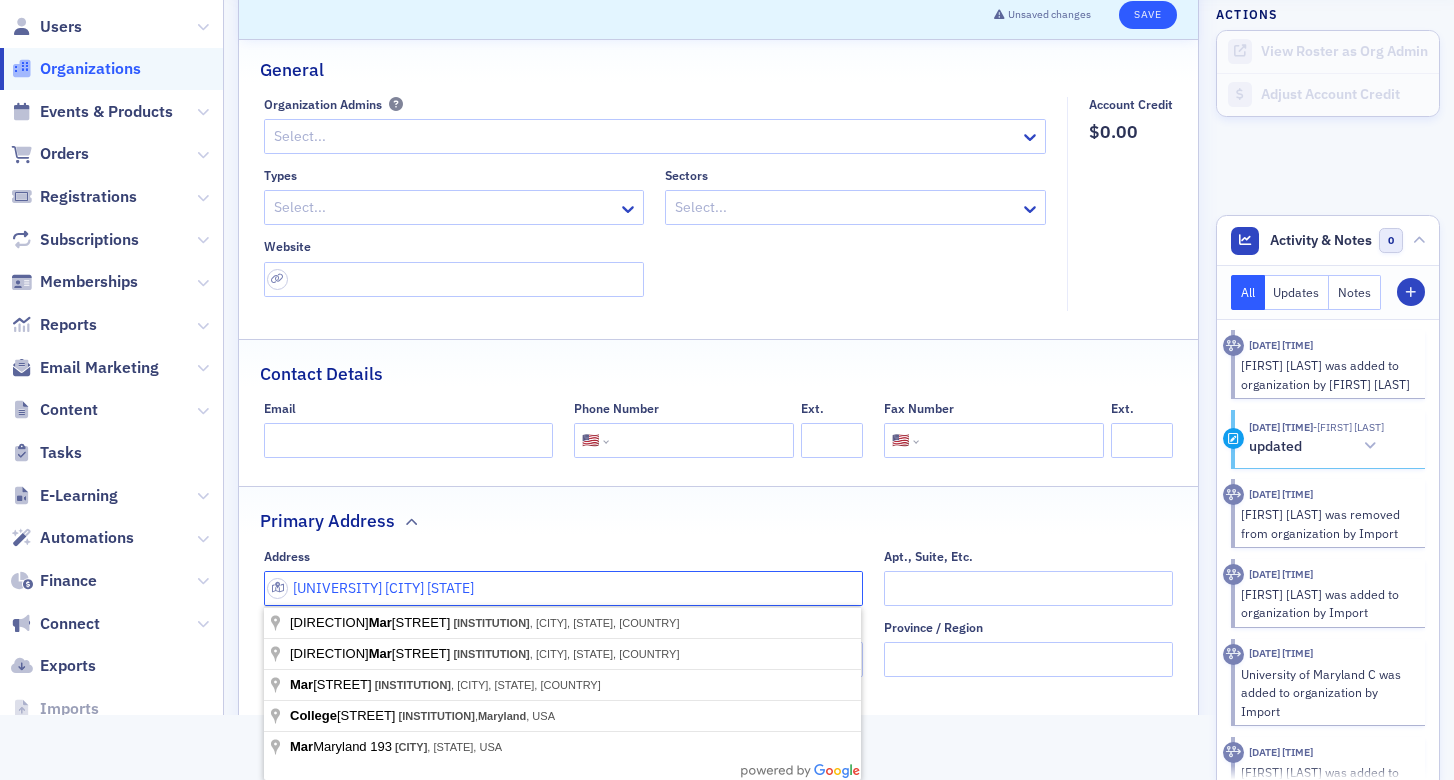 type on "[UNIVERSITY] [CITY] [STATE]" 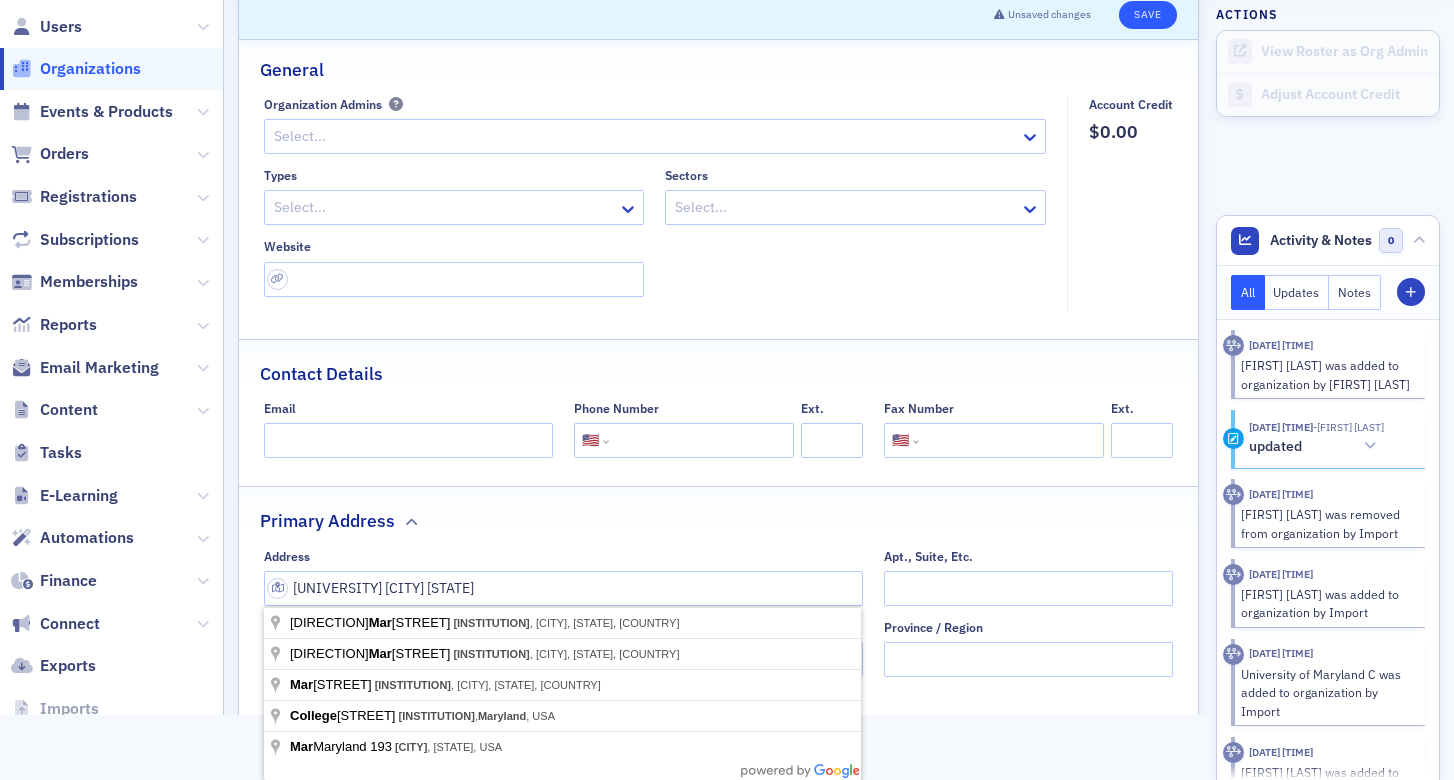 scroll, scrollTop: 0, scrollLeft: 0, axis: both 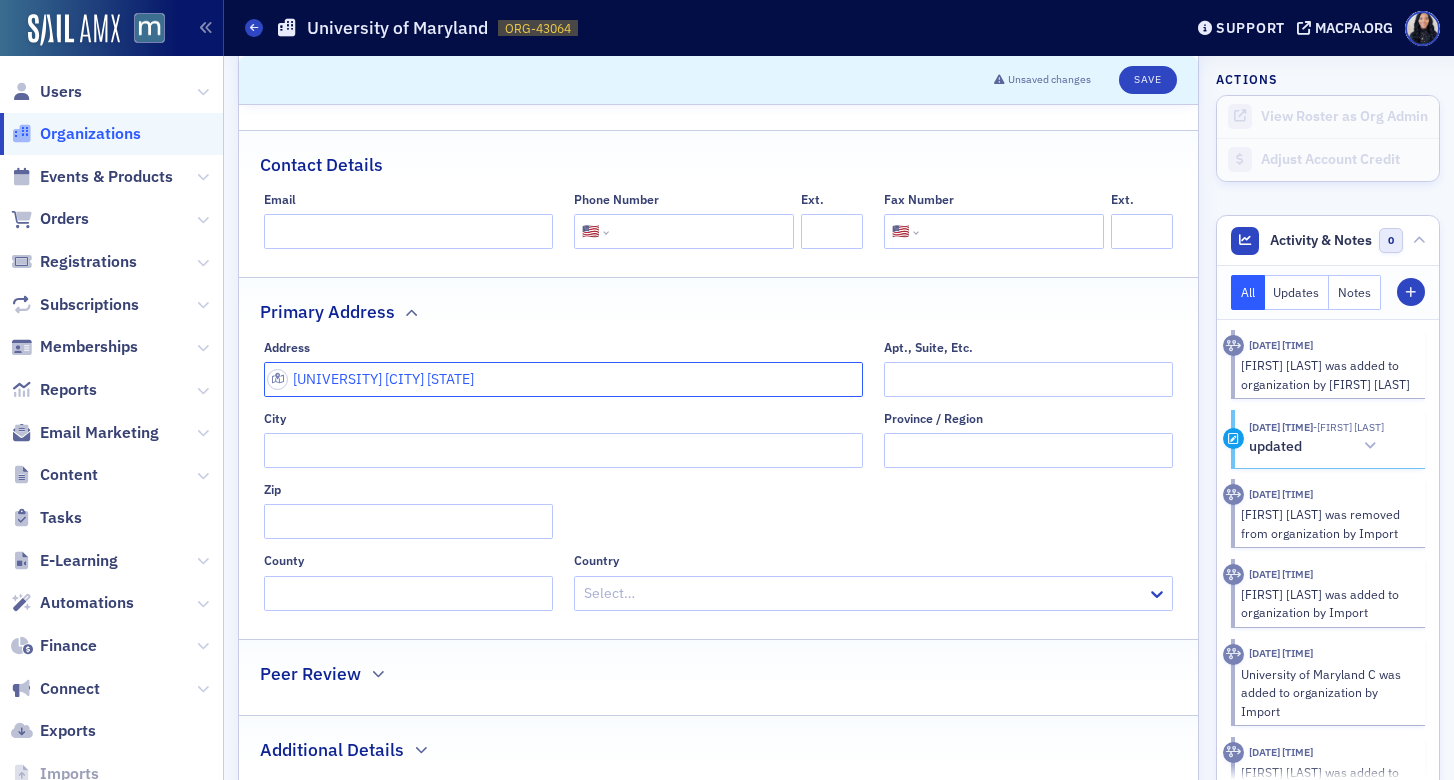 click on "[UNIVERSITY] [CITY] [STATE]" 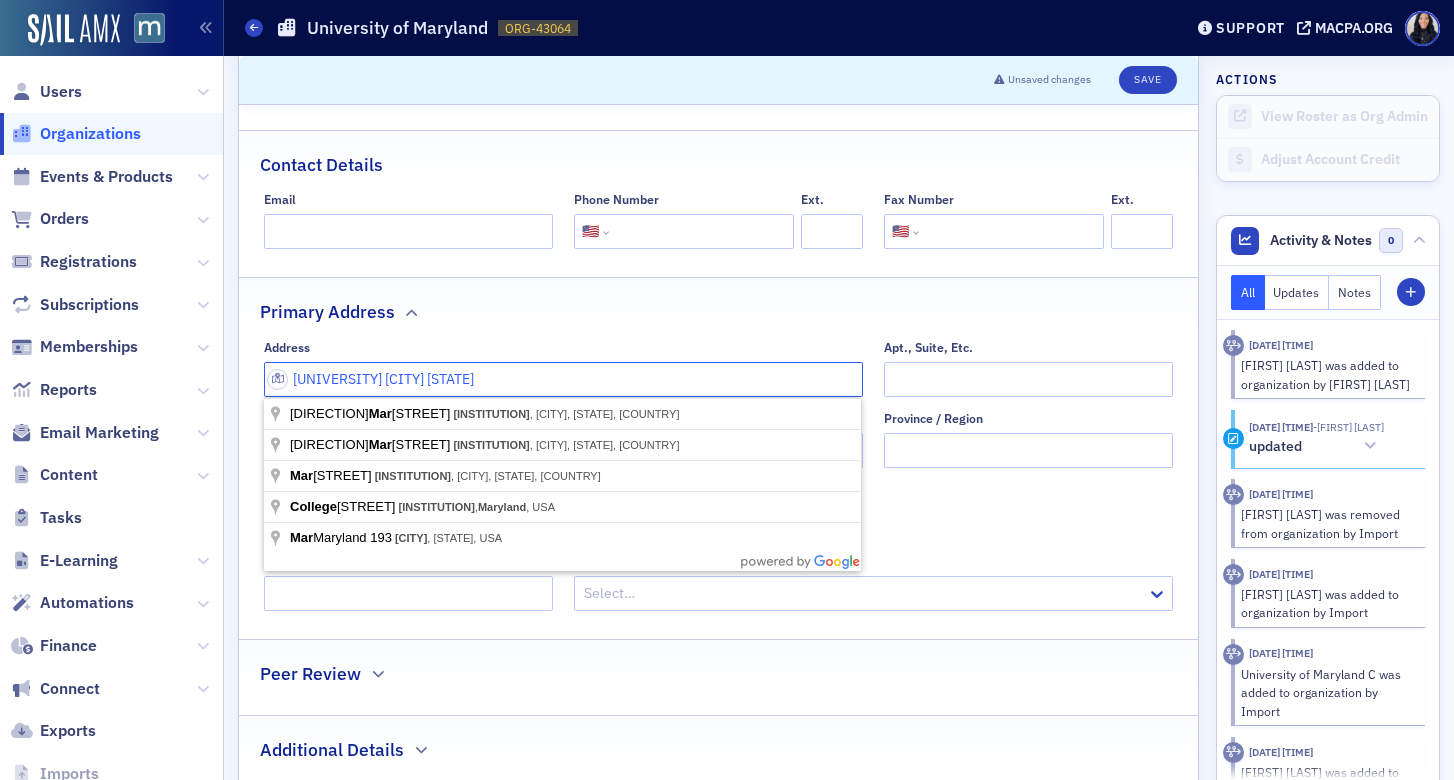 click on "[UNIVERSITY] [CITY] [STATE]" 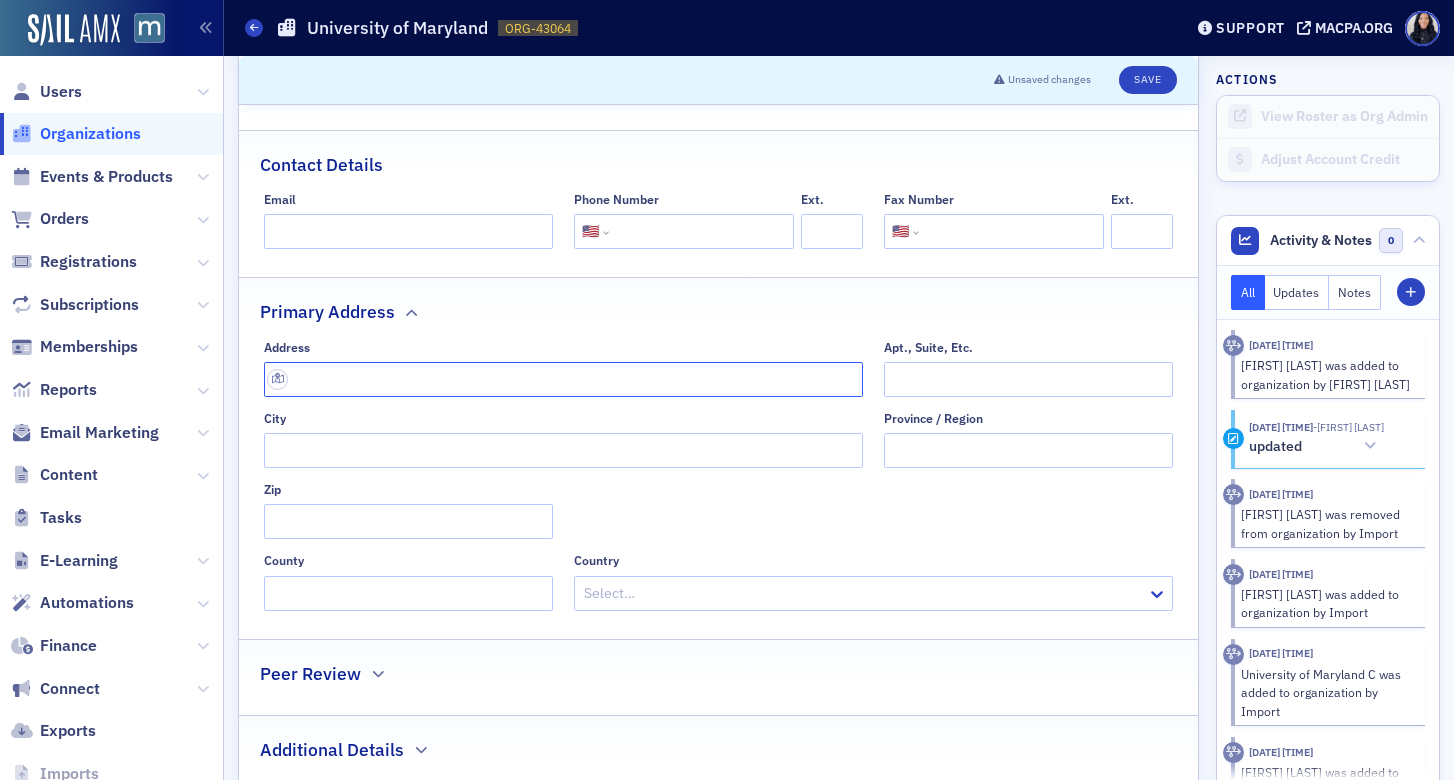 type 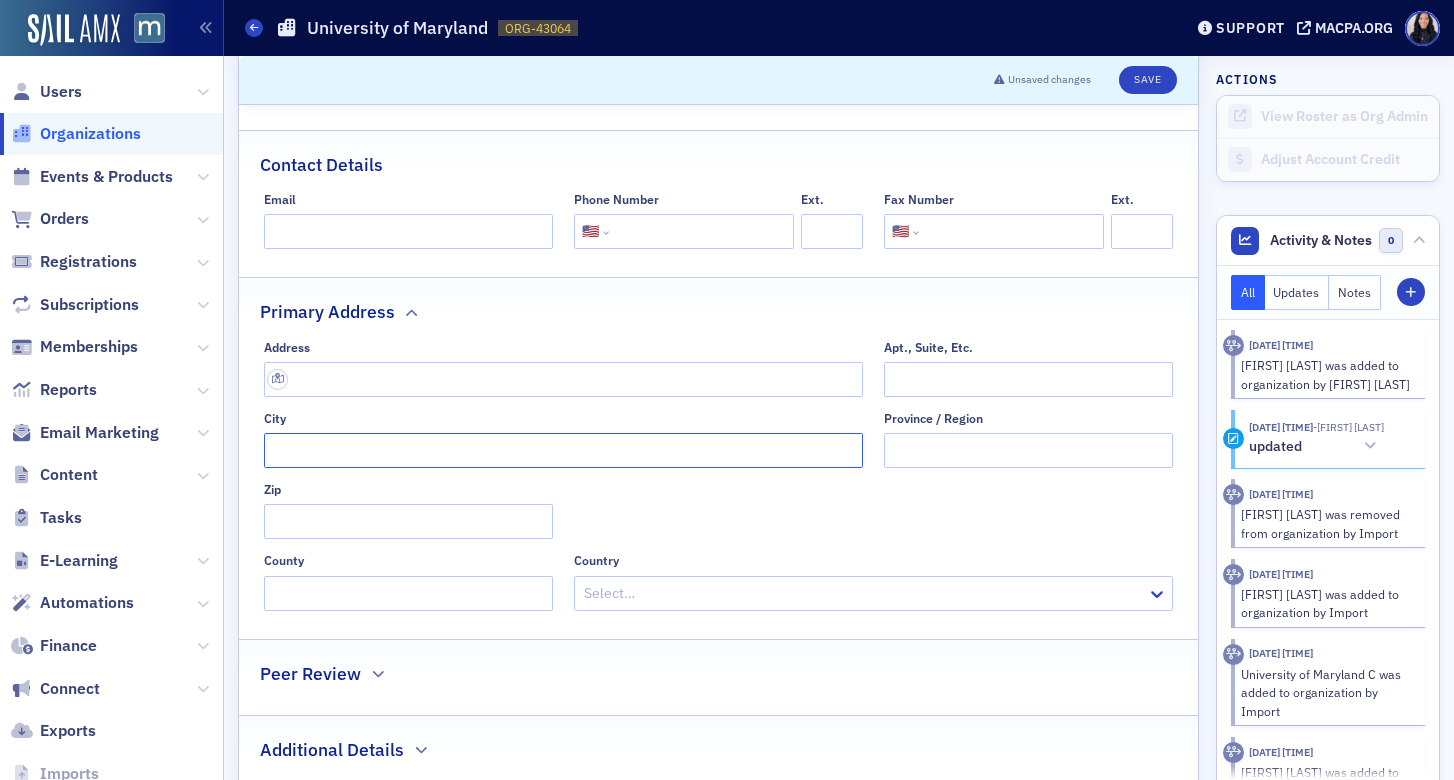 click on "City" 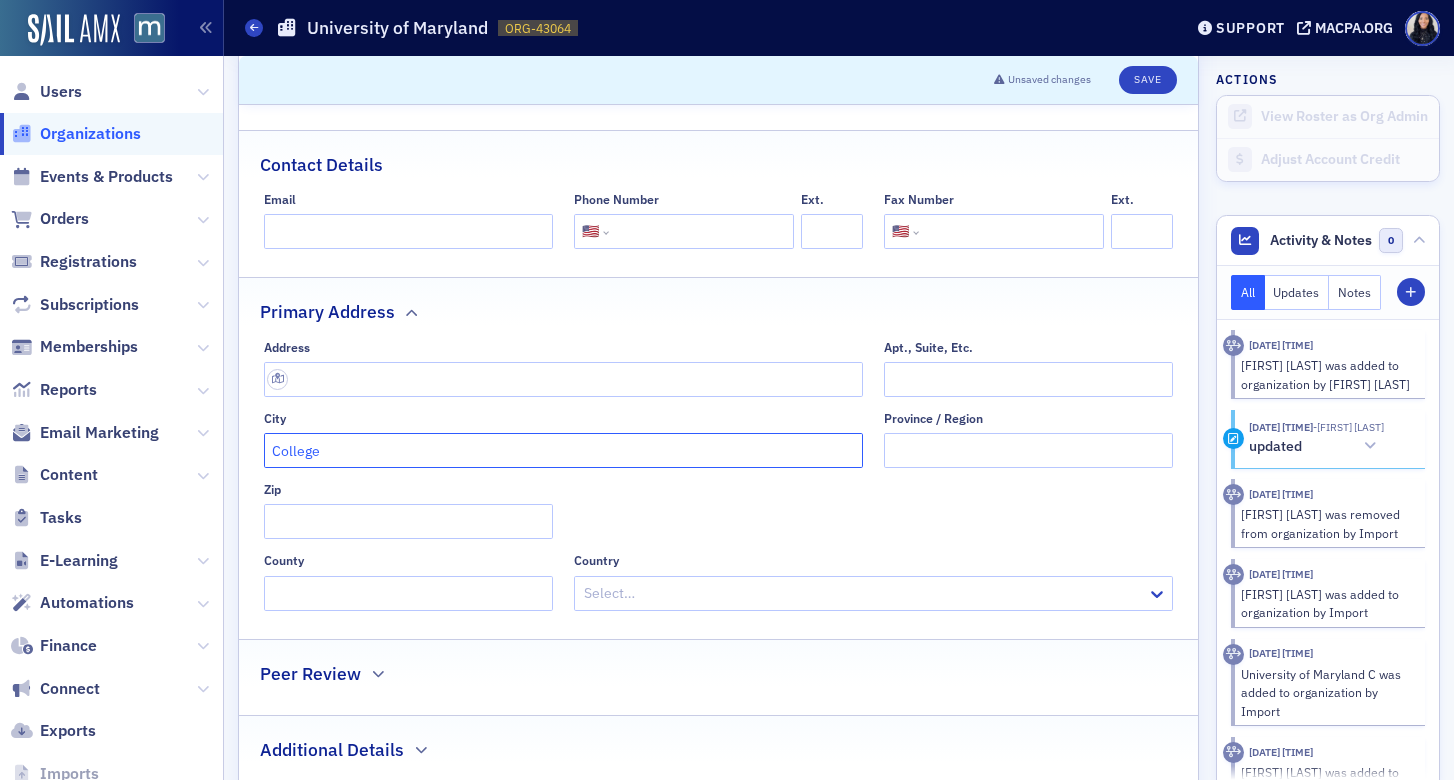 type on "College" 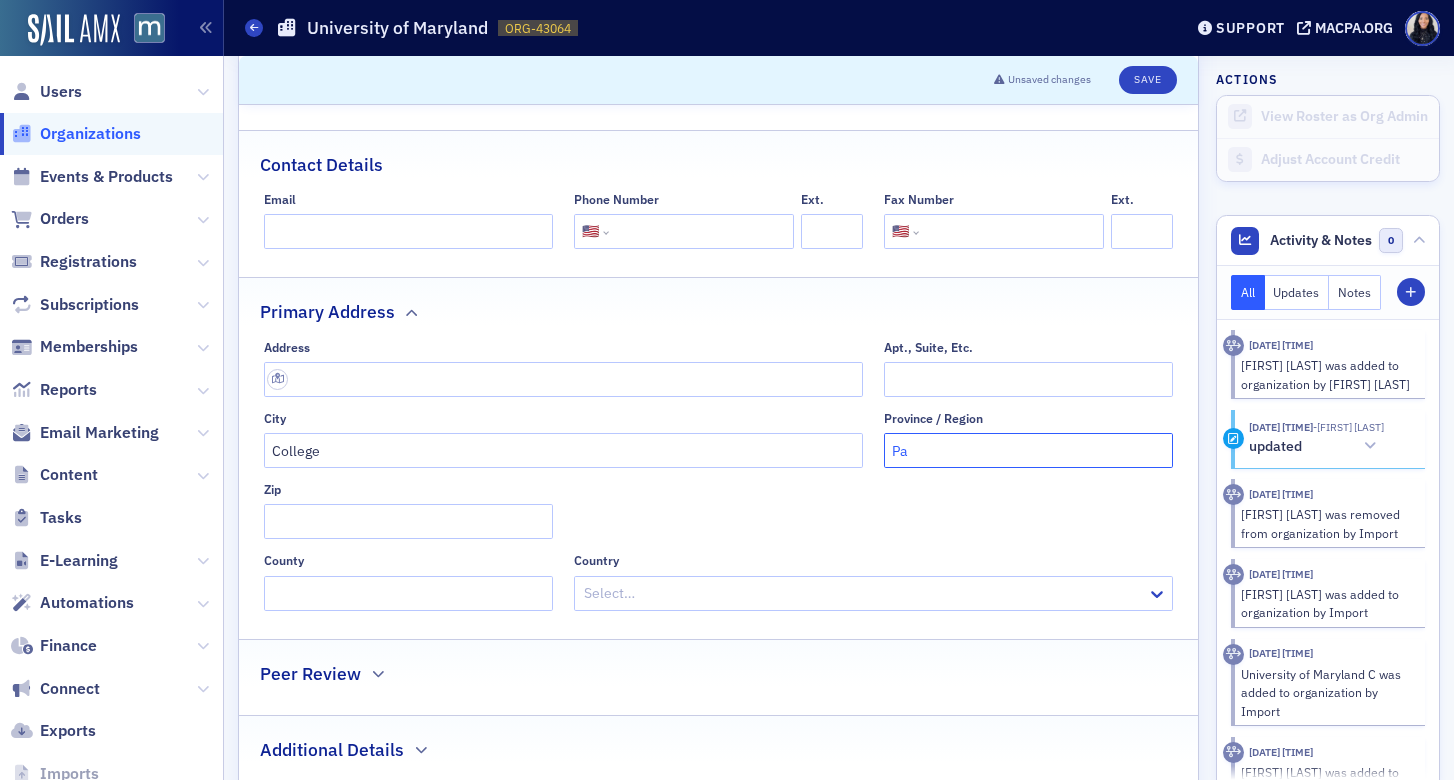 type on "P" 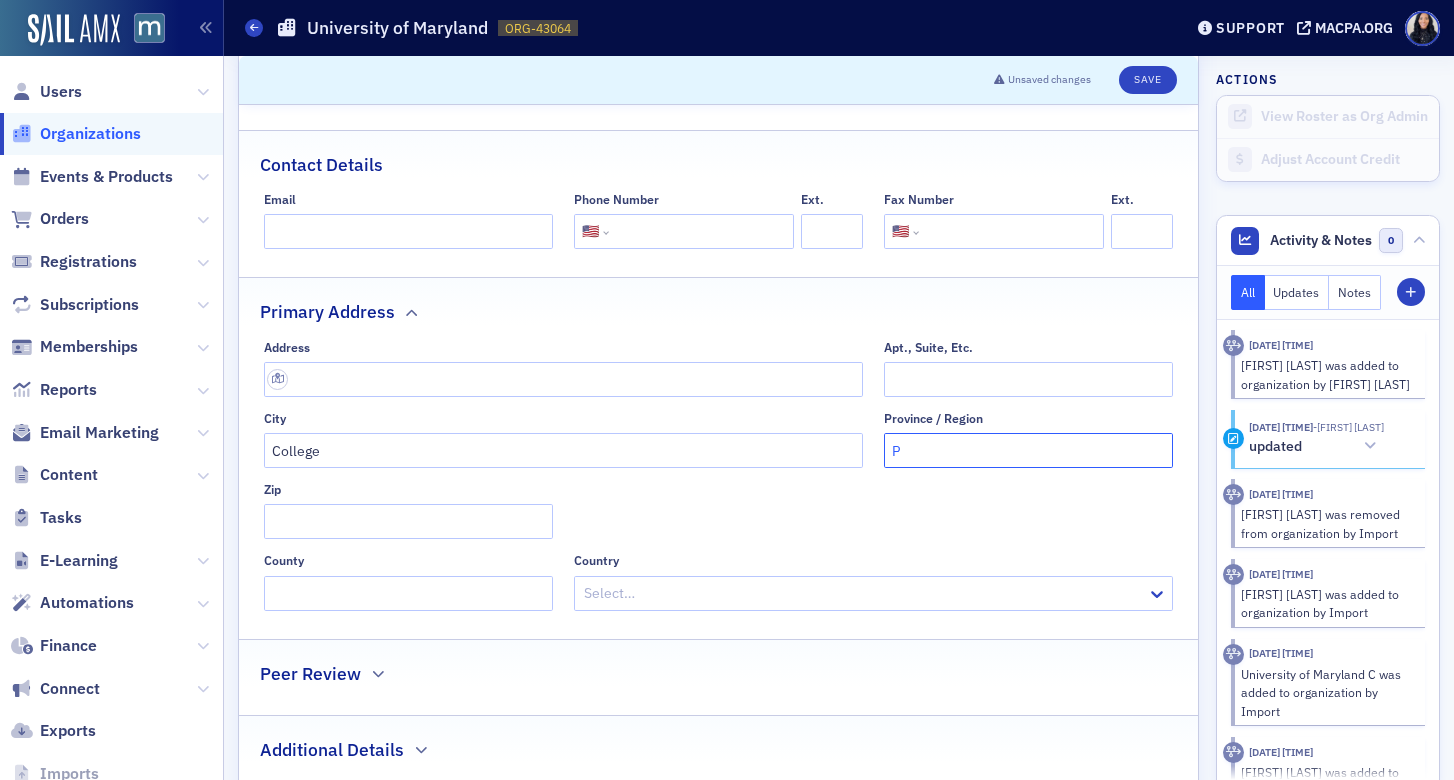type 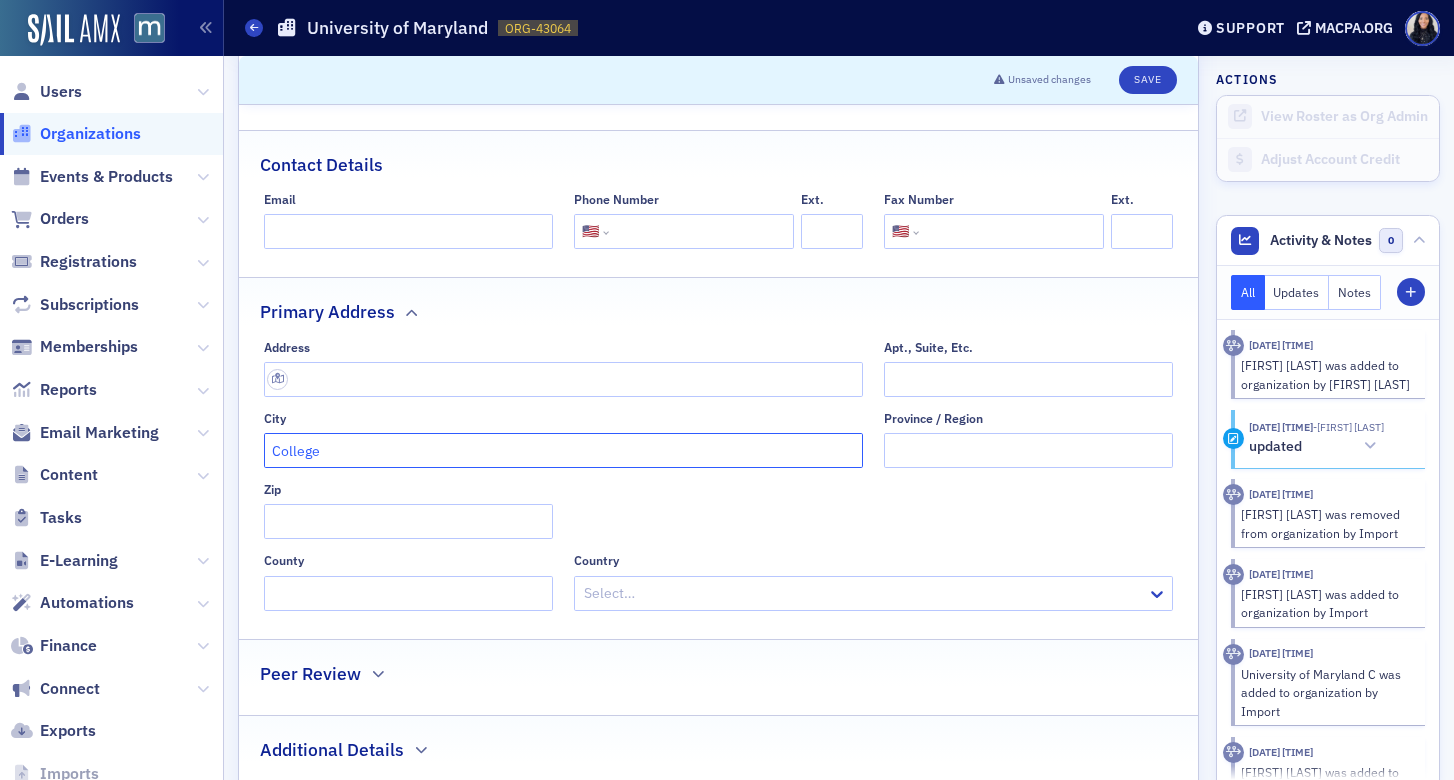 click on "College" 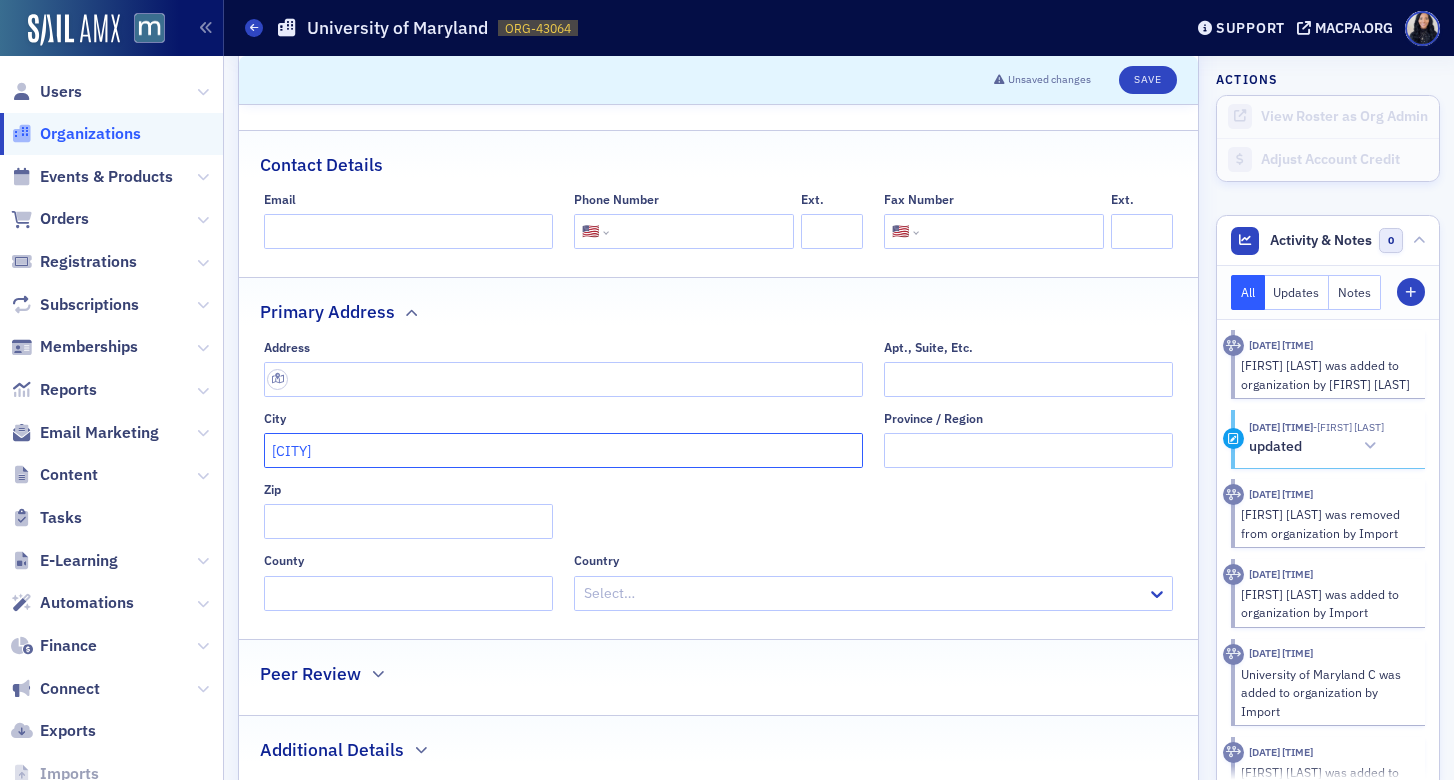 type on "[CITY]" 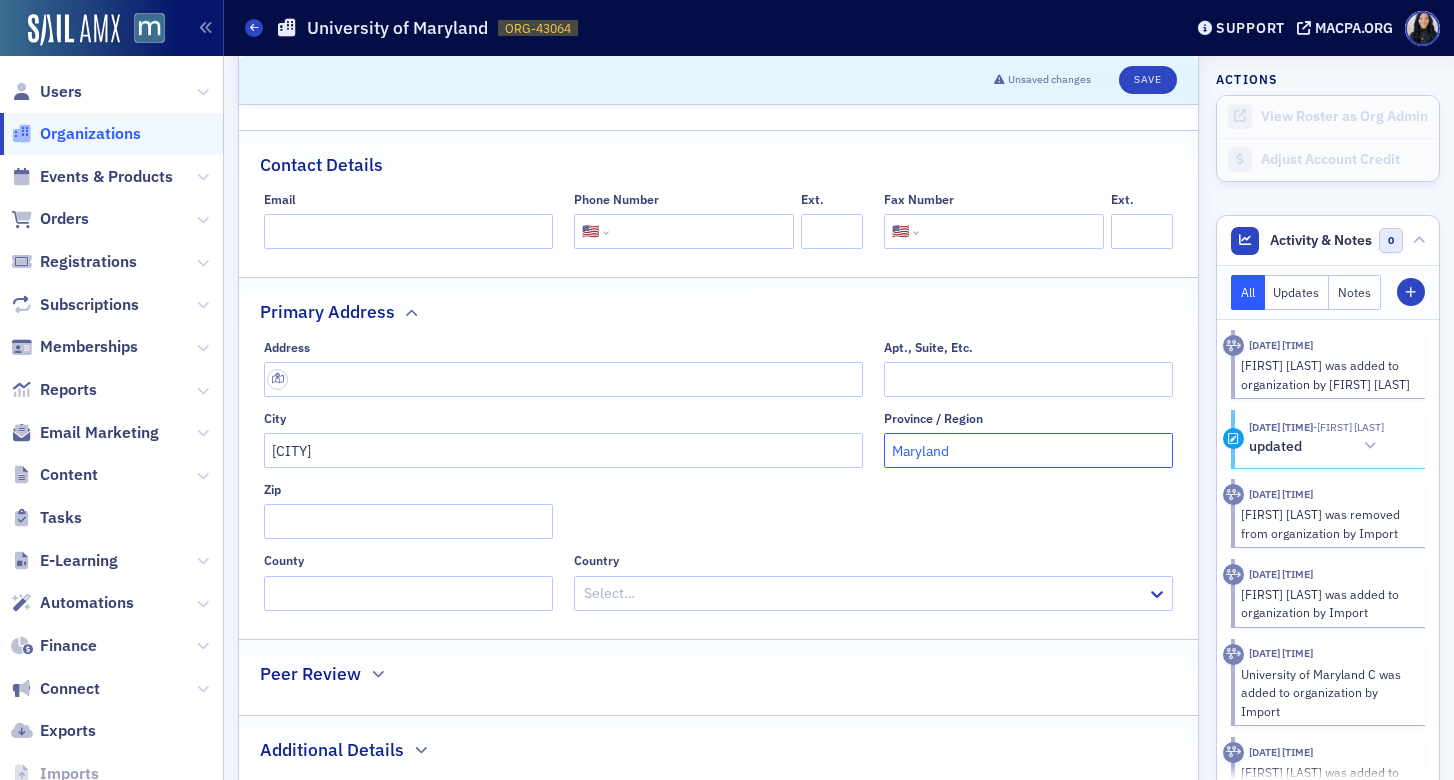 type on "Maryland" 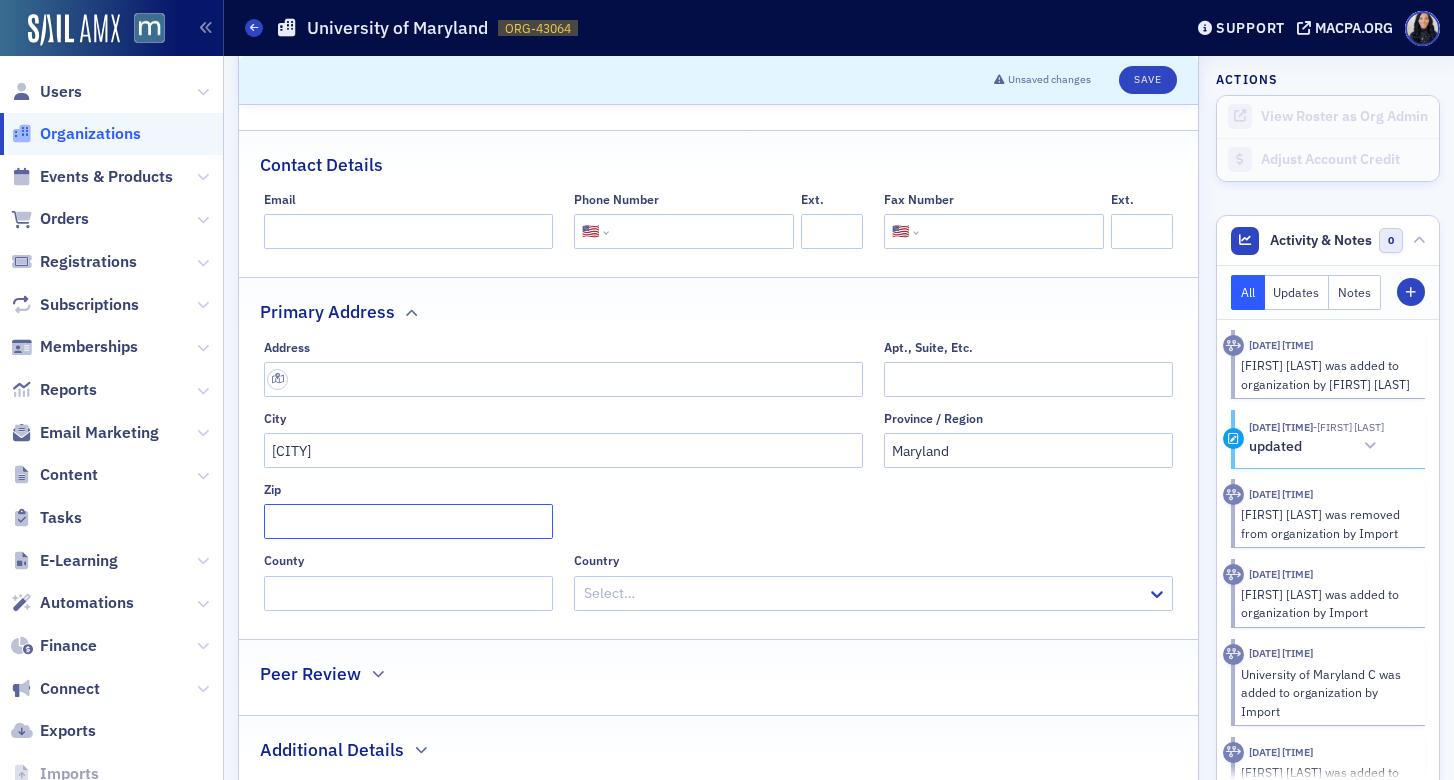 click on "Zip" 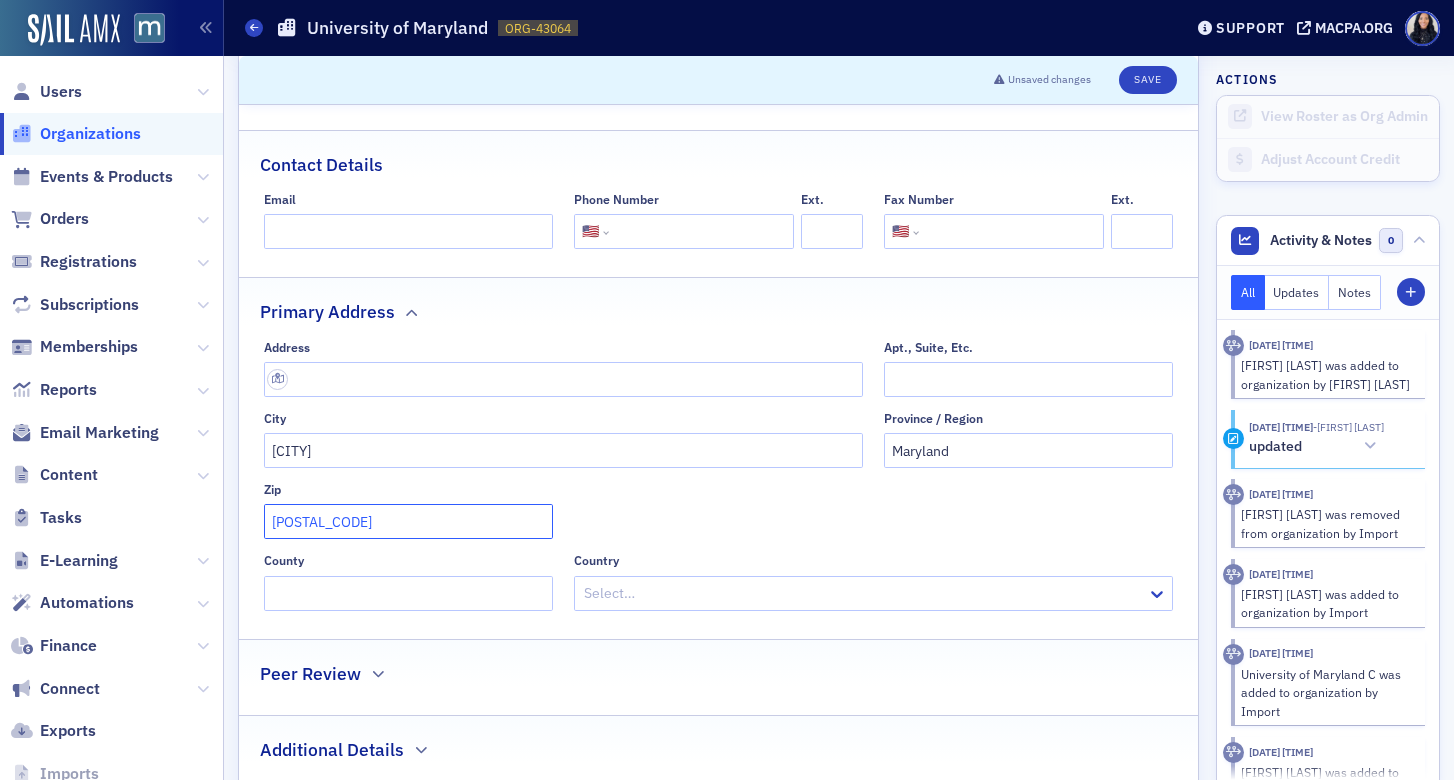 type on "20742" 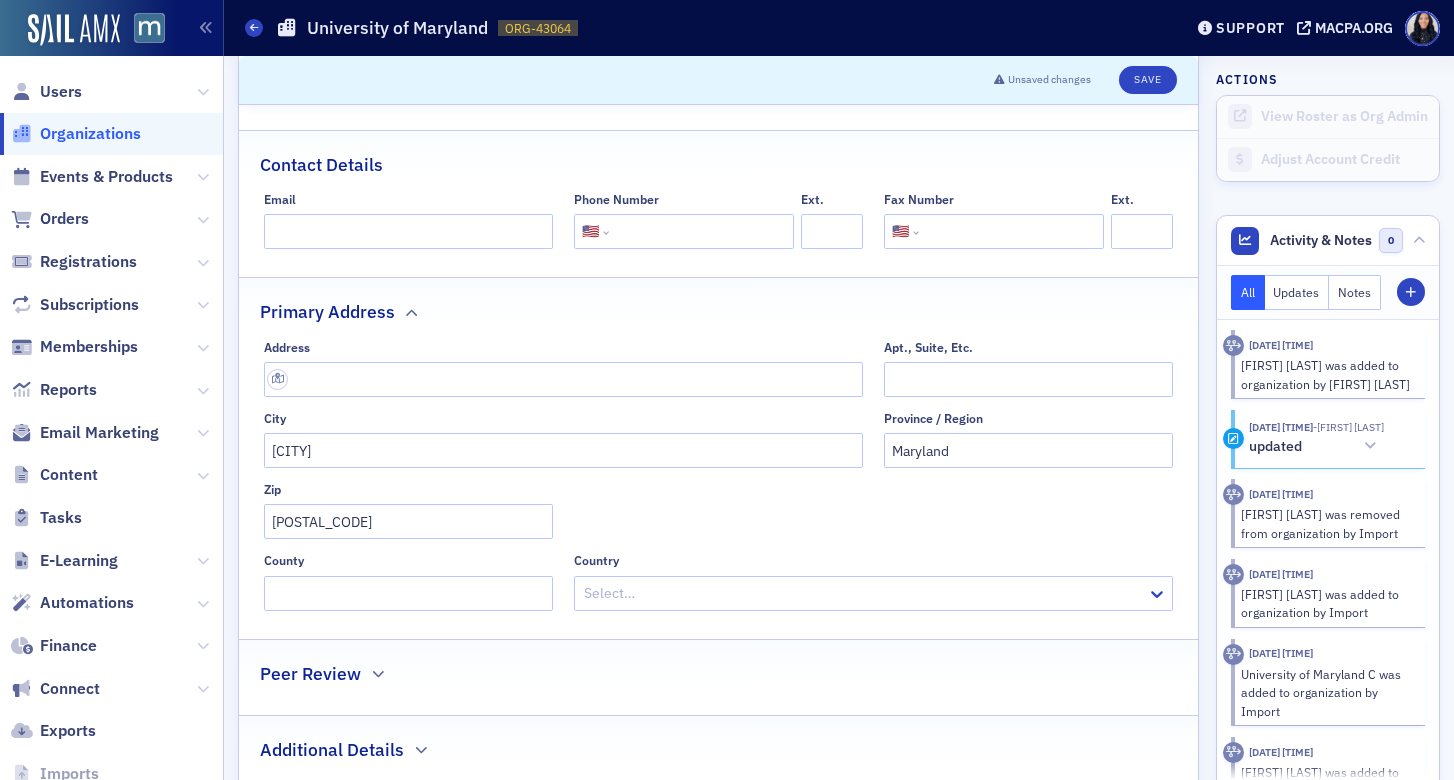 click 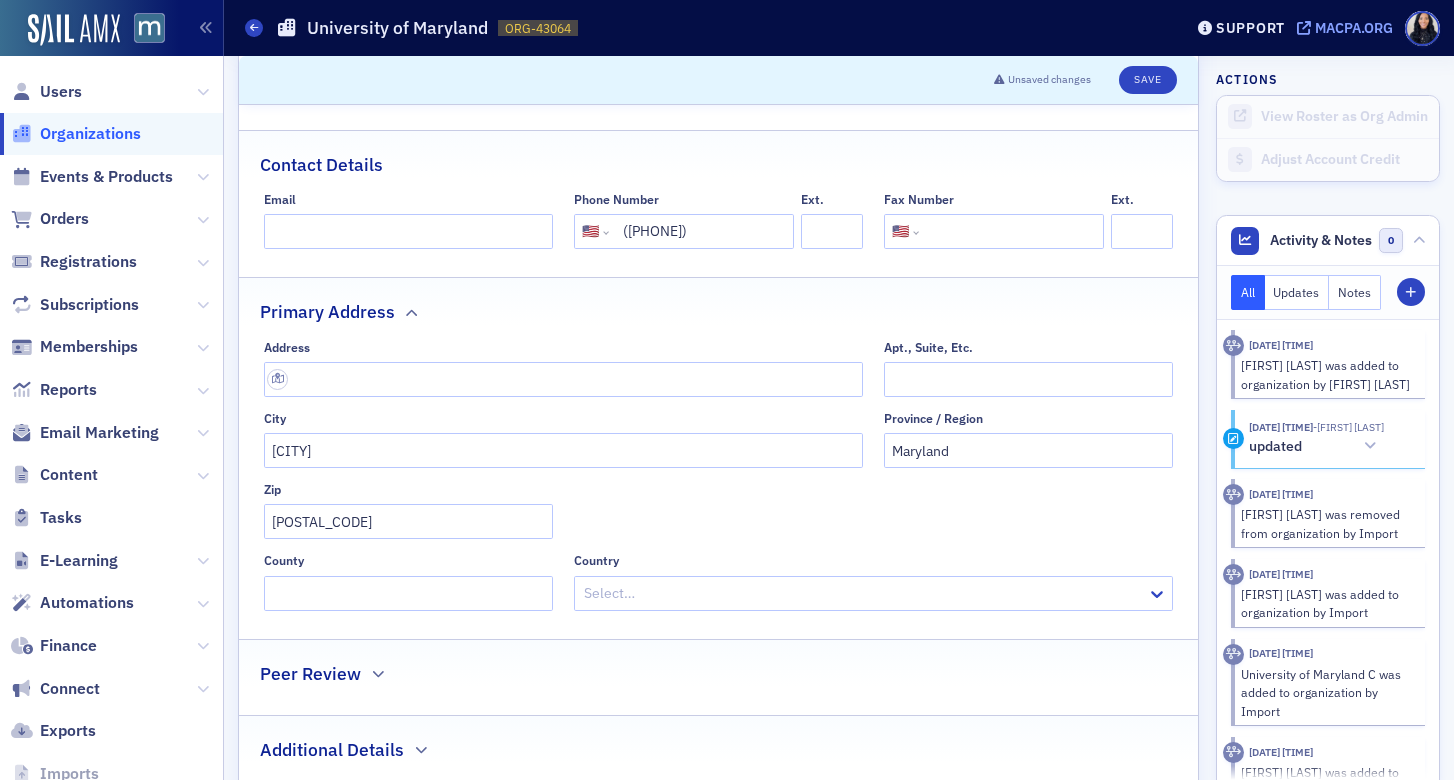 type on "(301) 405-1000" 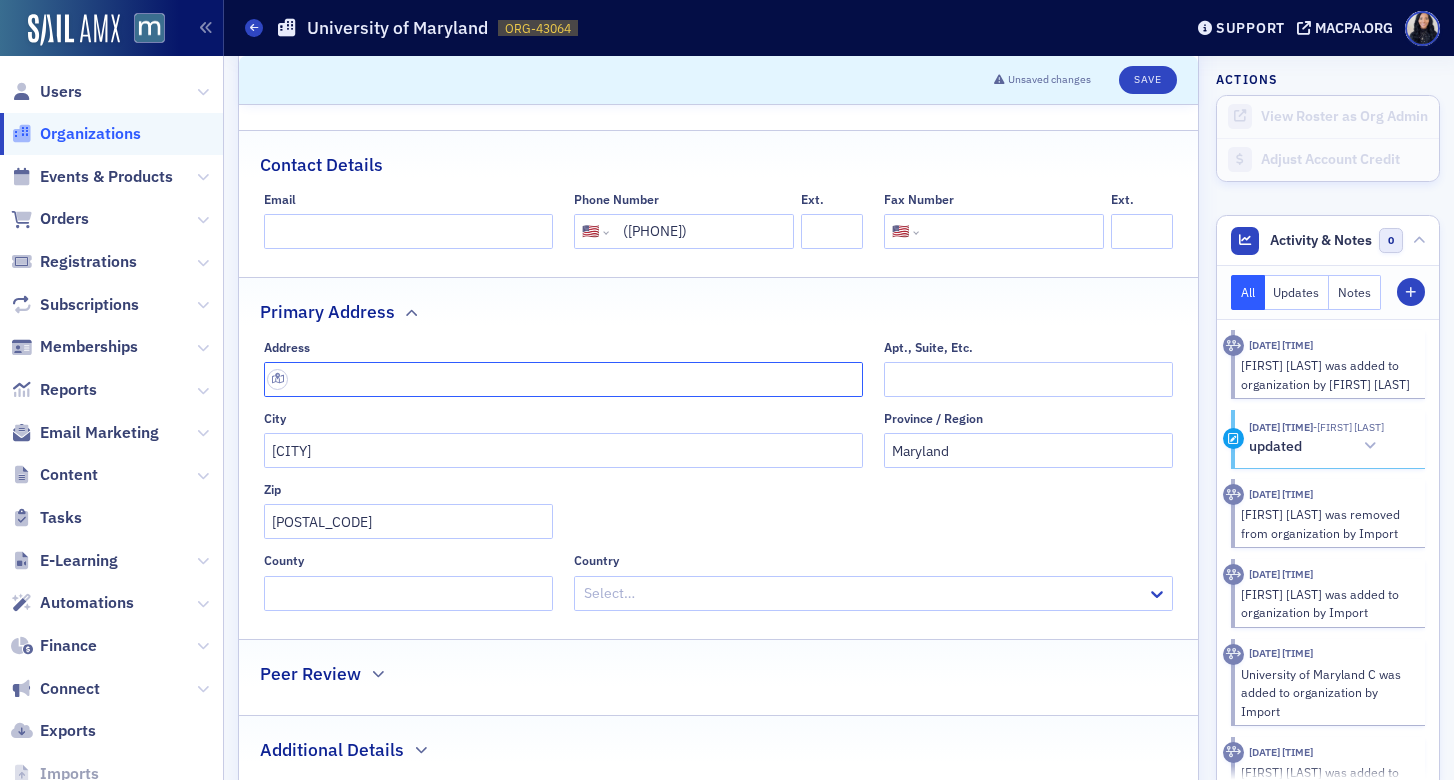 click 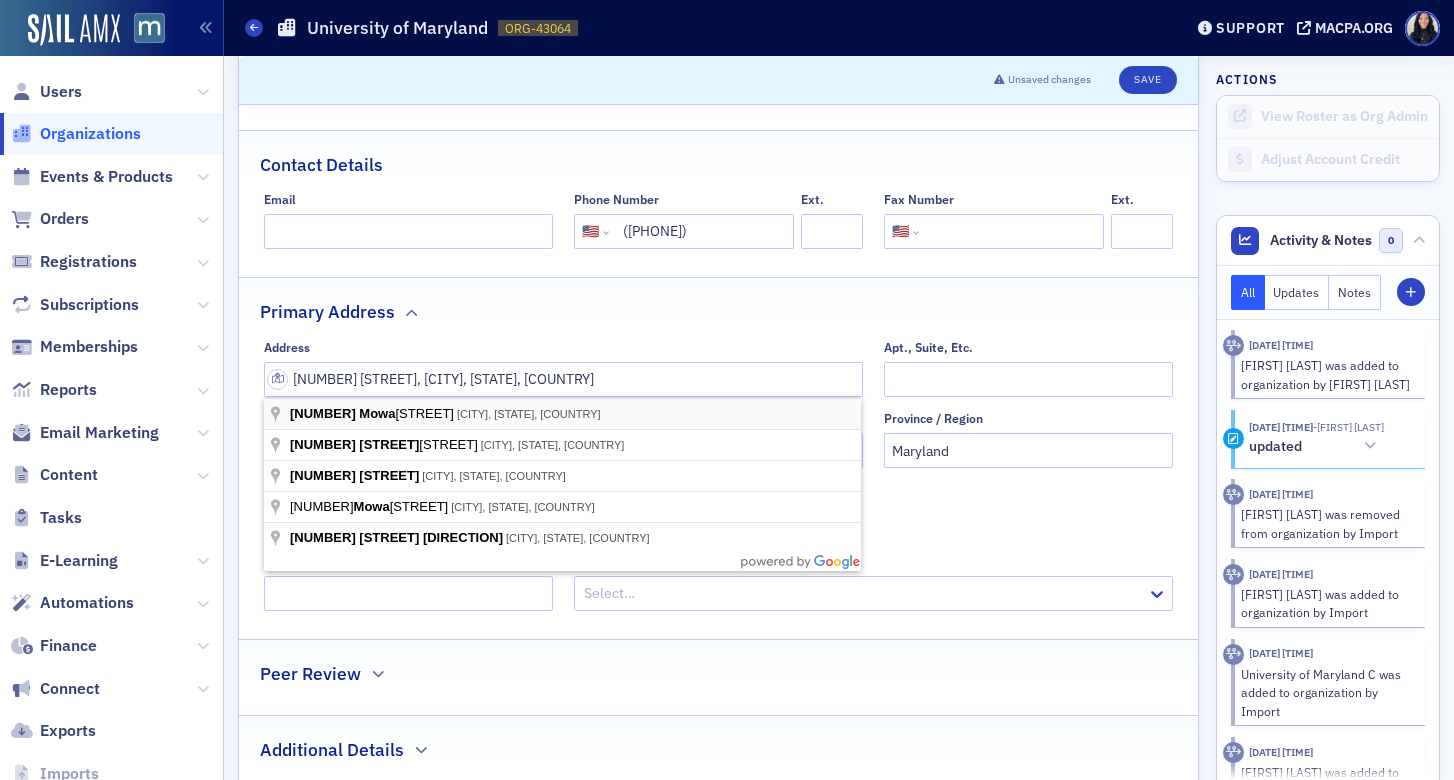 type on "7621 Mowatt Ln" 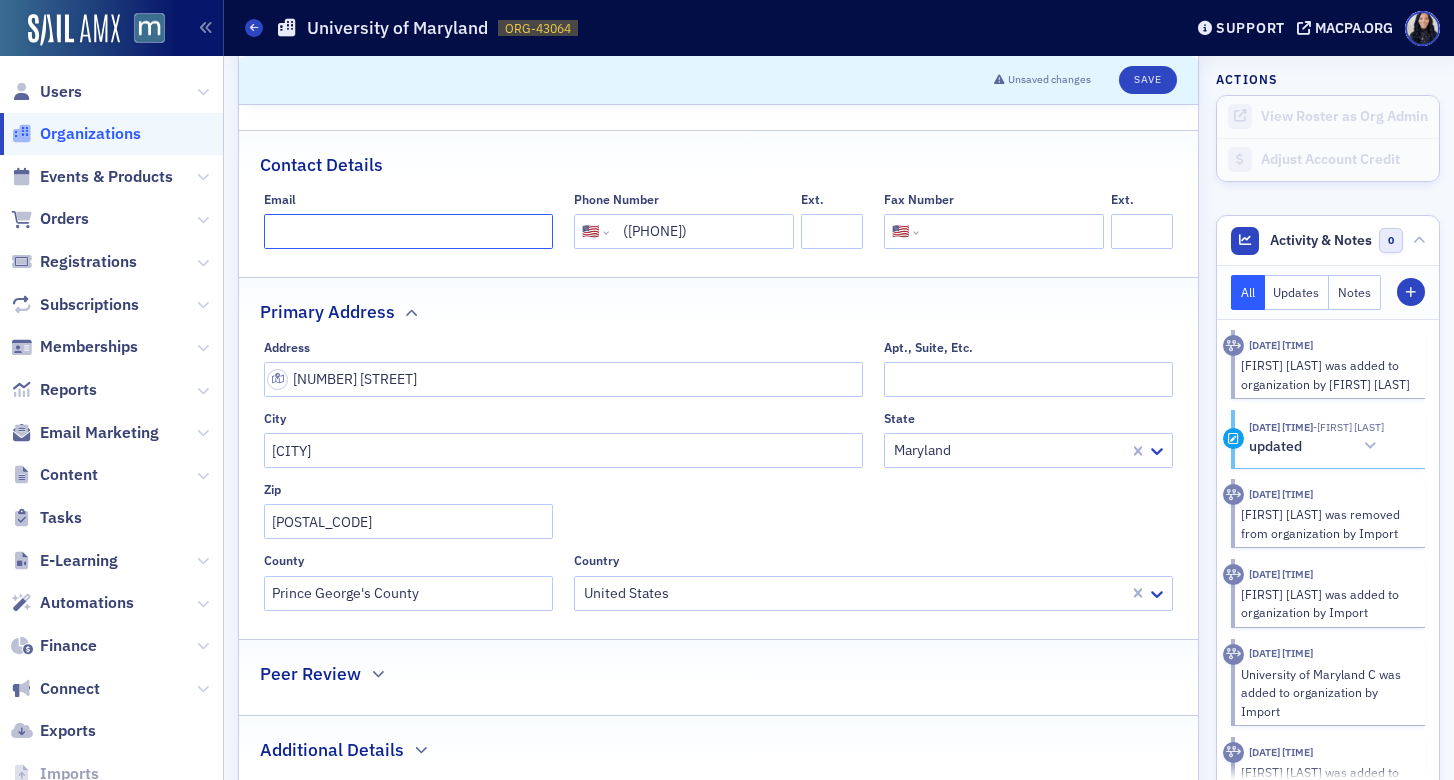 click on "Email" 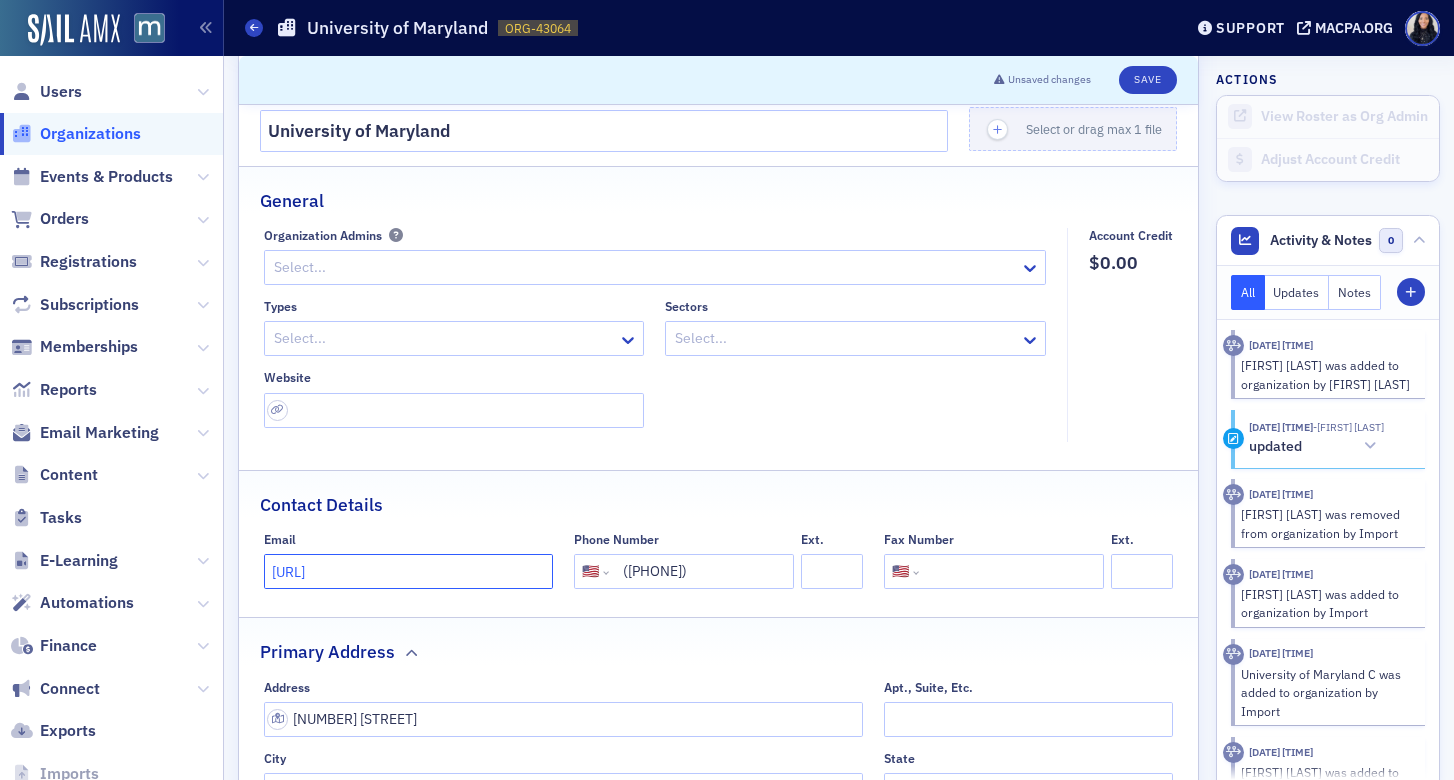 scroll, scrollTop: 57, scrollLeft: 0, axis: vertical 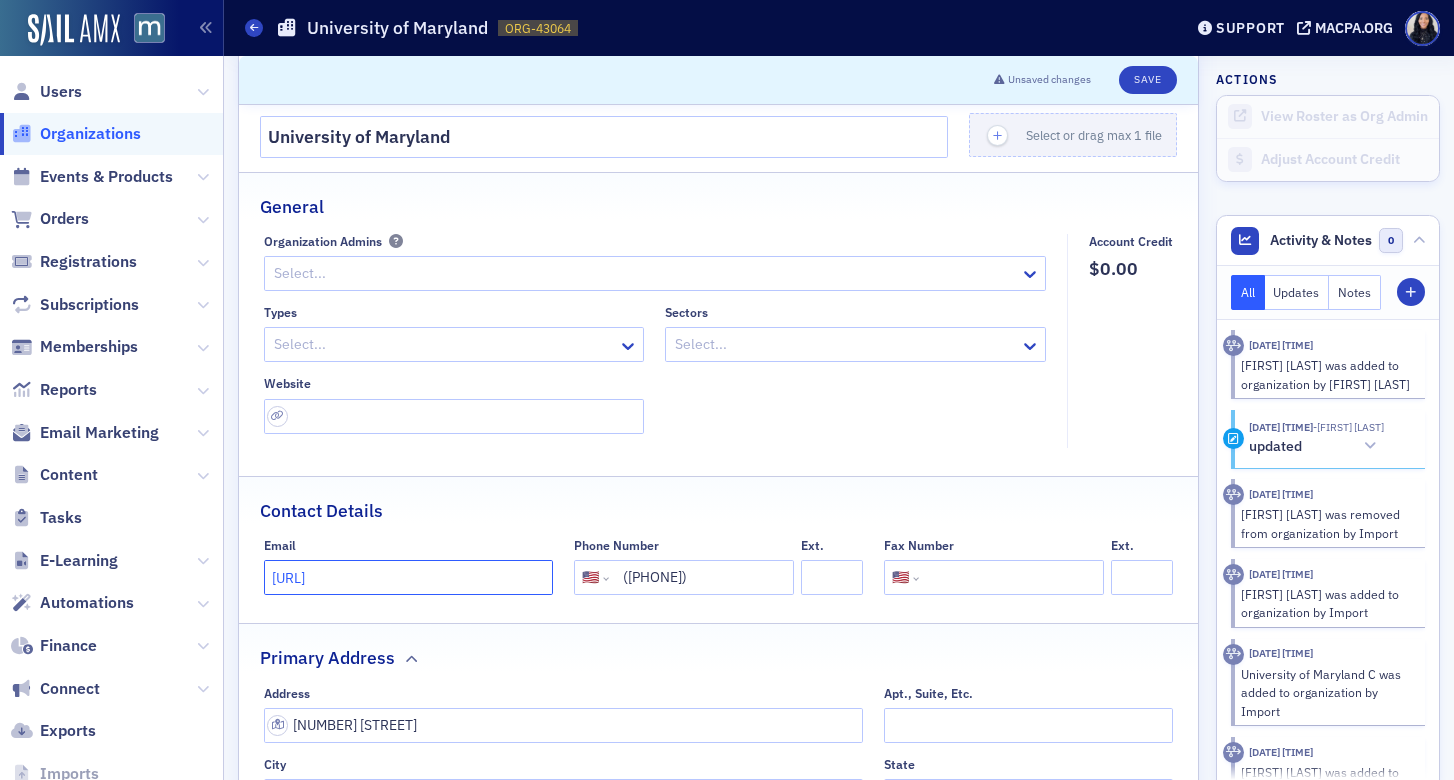 click on "https://www.rhsmith.umd.edu/" 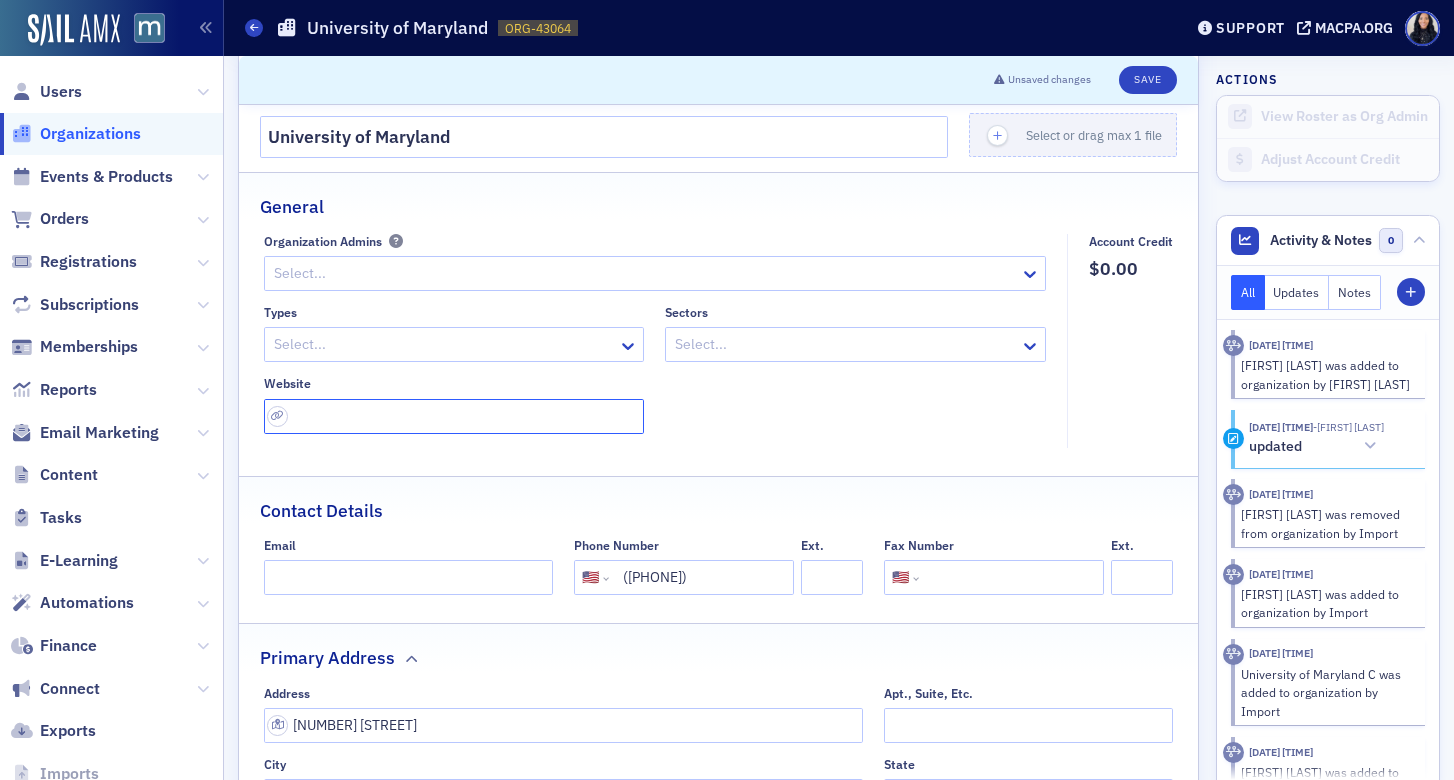 click 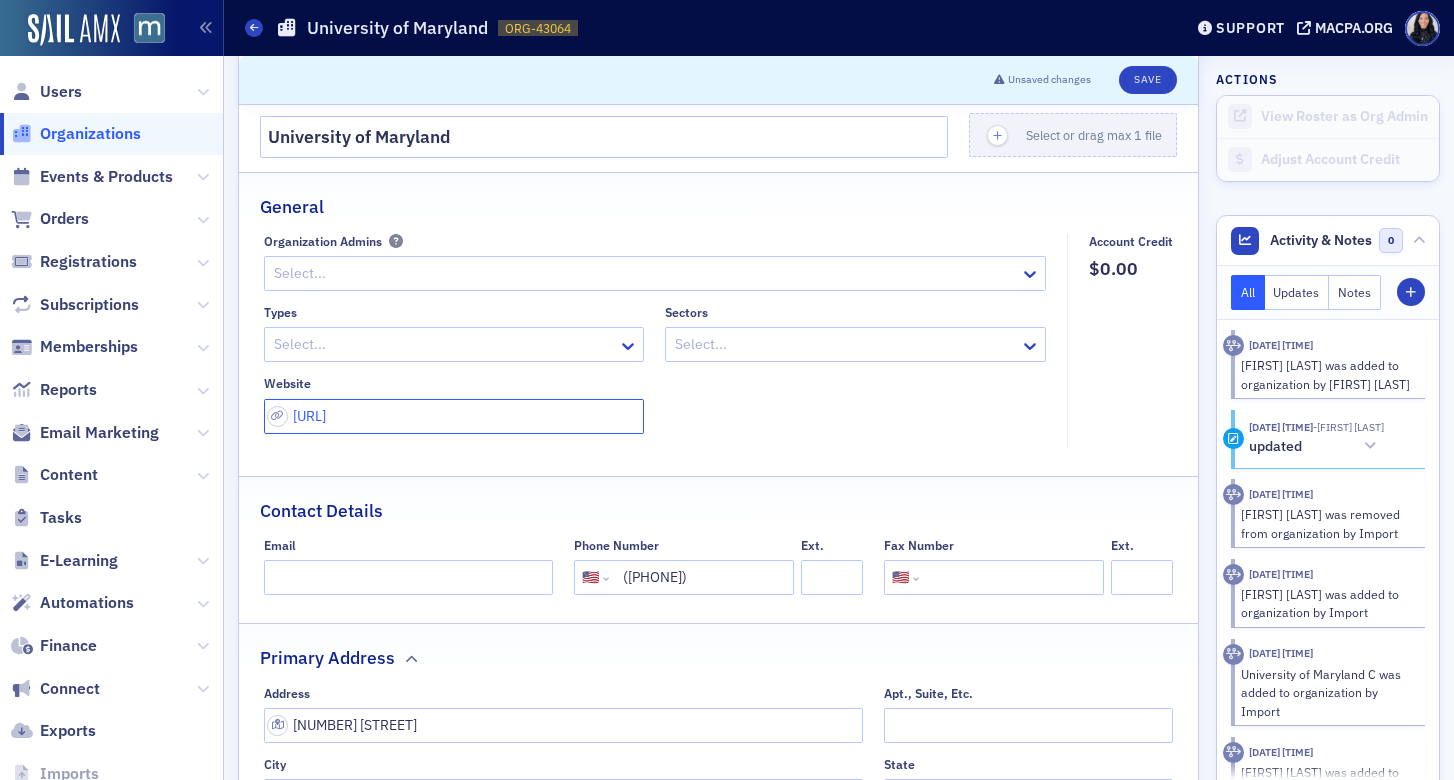 type on "https://www.rhsmith.umd.edu/" 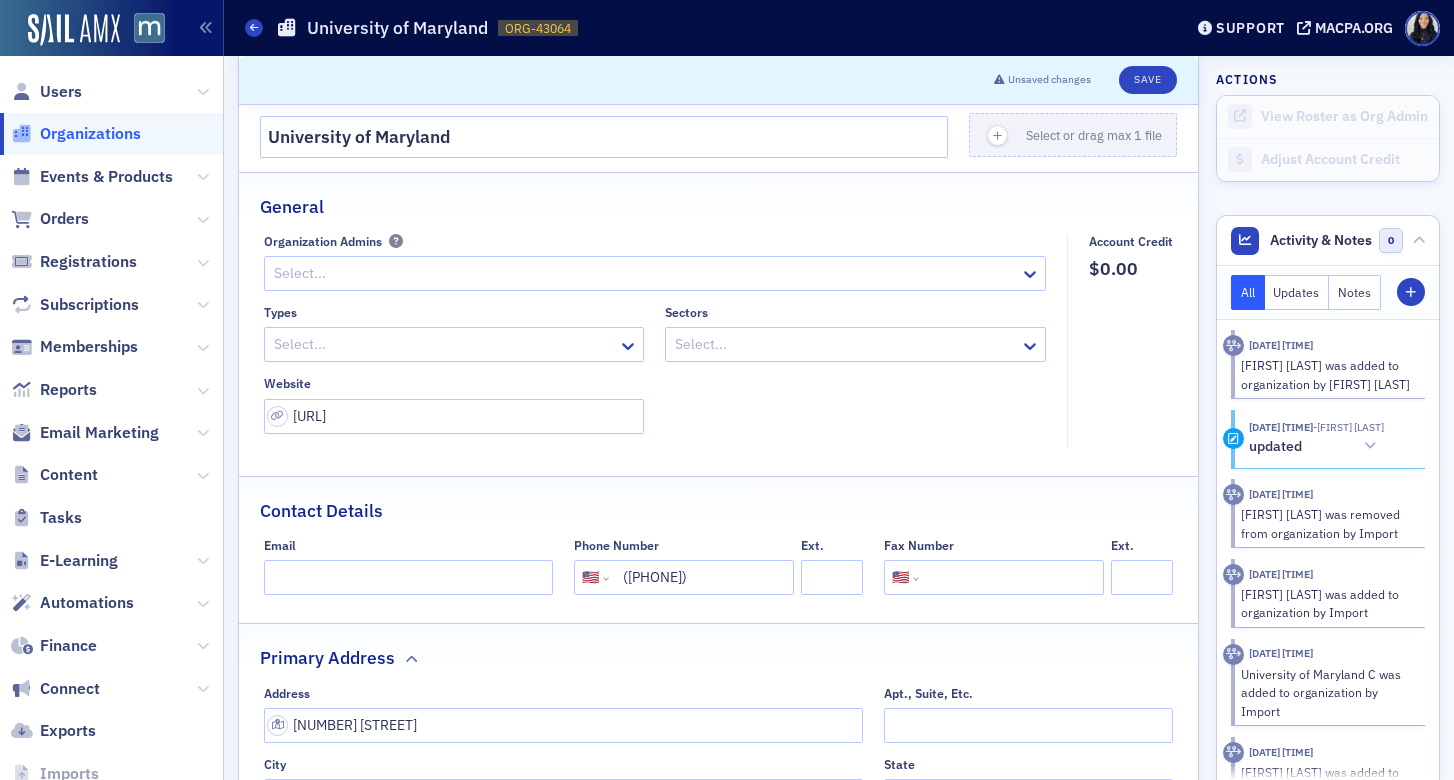 click 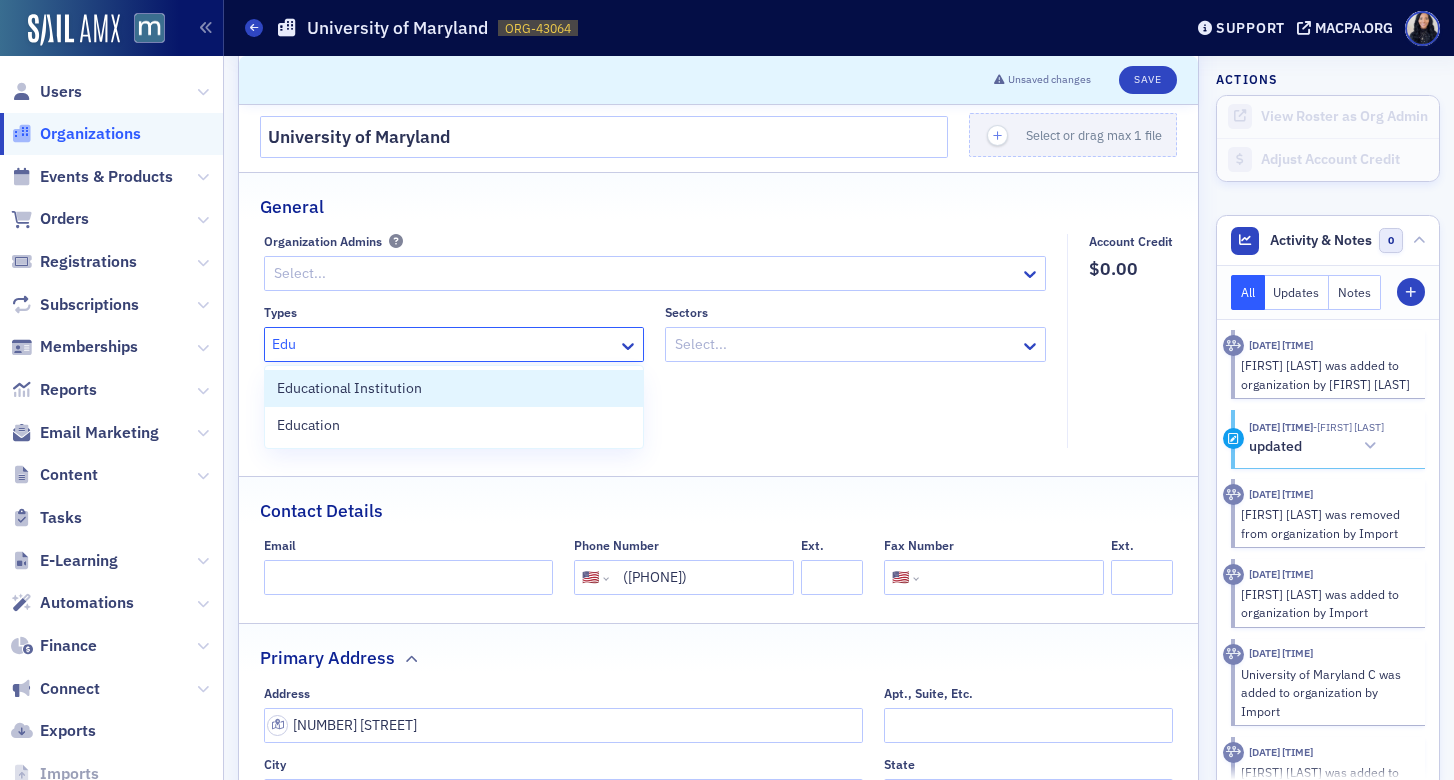 type on "Educ" 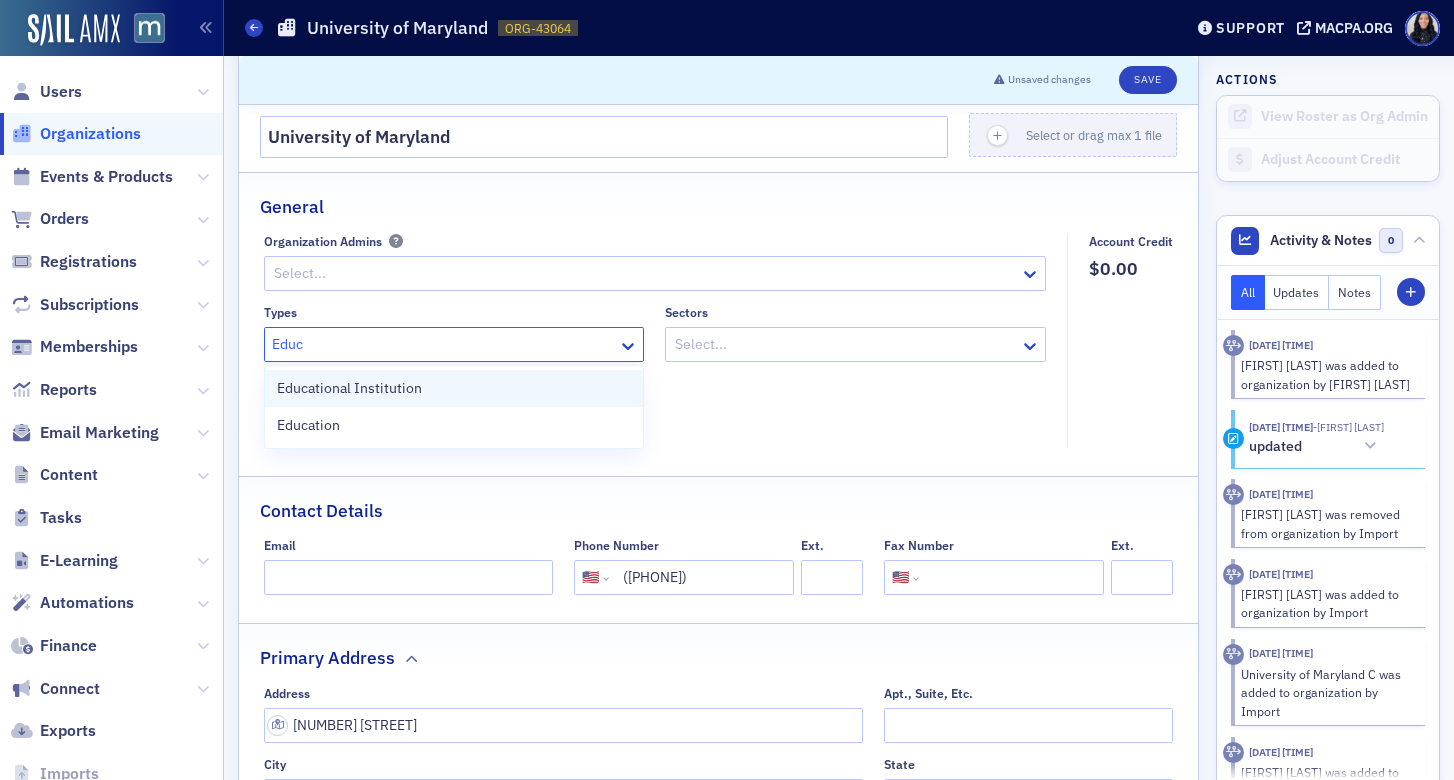 click on "Educational Institution" at bounding box center [454, 388] 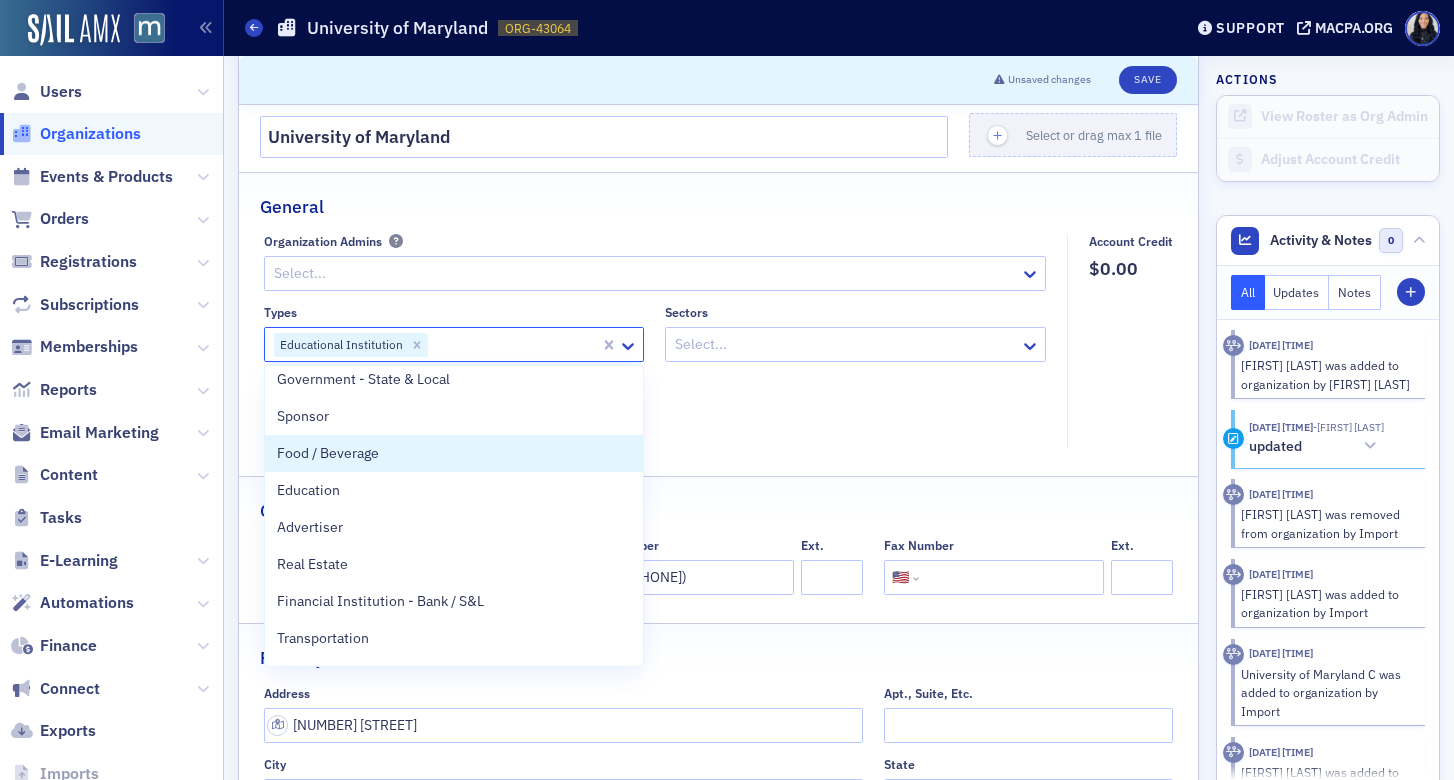 scroll, scrollTop: 750, scrollLeft: 0, axis: vertical 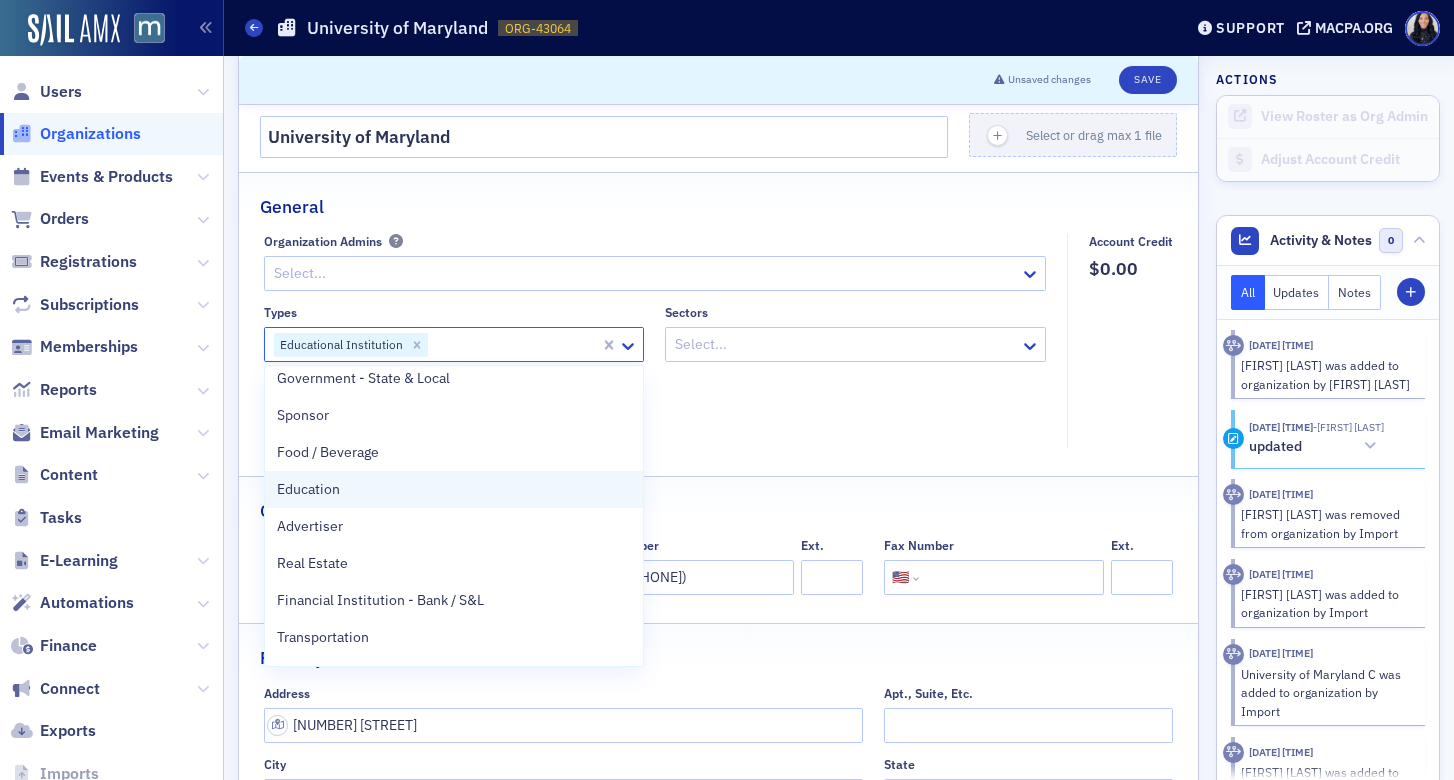 click on "Education" at bounding box center (454, 489) 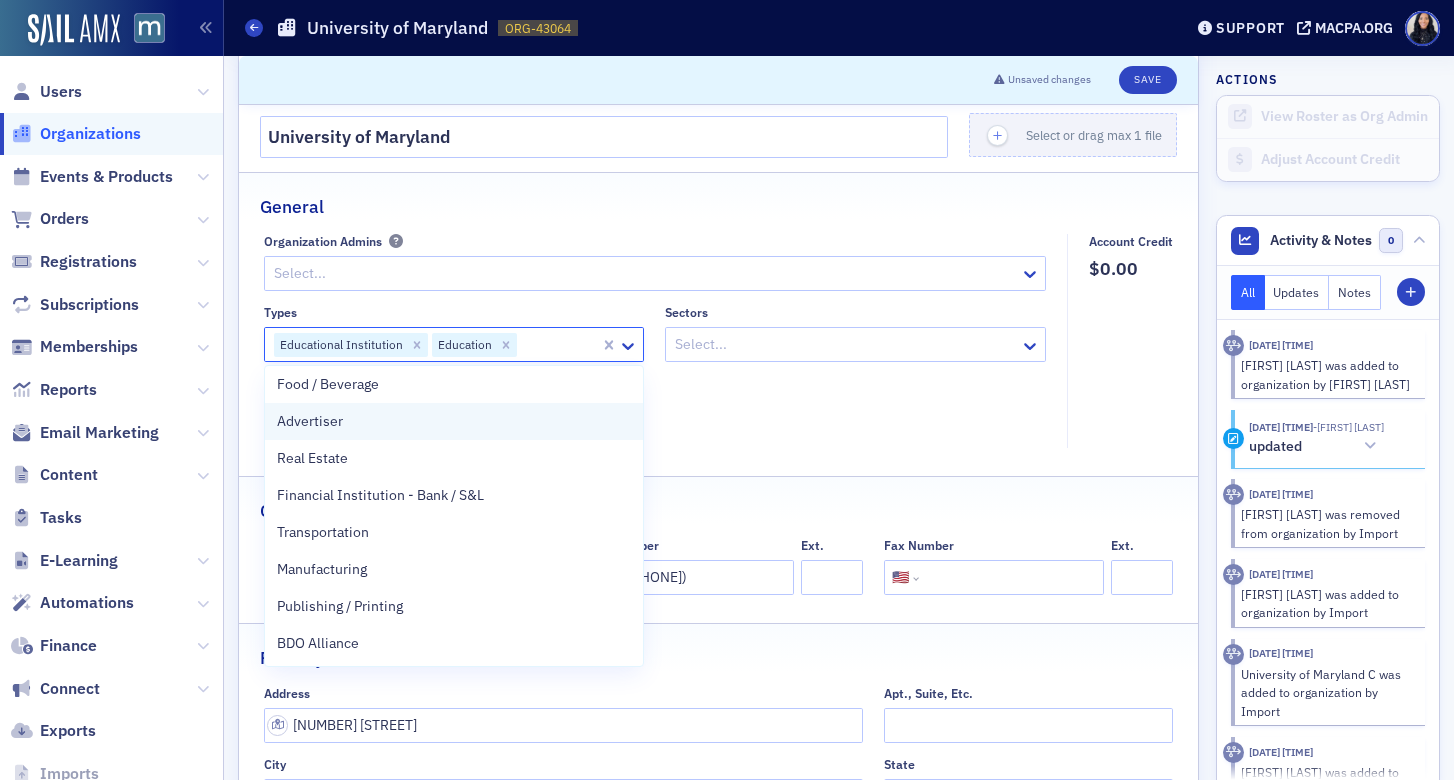 scroll, scrollTop: 966, scrollLeft: 0, axis: vertical 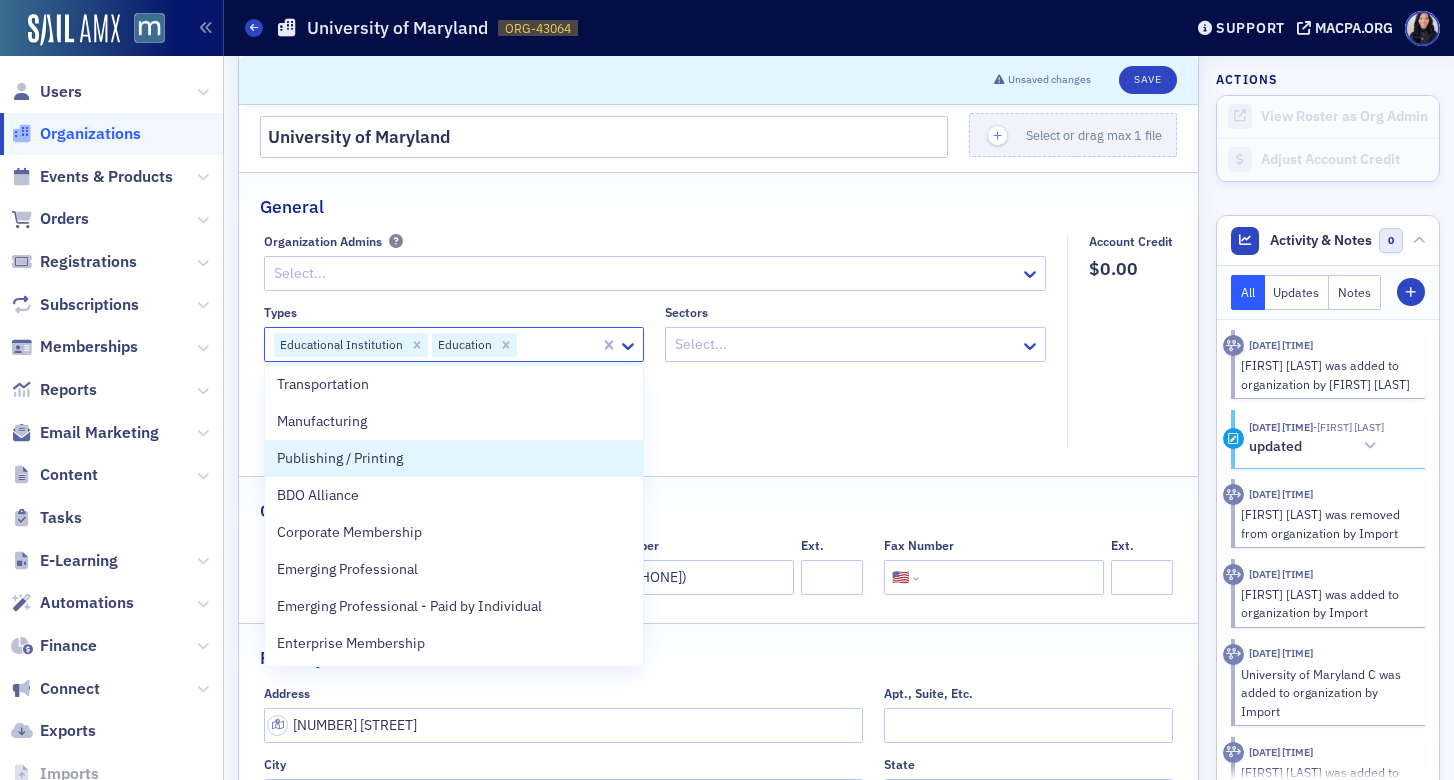 click 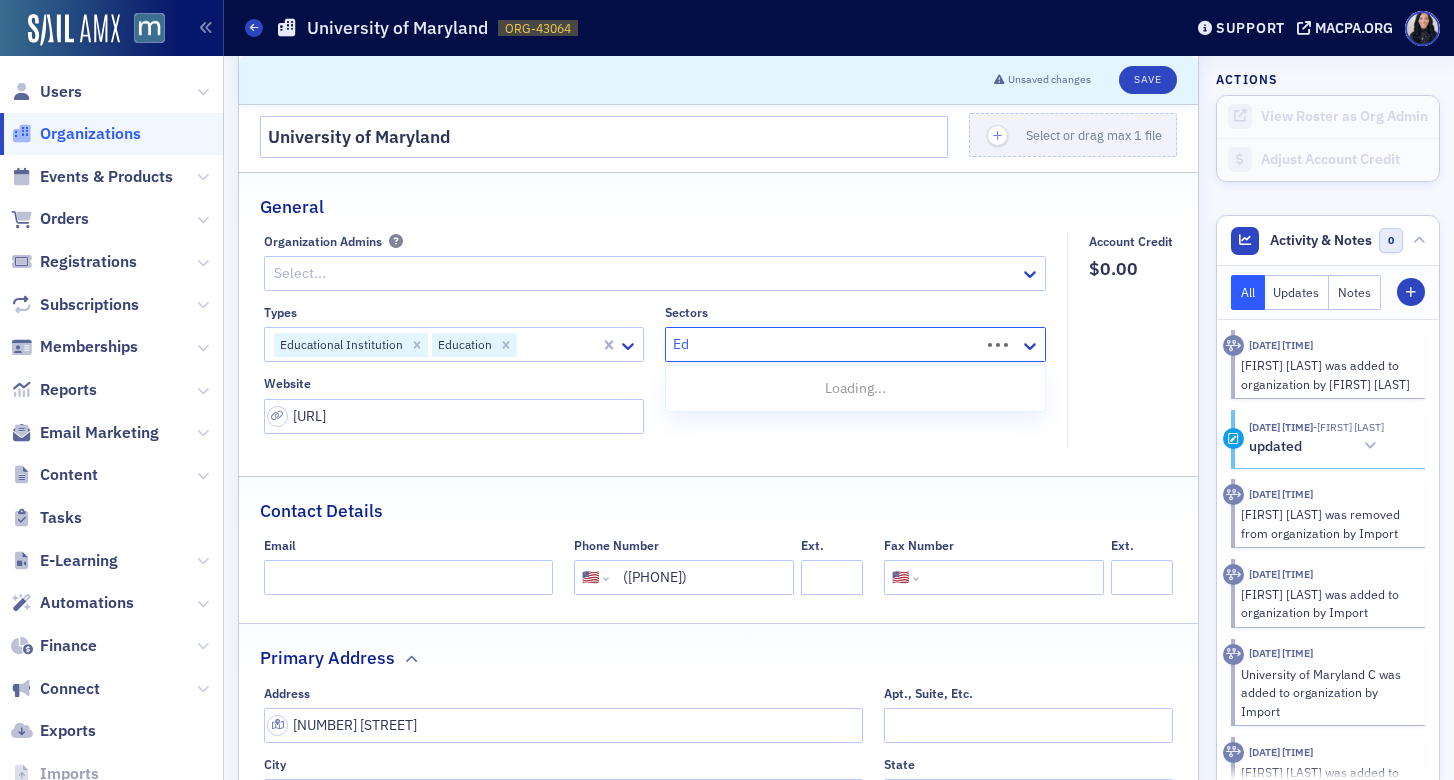 type on "E" 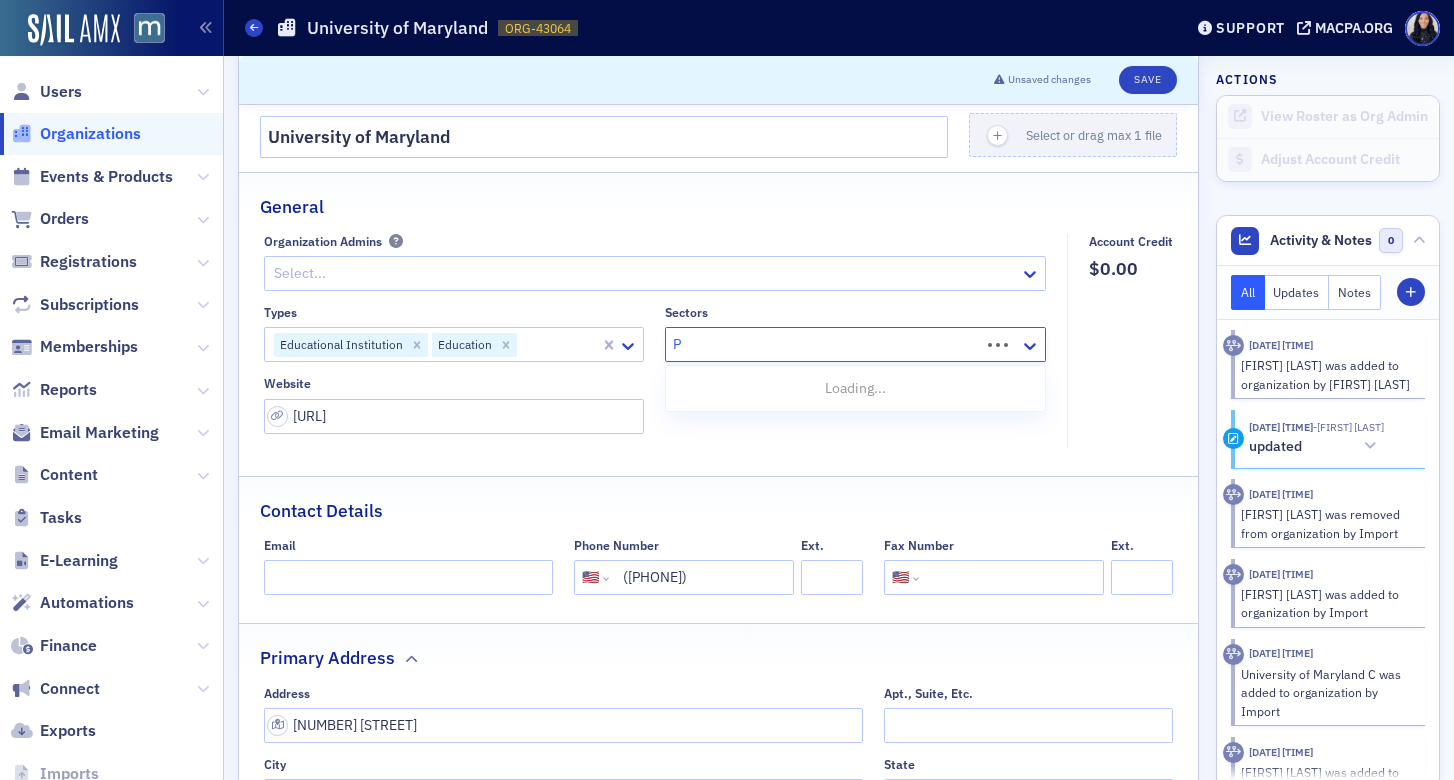 type on "Pu" 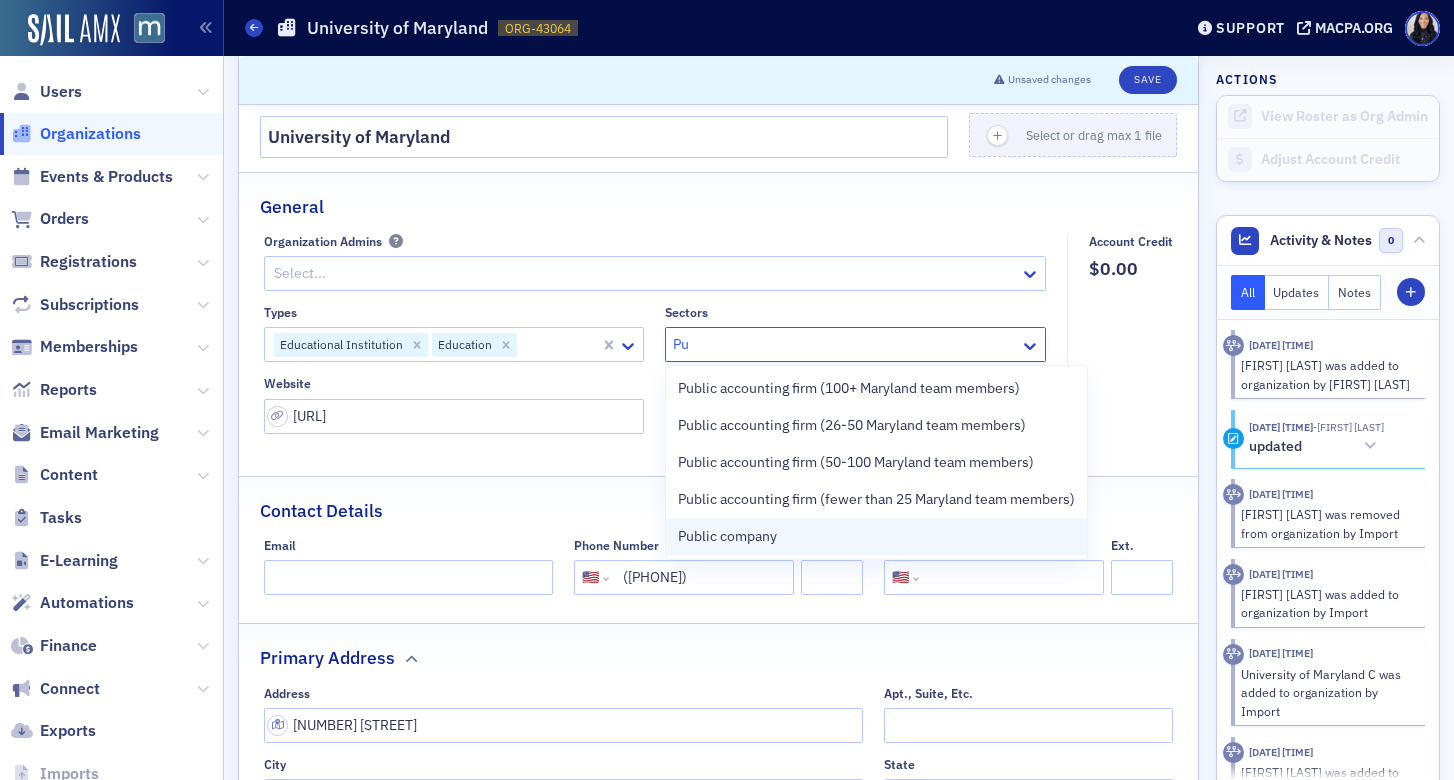 click on "Public company" at bounding box center [727, 536] 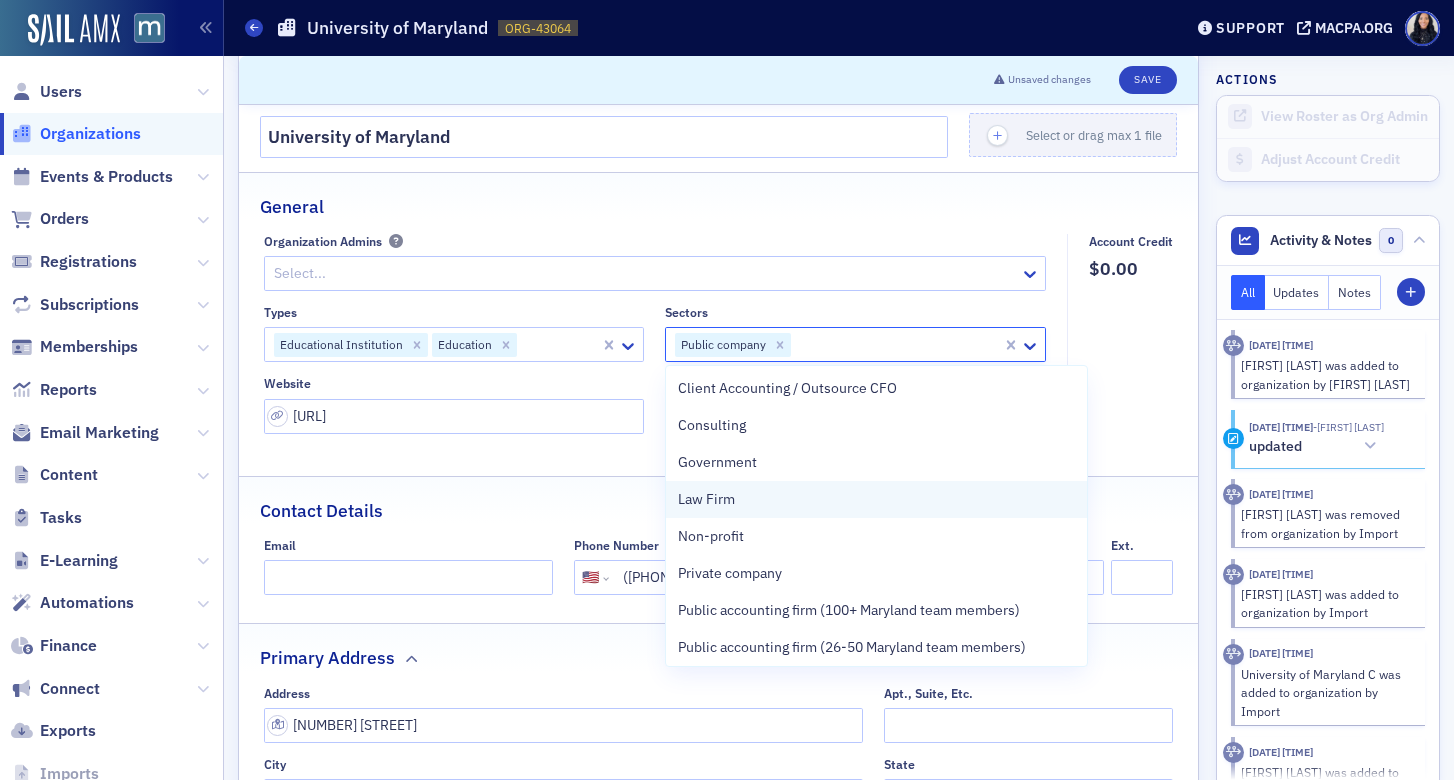 scroll, scrollTop: 189, scrollLeft: 0, axis: vertical 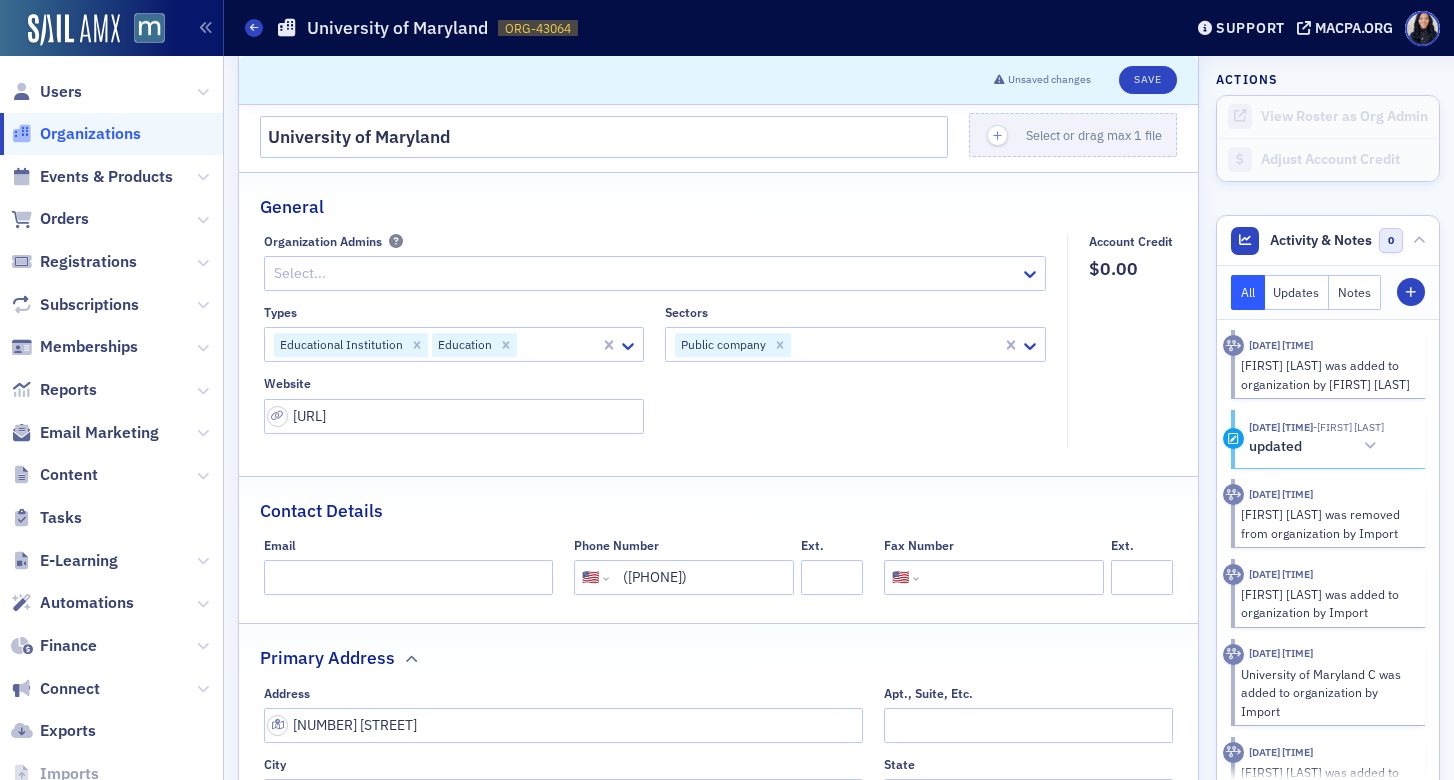 click on "Account Credit $0.00" 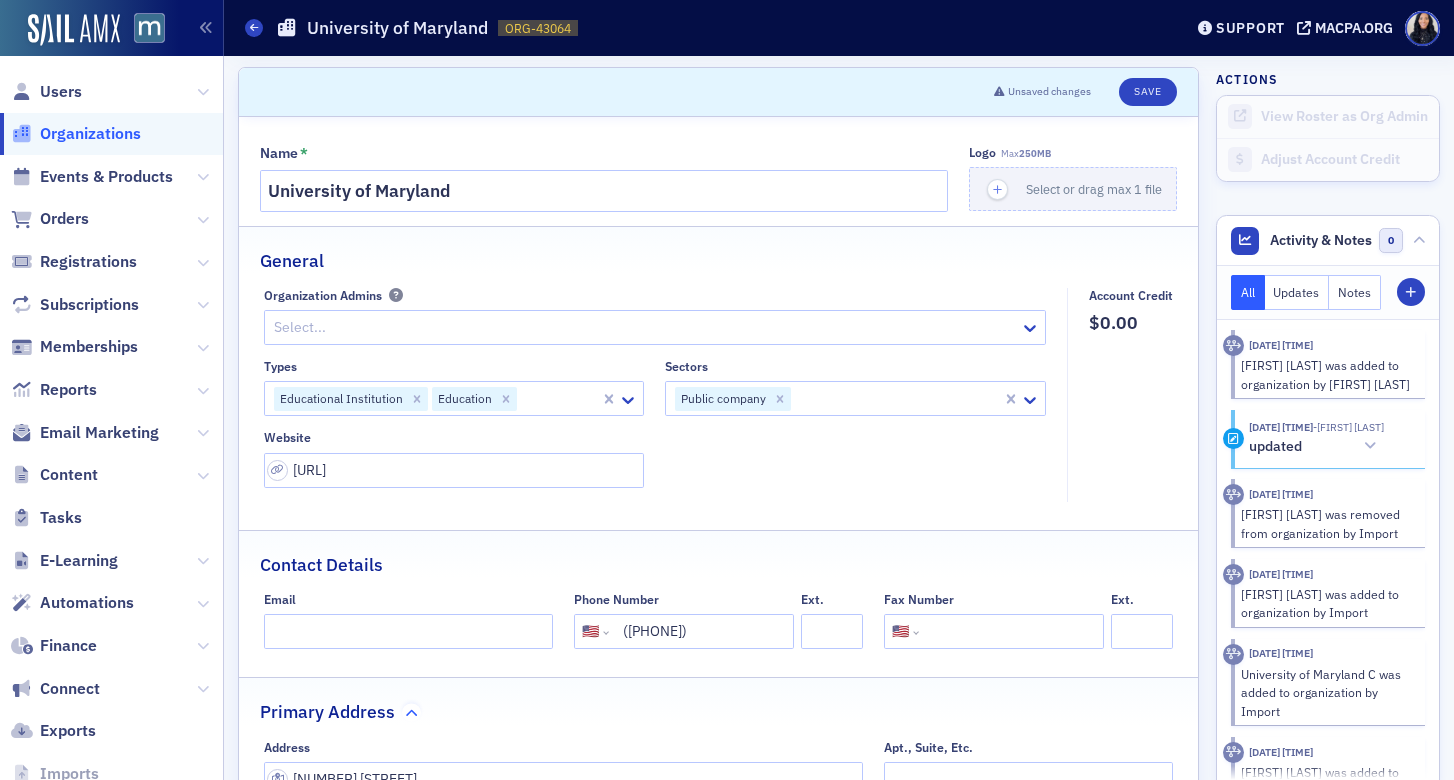 scroll, scrollTop: 0, scrollLeft: 0, axis: both 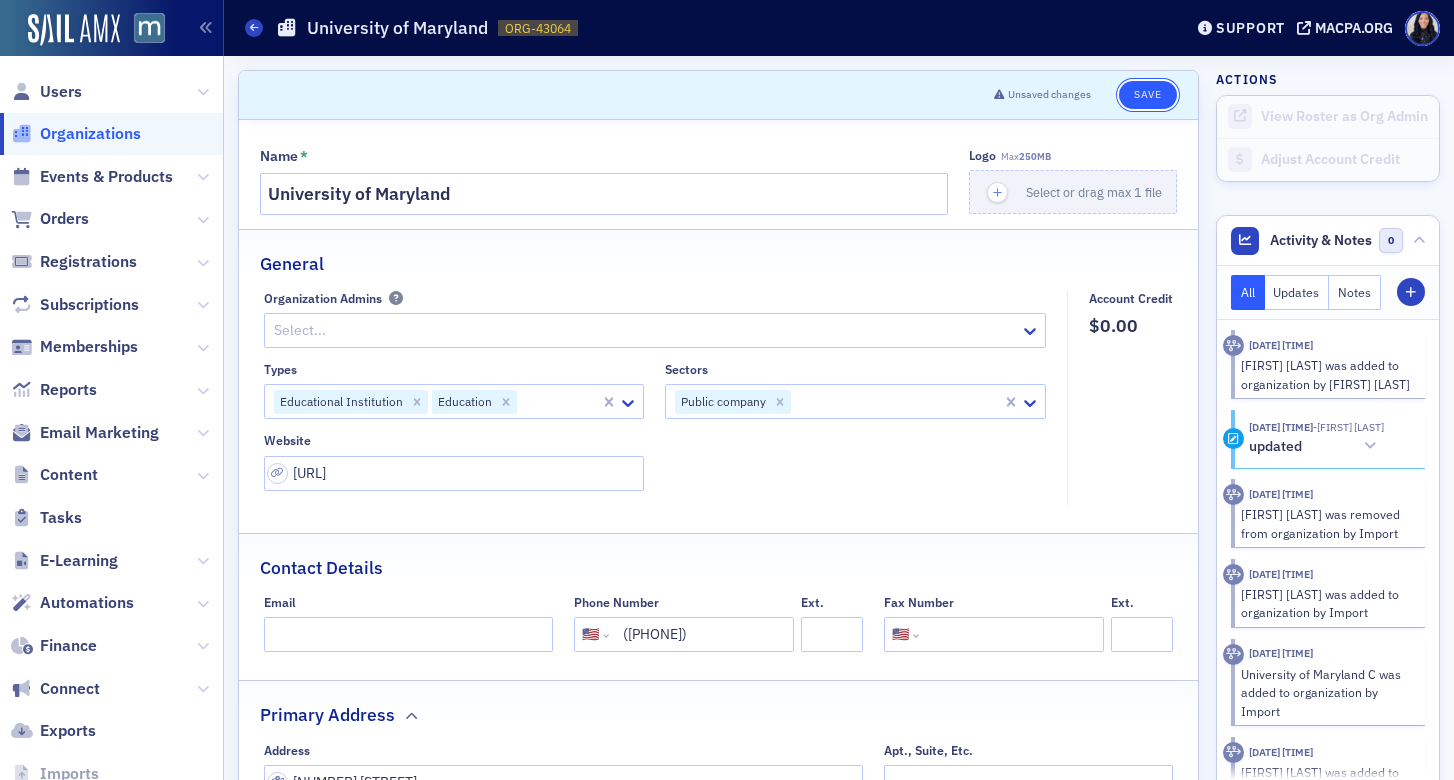 click on "Save" 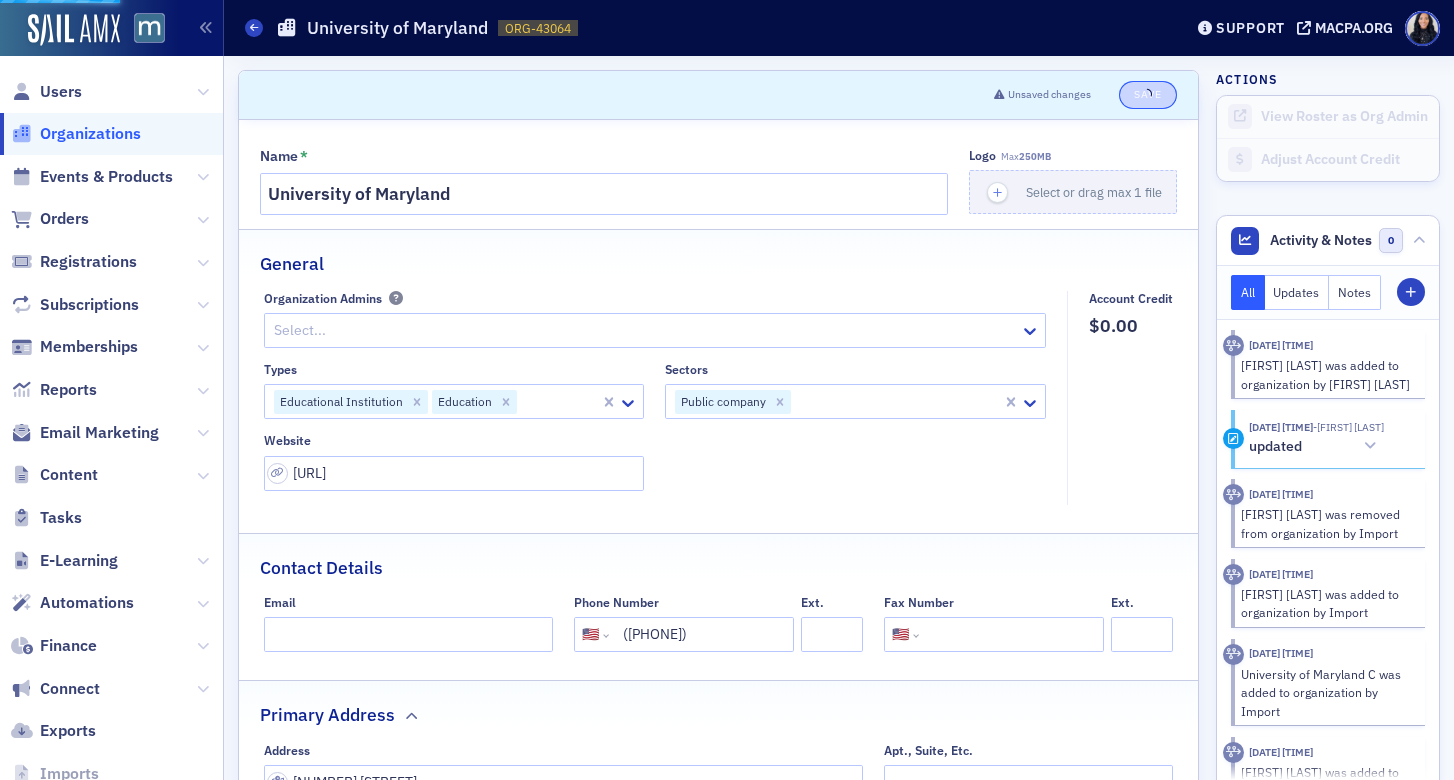 select on "US" 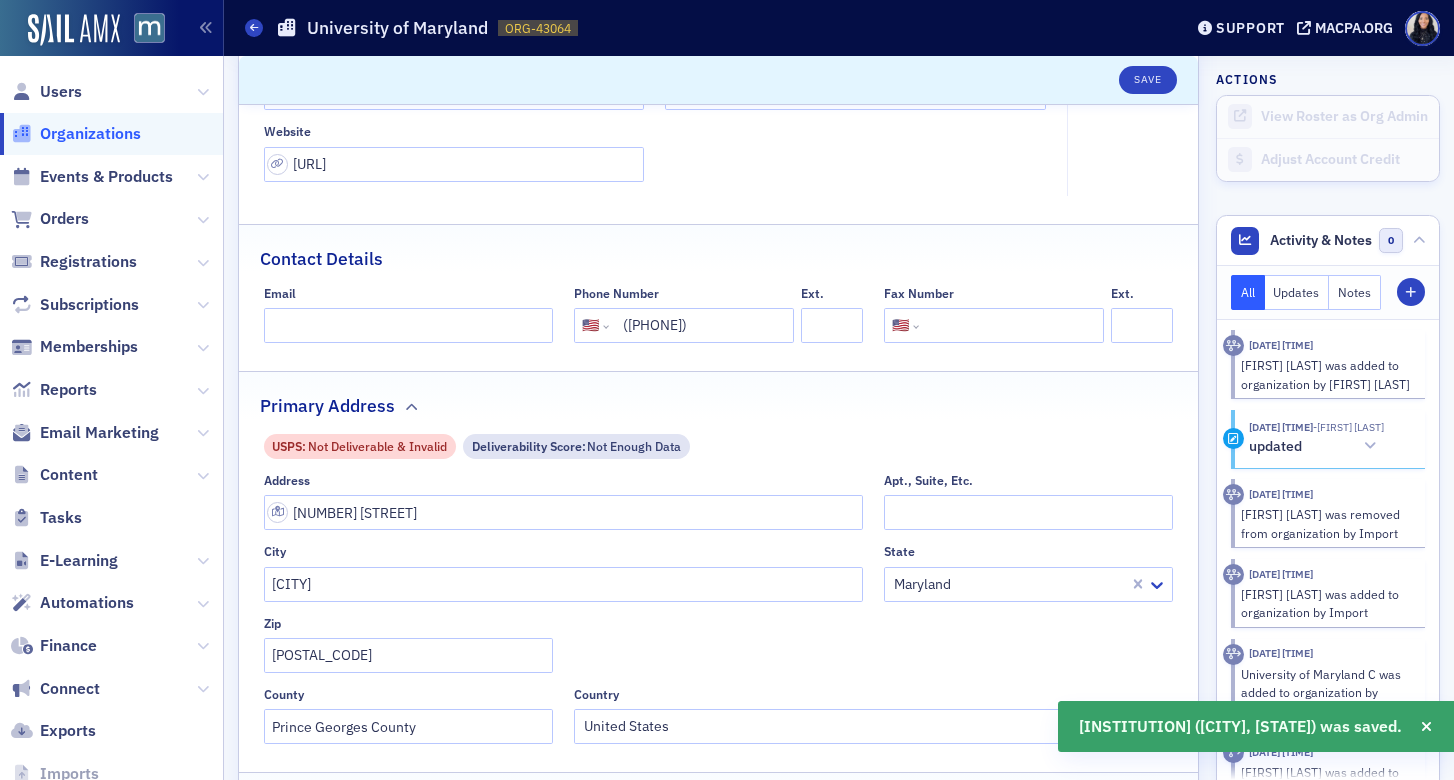 scroll, scrollTop: 403, scrollLeft: 0, axis: vertical 